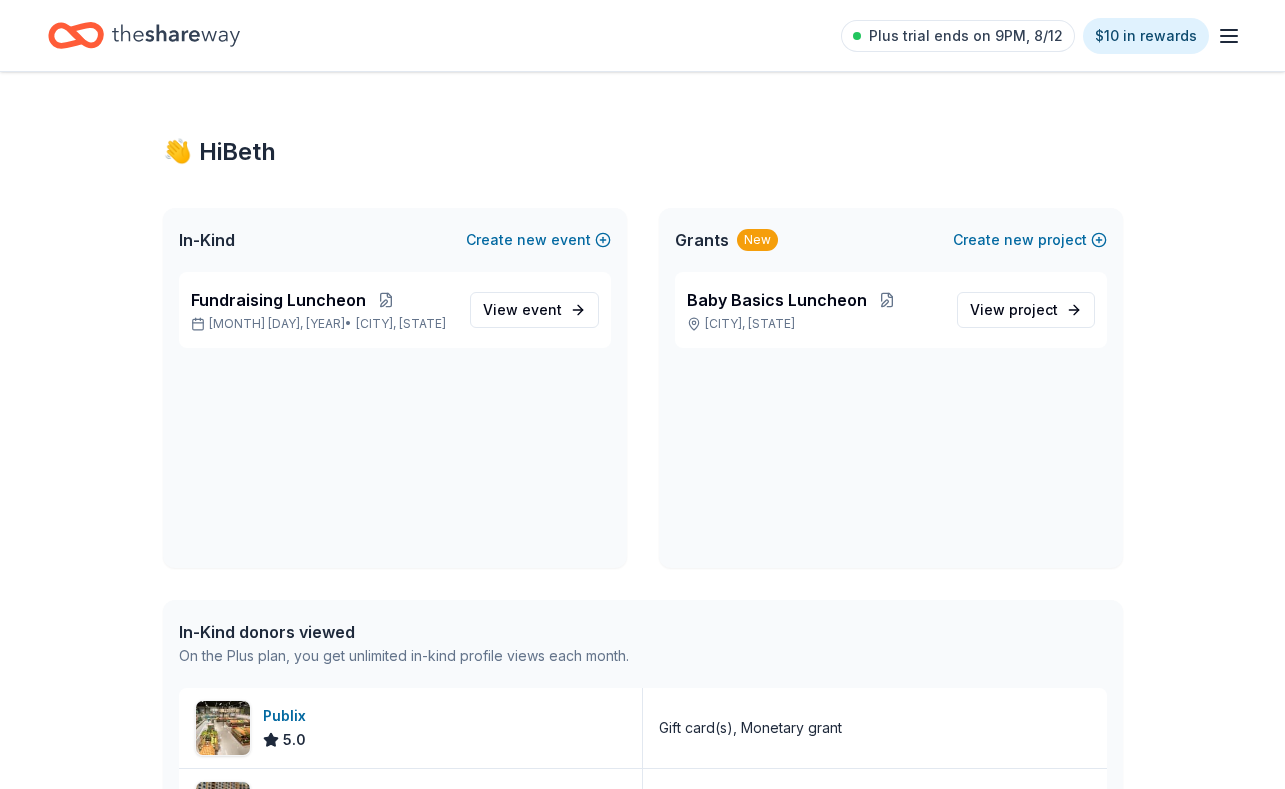 scroll, scrollTop: 0, scrollLeft: 0, axis: both 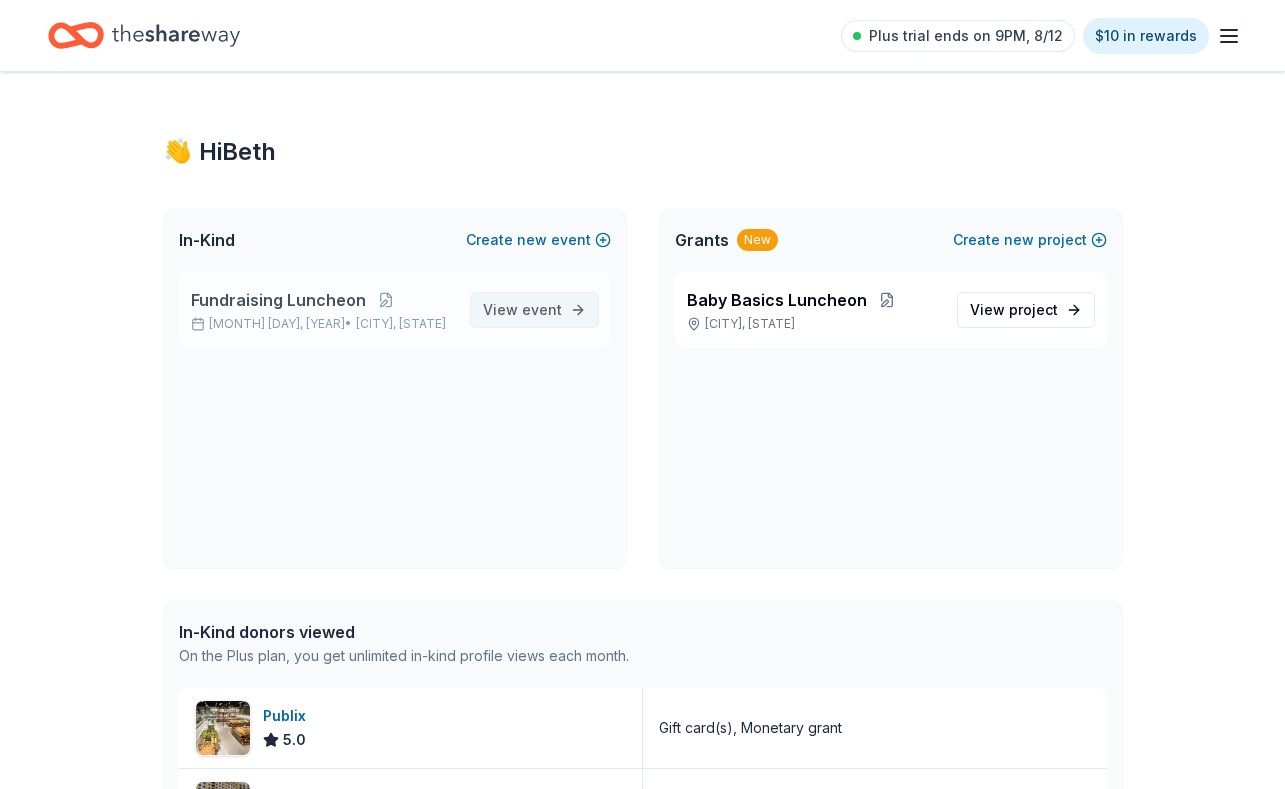 click on "event" at bounding box center (542, 309) 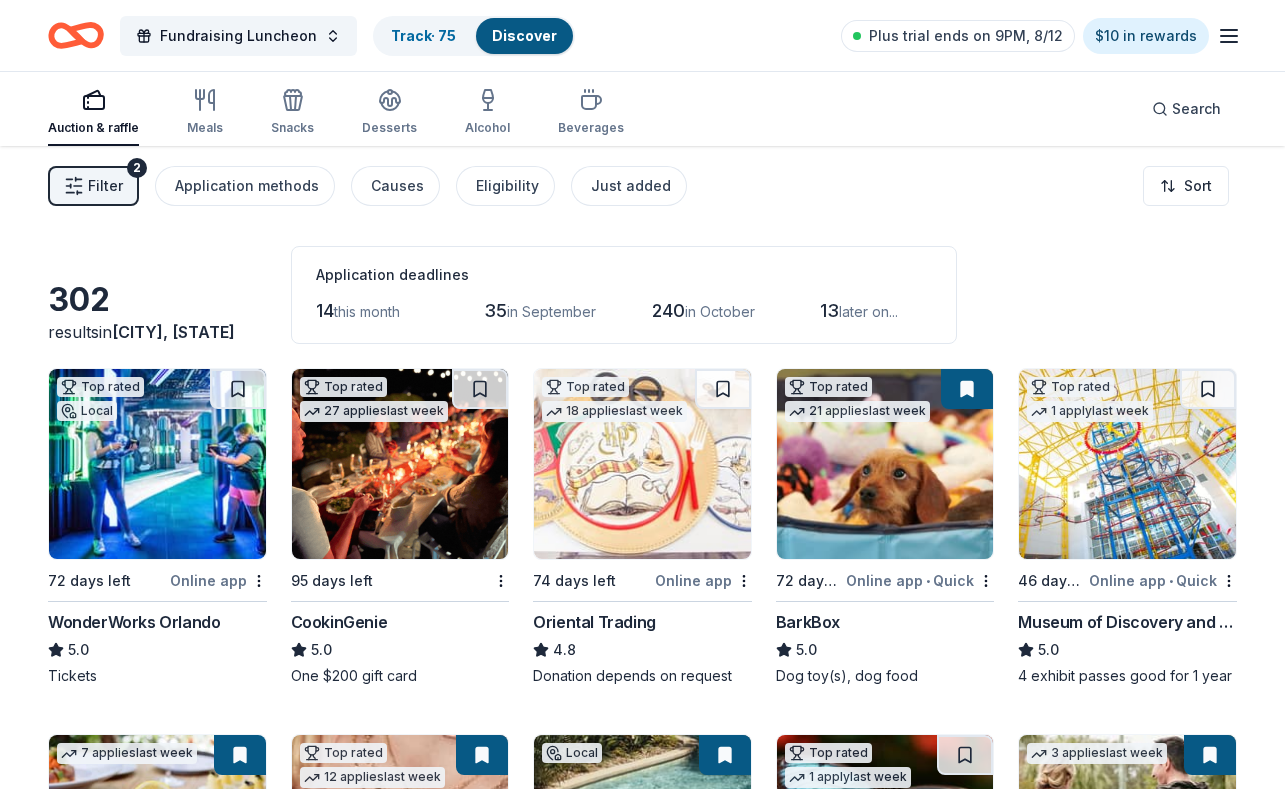 click on "Filter" at bounding box center (105, 186) 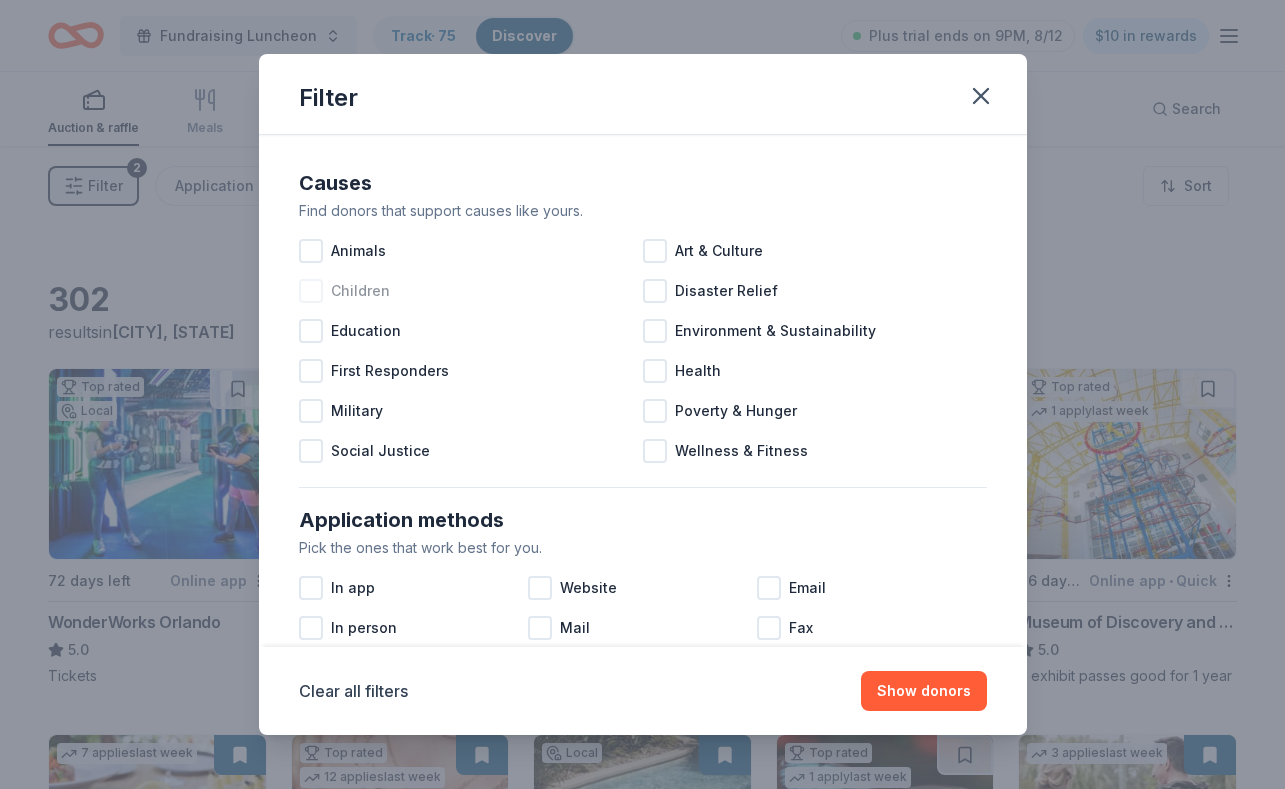 click at bounding box center (311, 291) 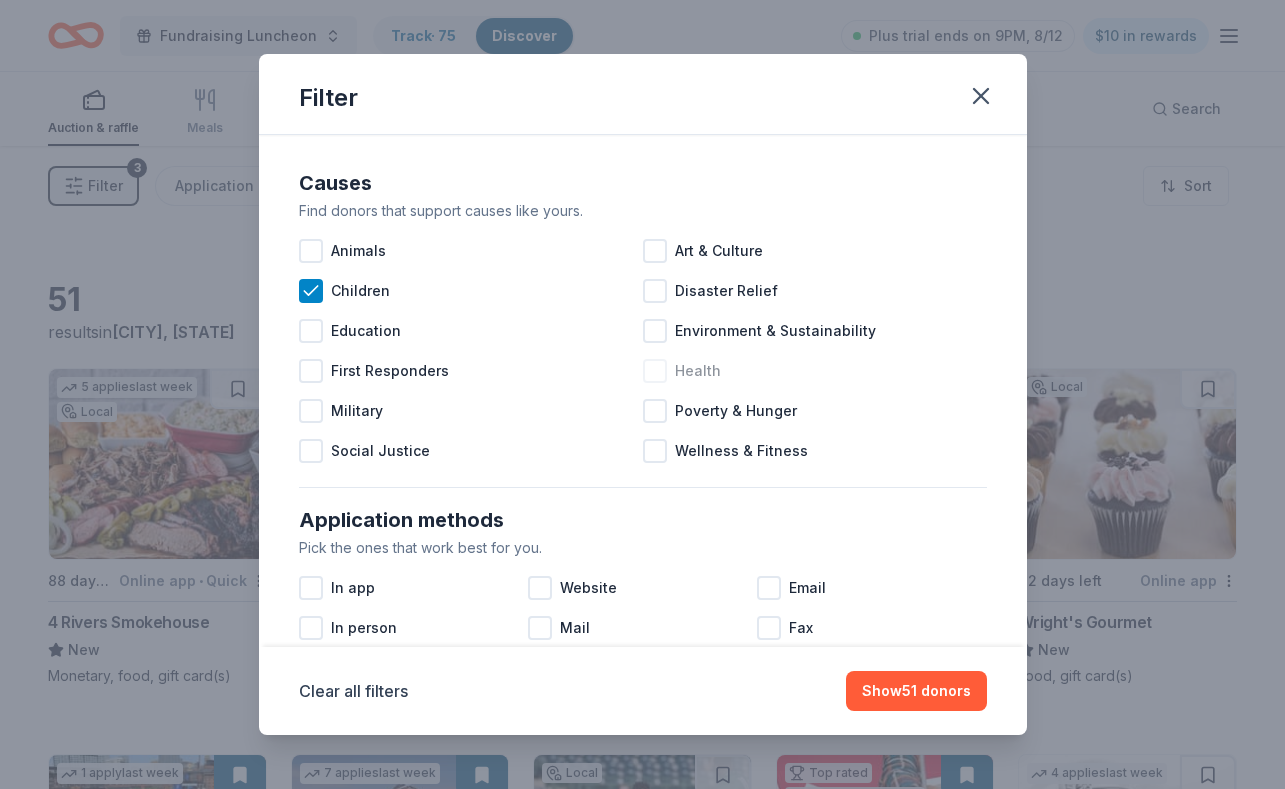 click at bounding box center [655, 371] 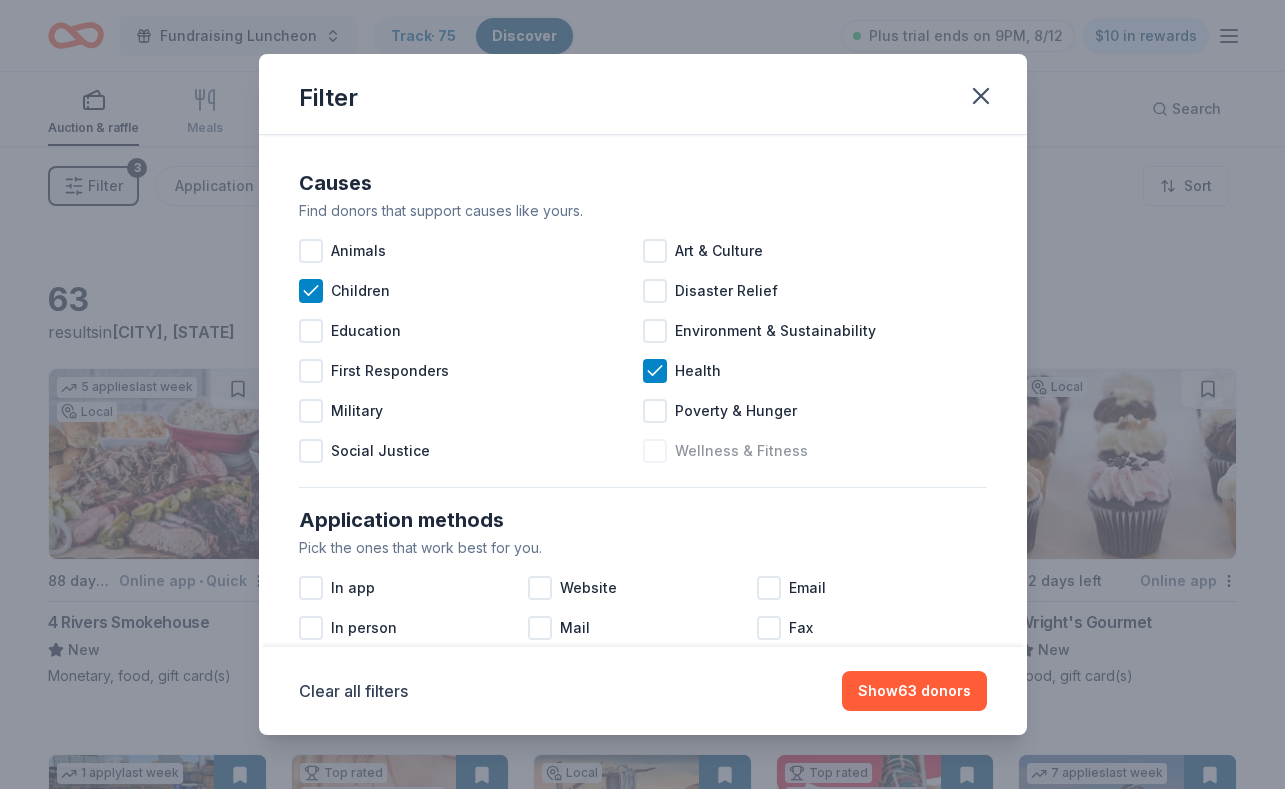 click at bounding box center [655, 451] 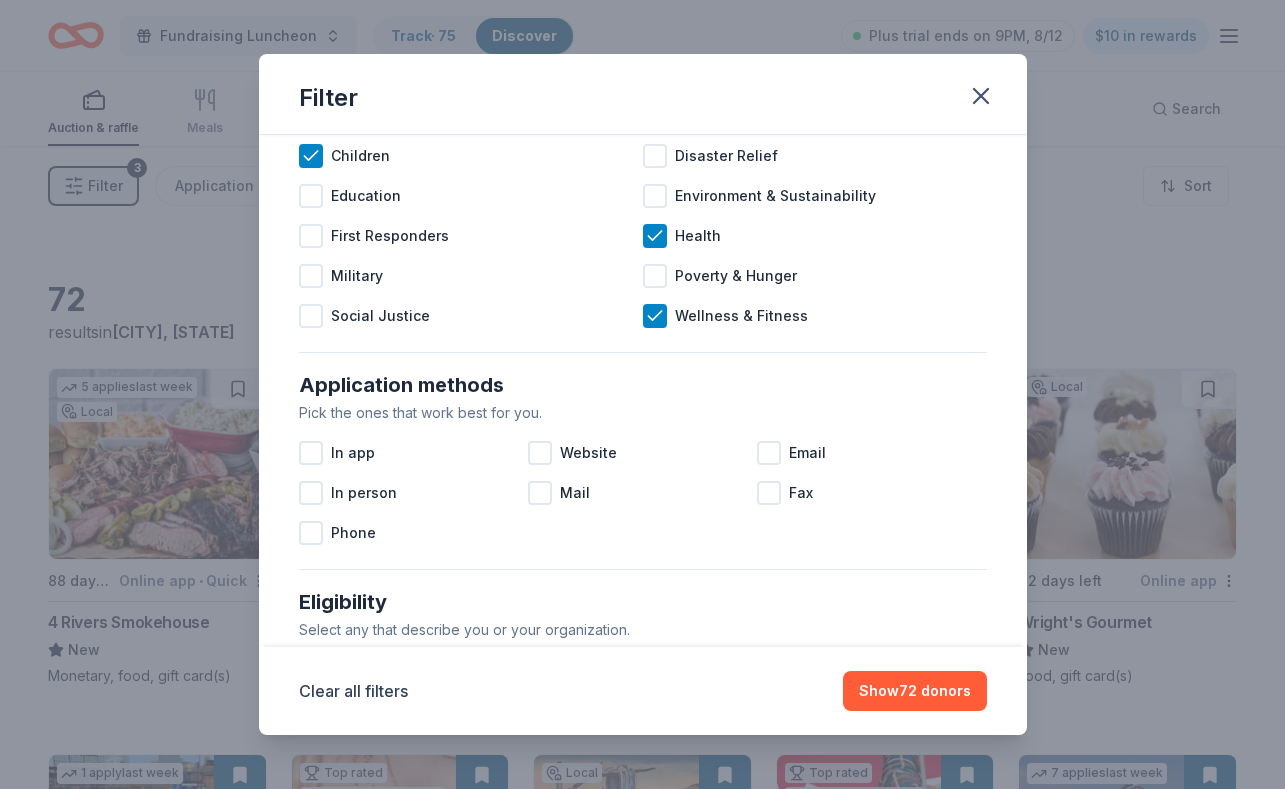scroll, scrollTop: 137, scrollLeft: 0, axis: vertical 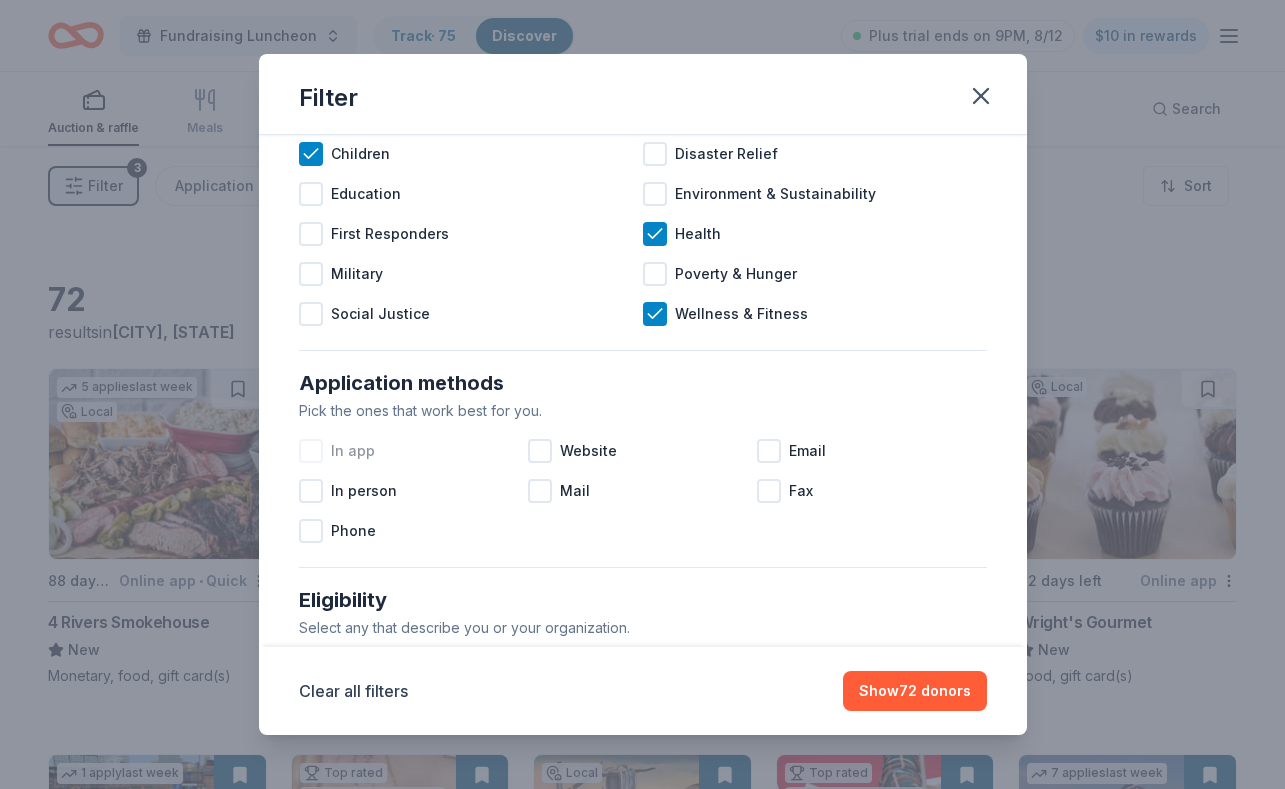 click at bounding box center (311, 451) 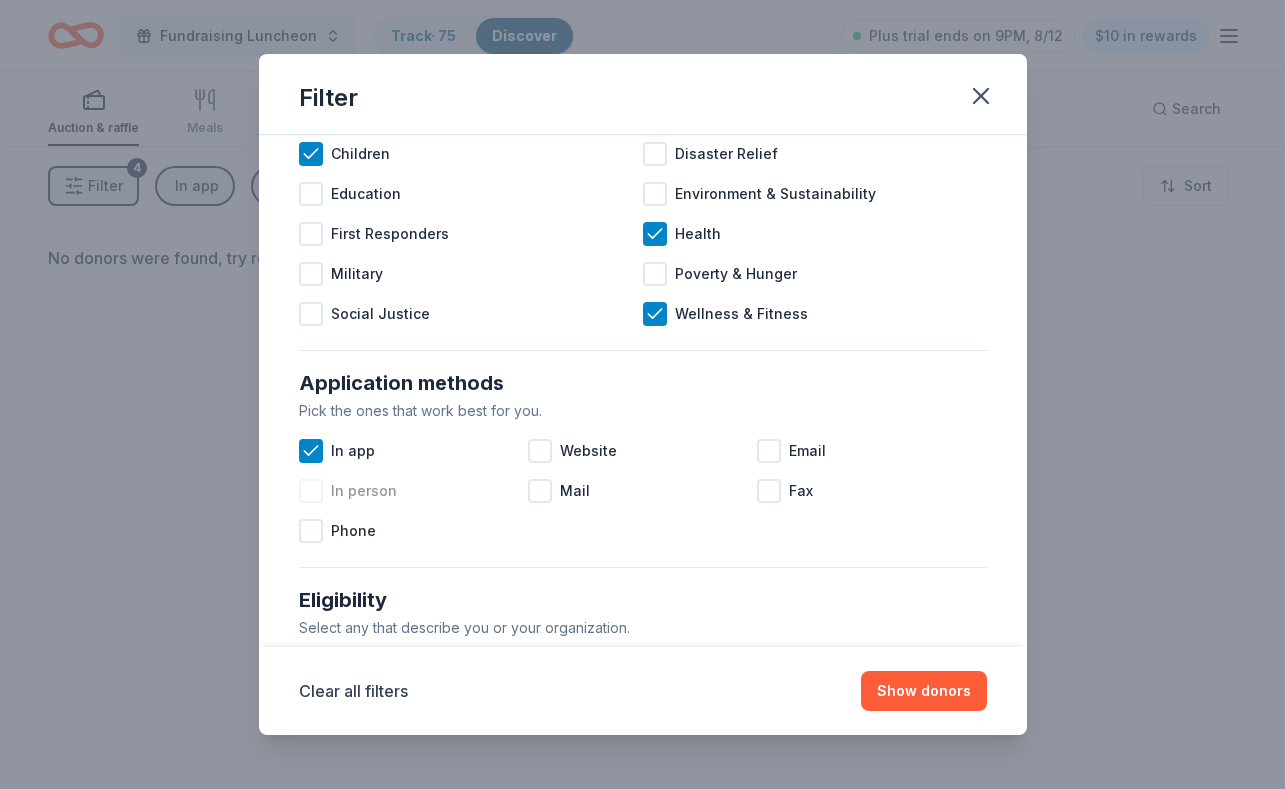 click at bounding box center (311, 491) 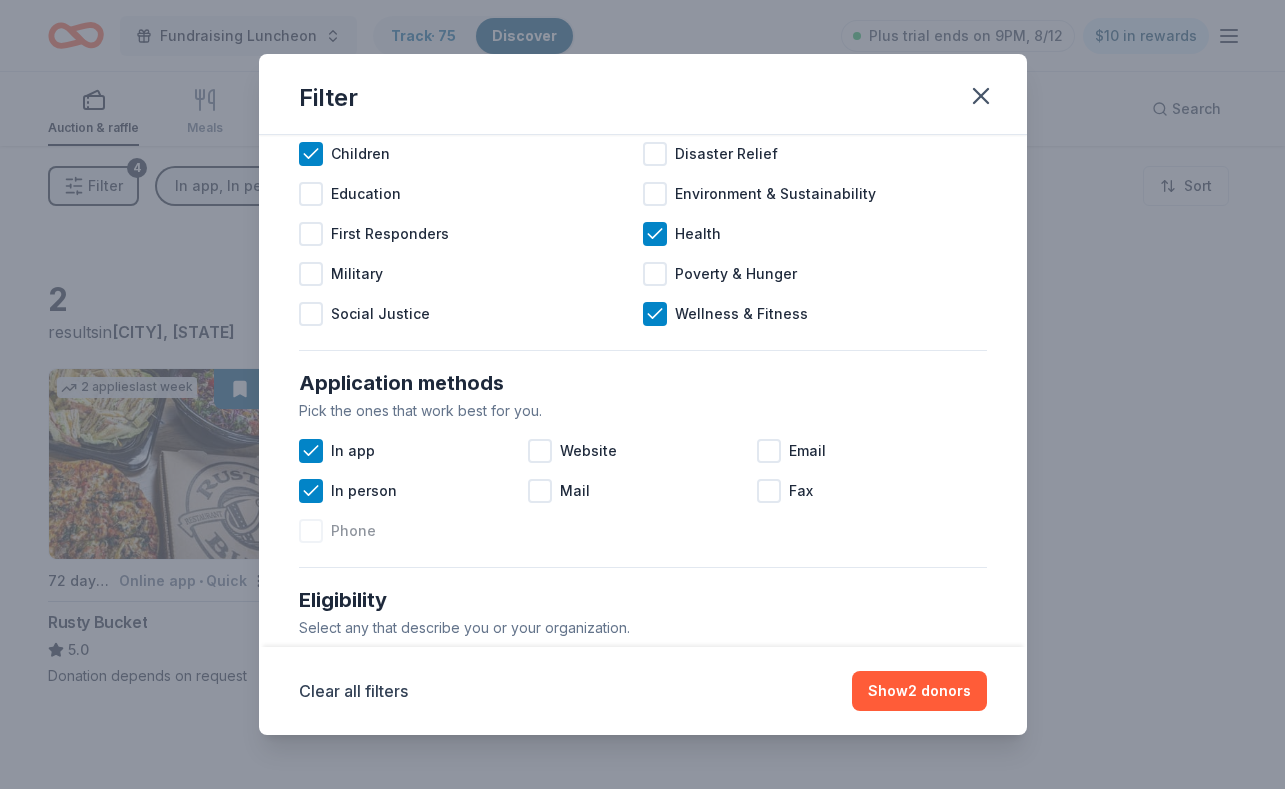 click at bounding box center [311, 531] 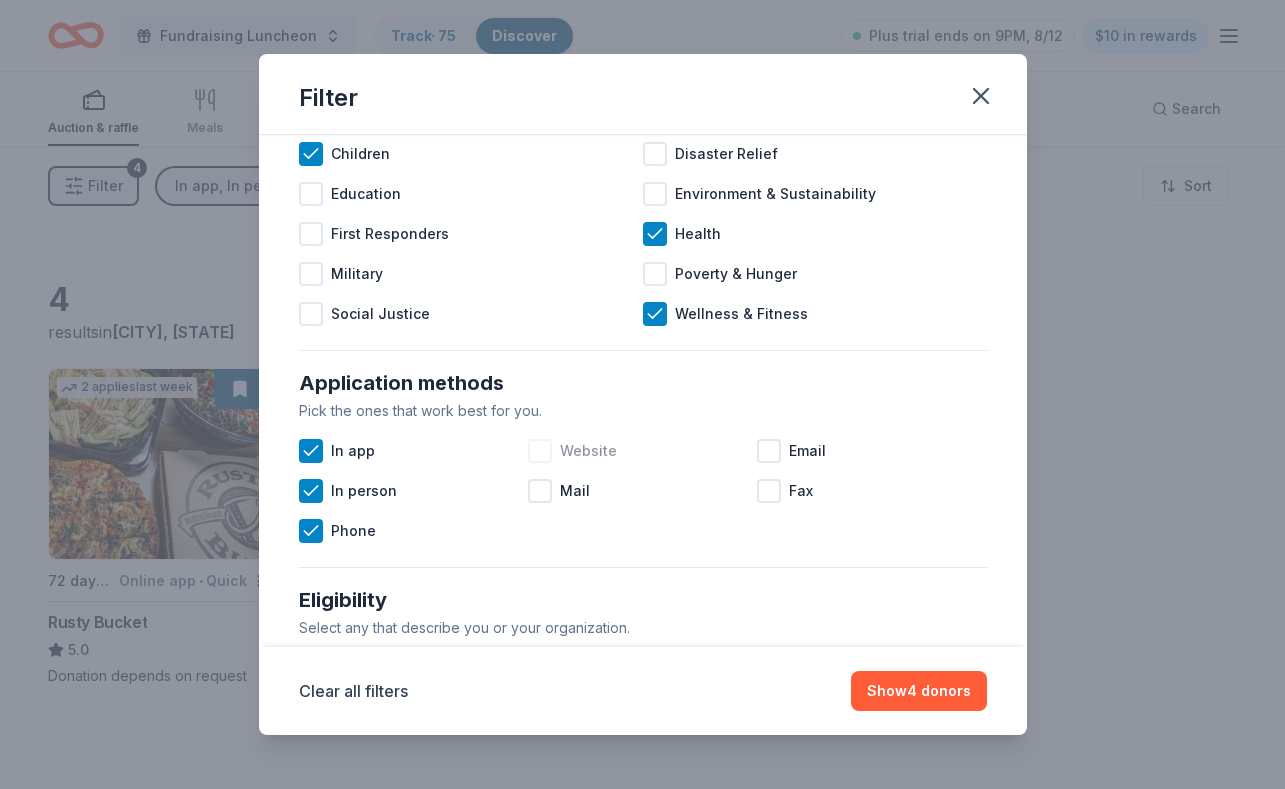 click at bounding box center [540, 451] 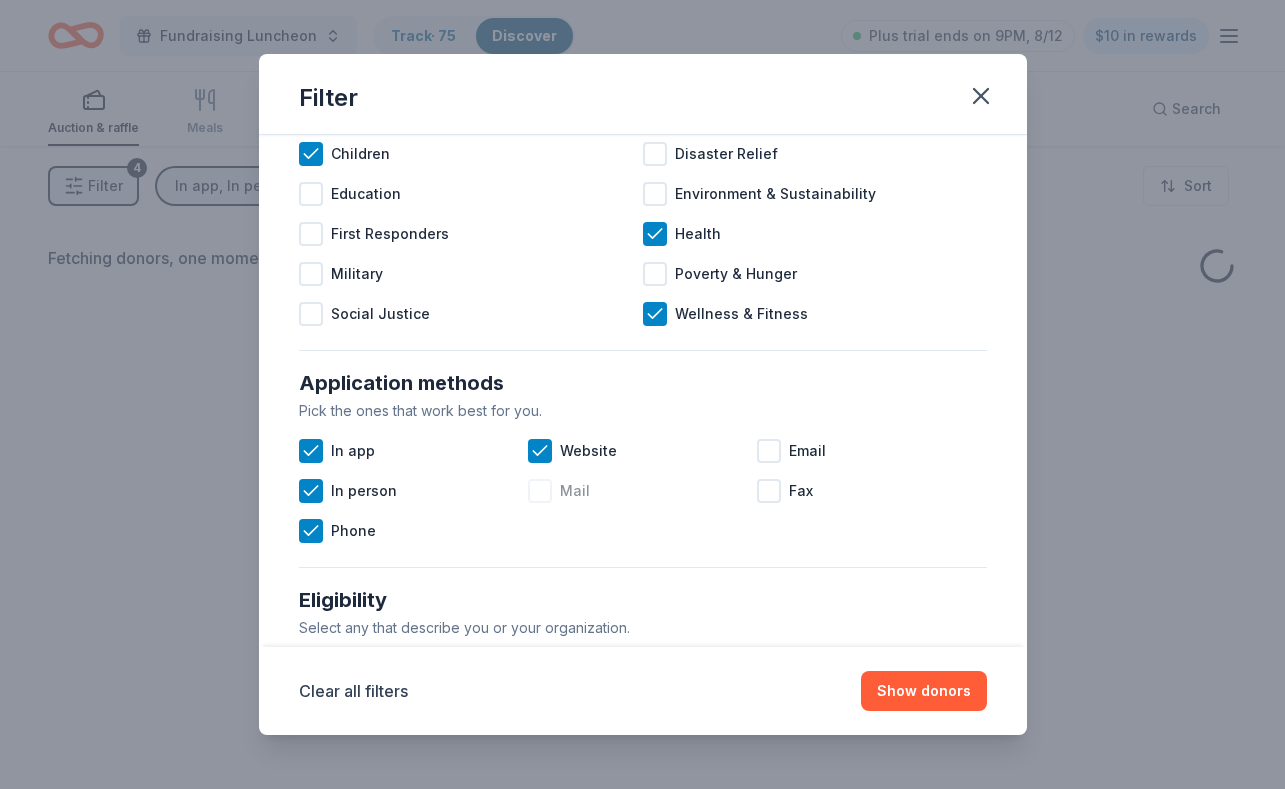 click at bounding box center (540, 491) 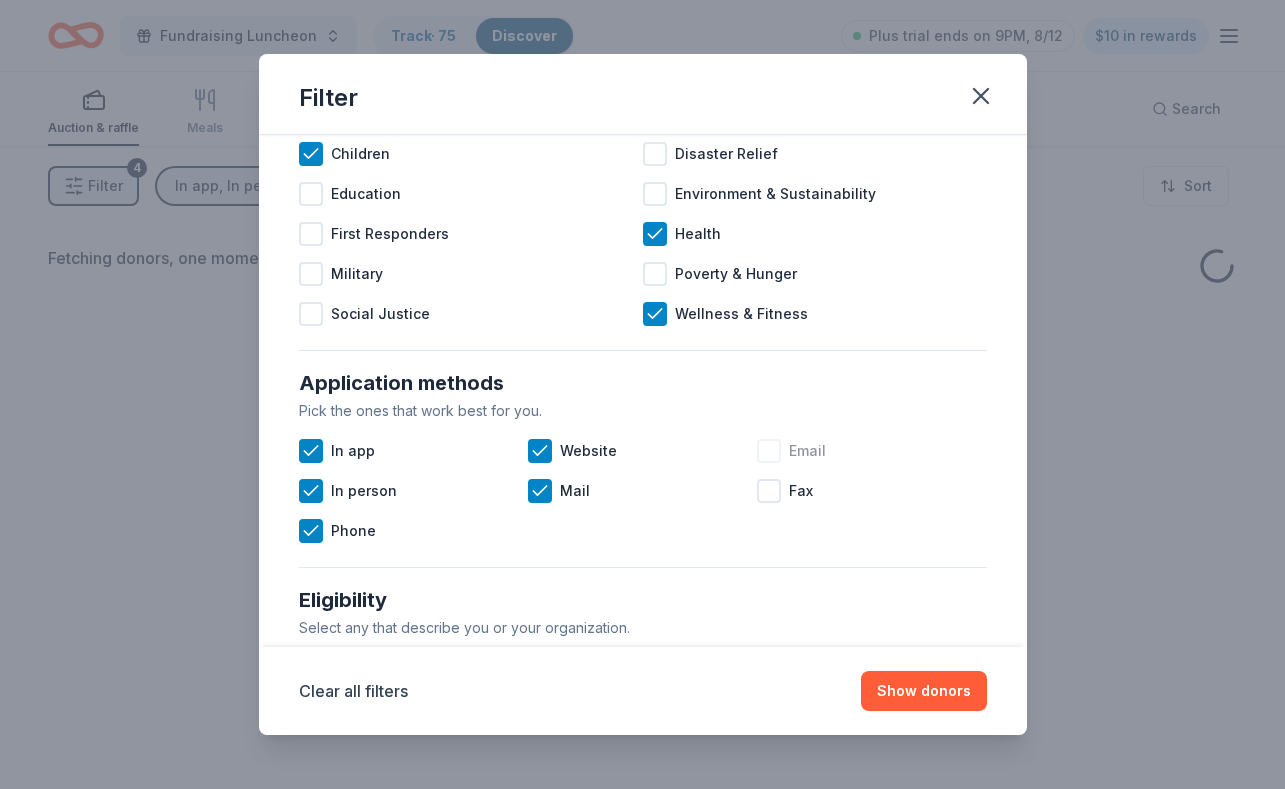 click at bounding box center [769, 451] 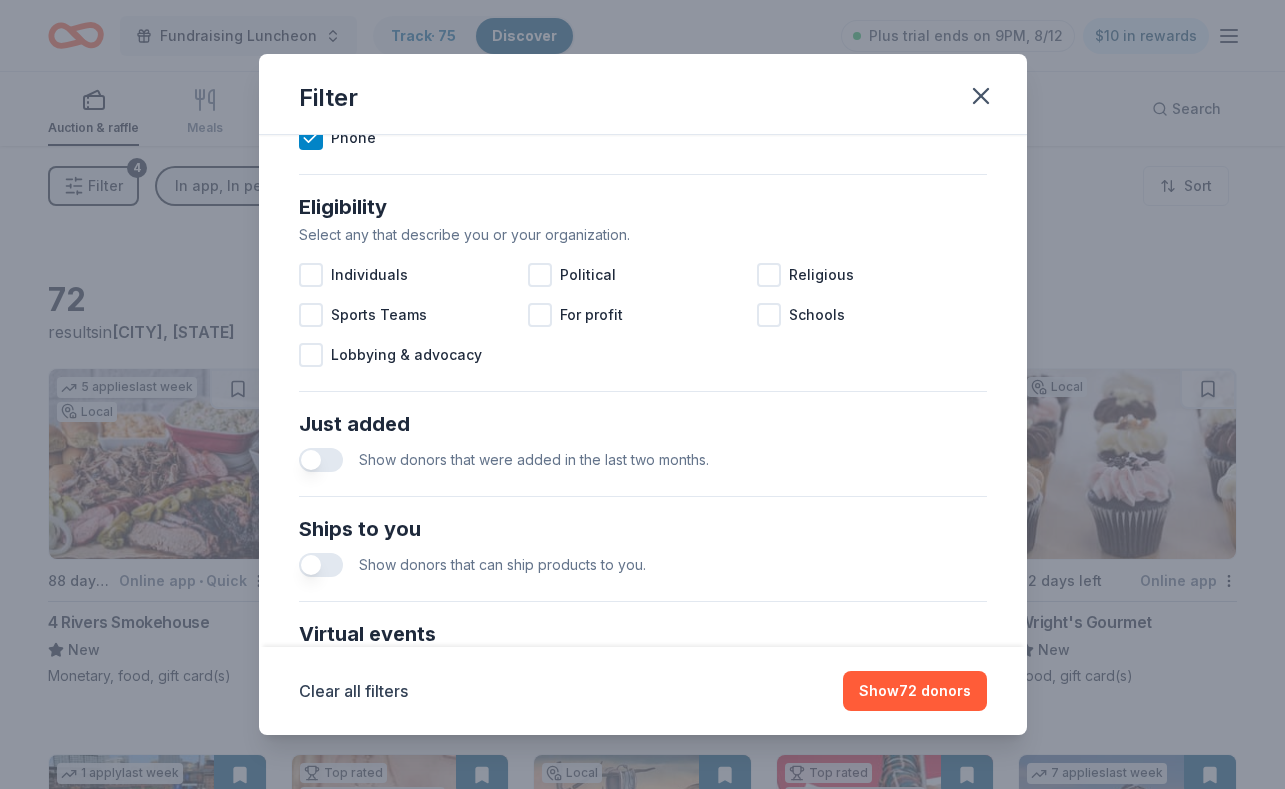 scroll, scrollTop: 535, scrollLeft: 0, axis: vertical 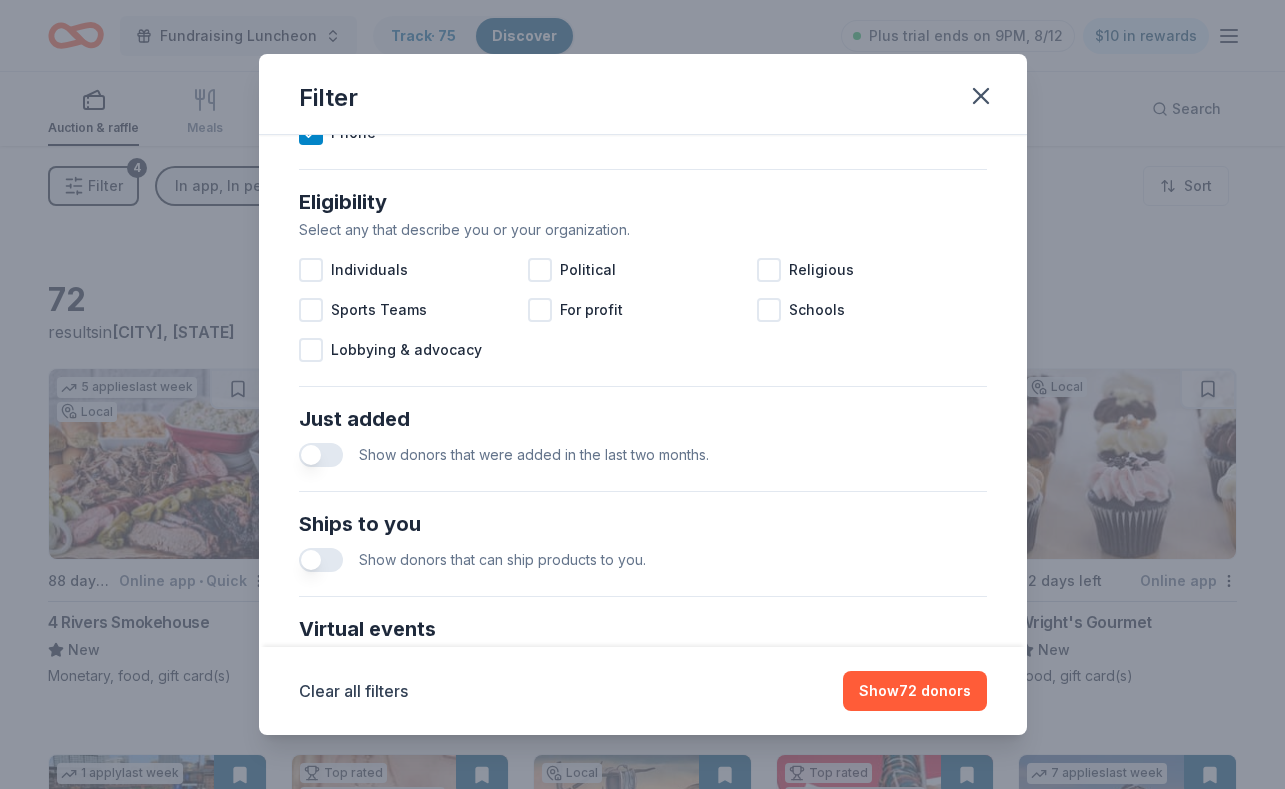 click at bounding box center (321, 455) 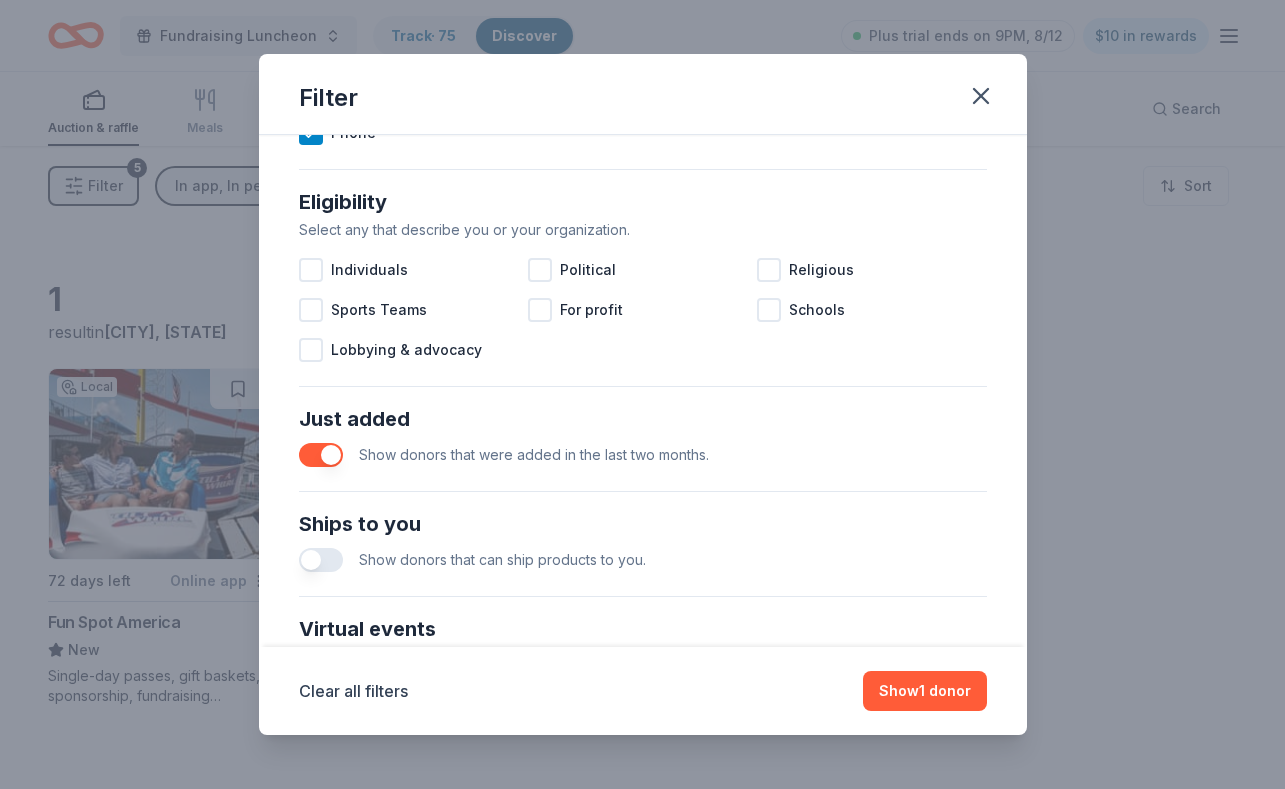 click at bounding box center [321, 560] 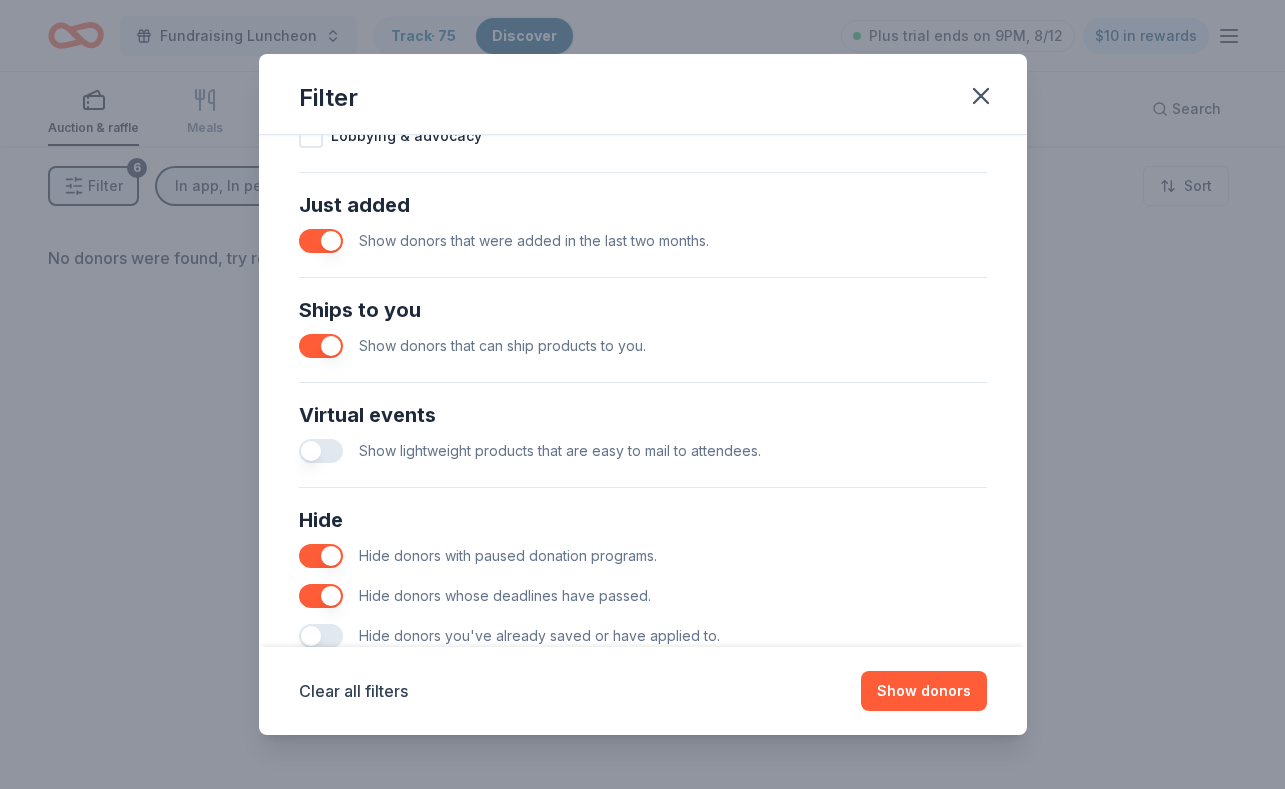 scroll, scrollTop: 761, scrollLeft: 0, axis: vertical 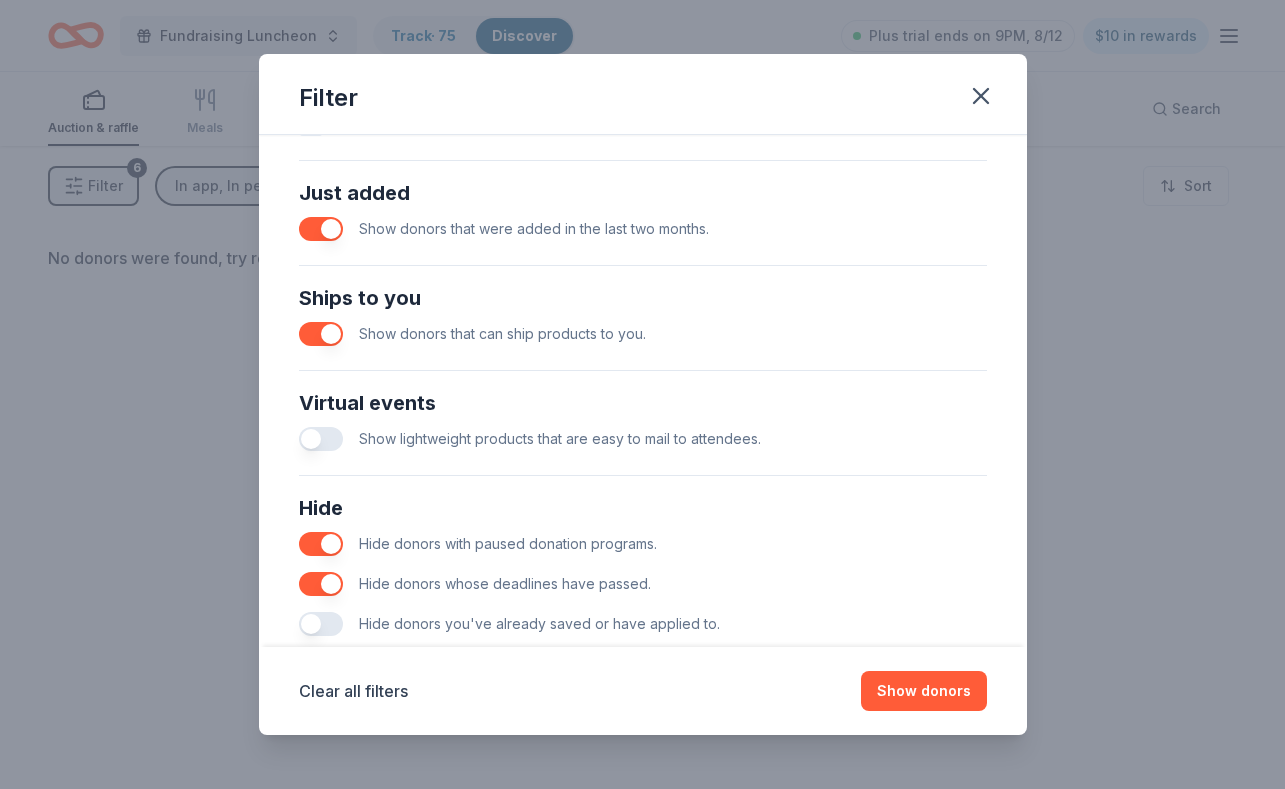 click at bounding box center (321, 439) 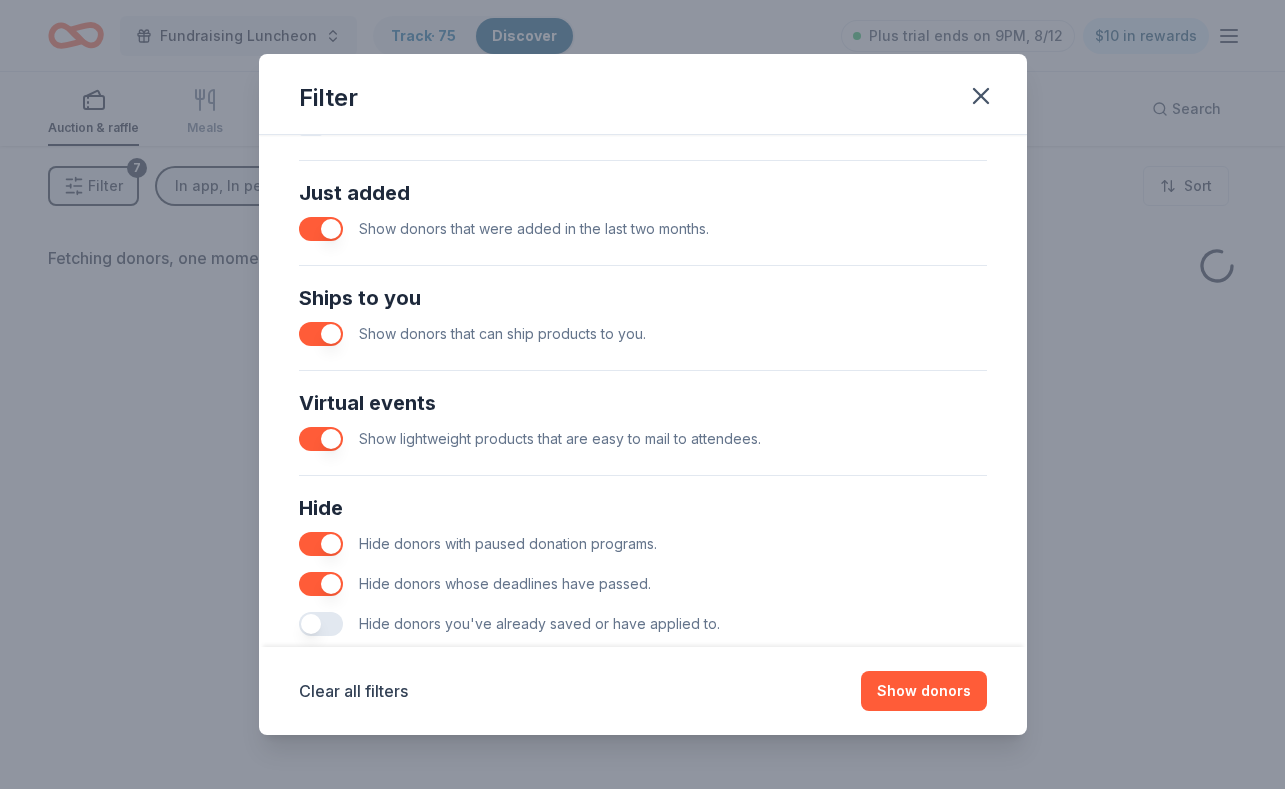 scroll, scrollTop: 805, scrollLeft: 0, axis: vertical 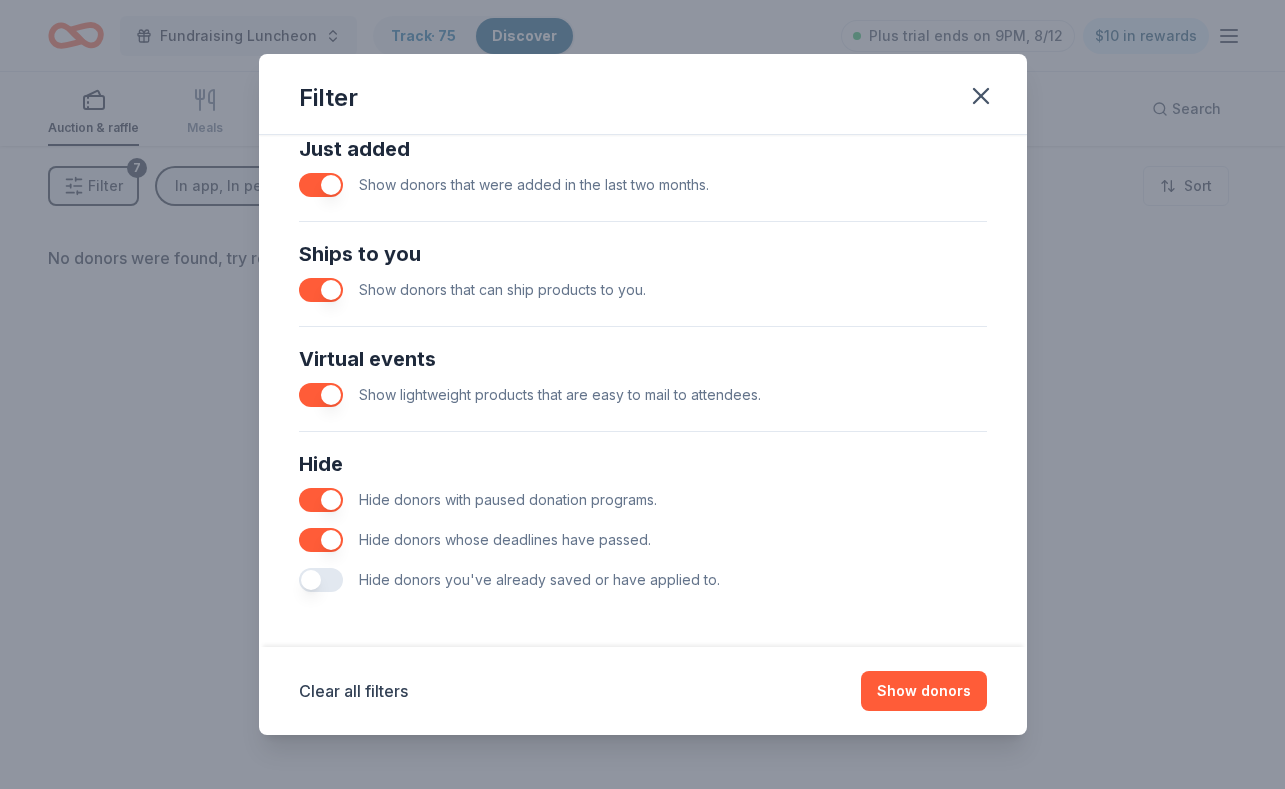 click at bounding box center [321, 580] 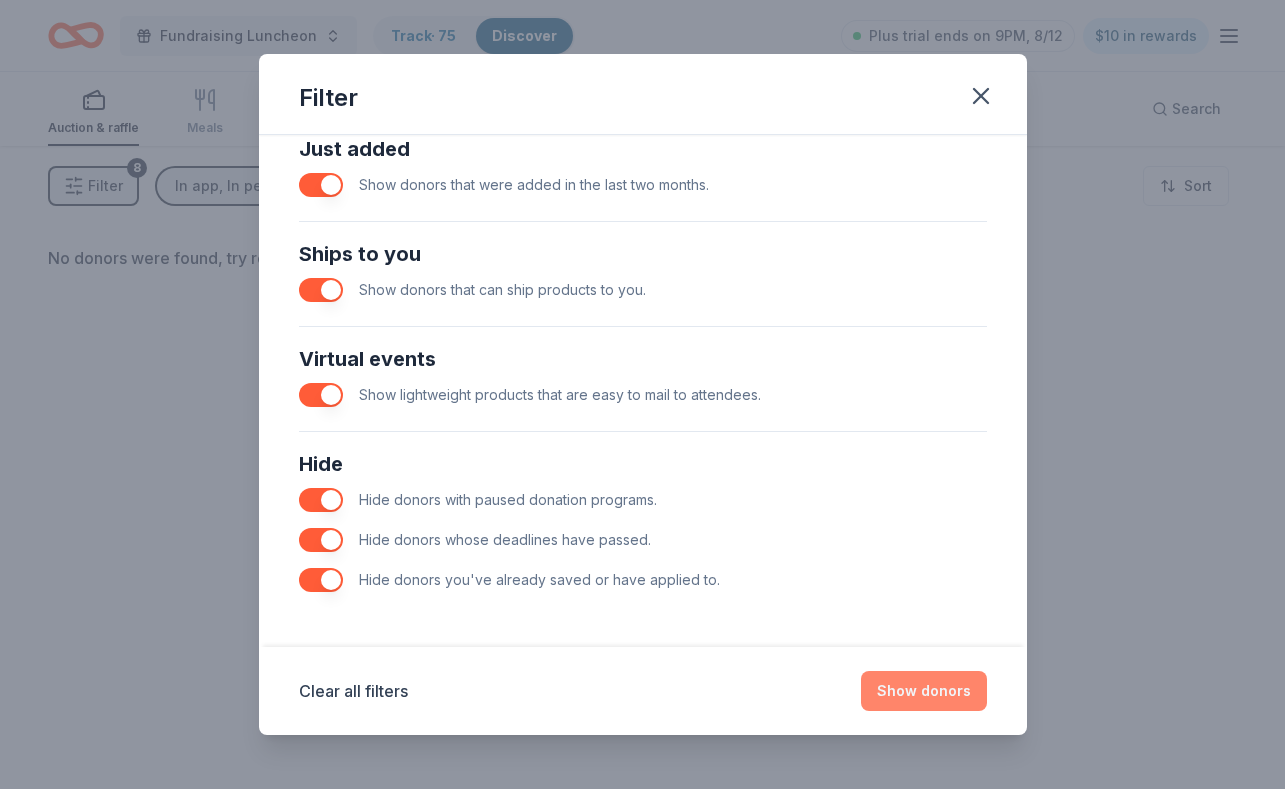 click on "Show    donors" at bounding box center [924, 691] 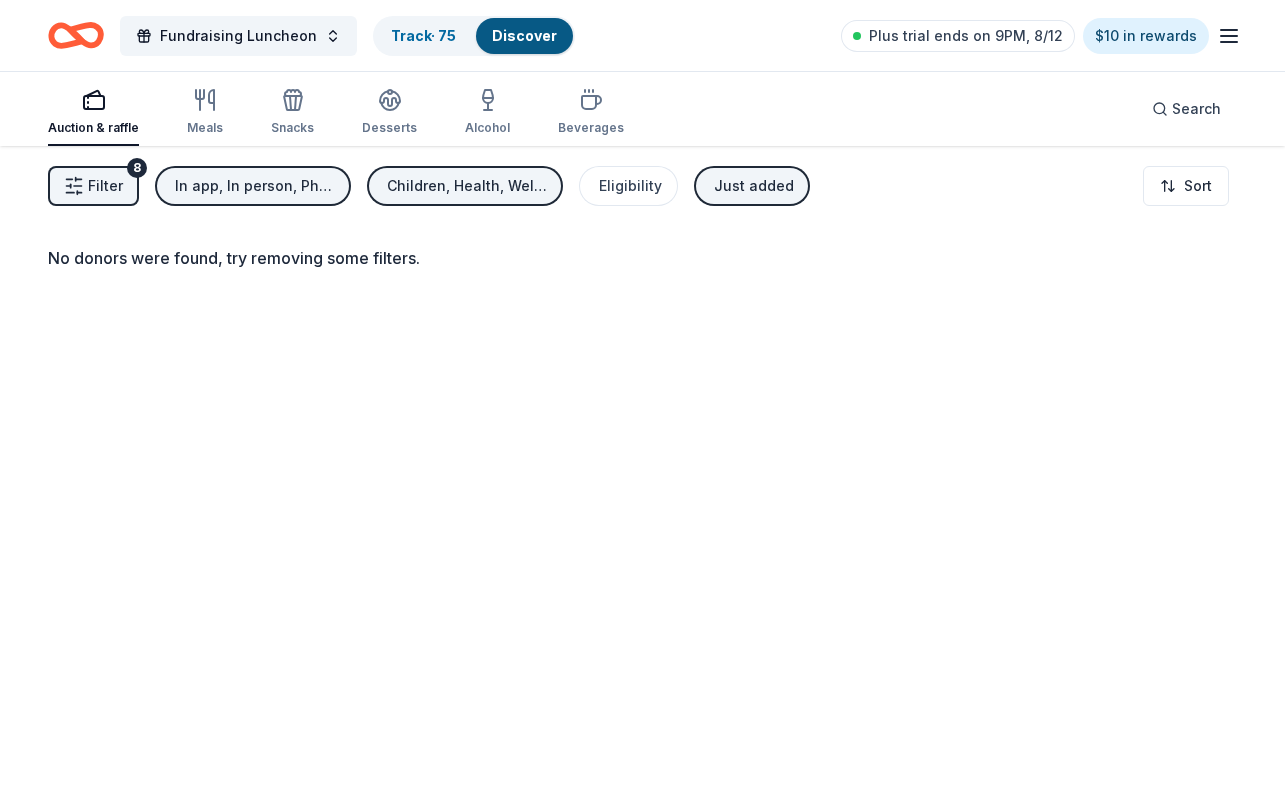 click on "Filter" at bounding box center (105, 186) 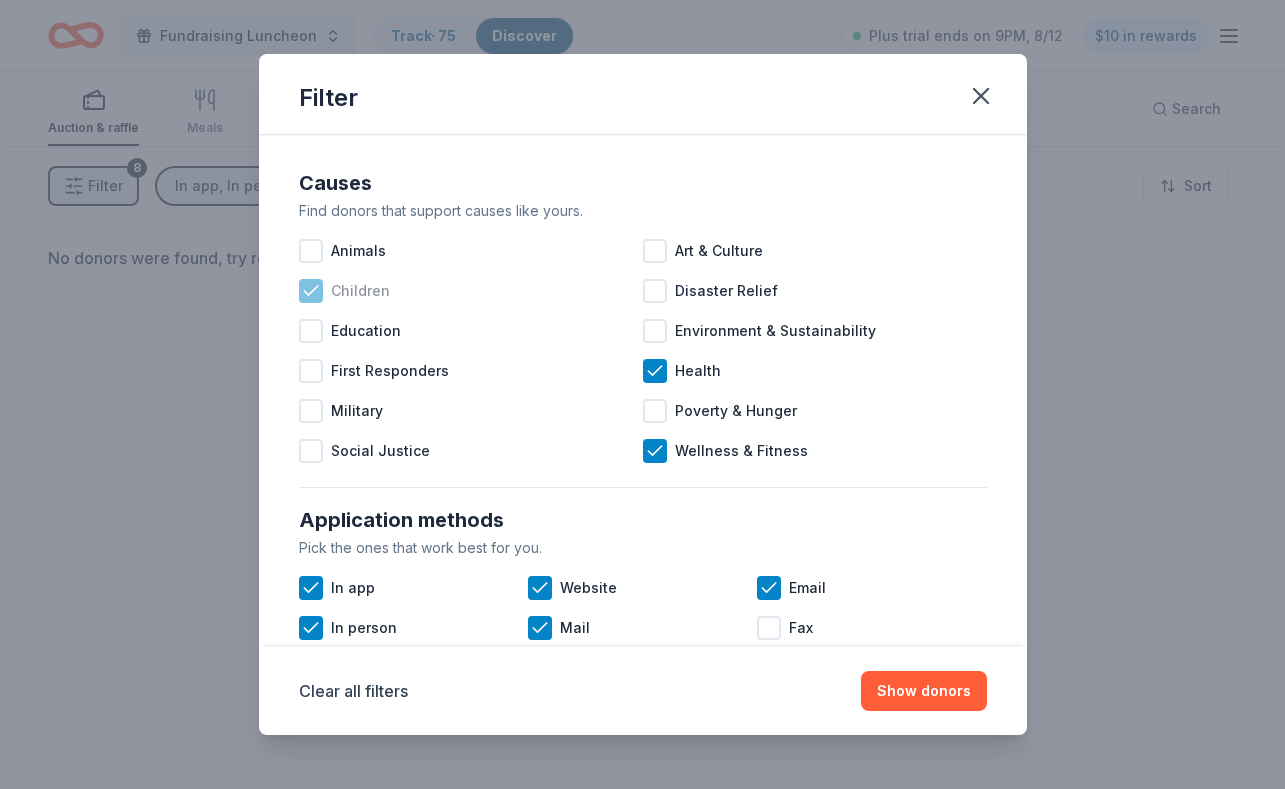 click 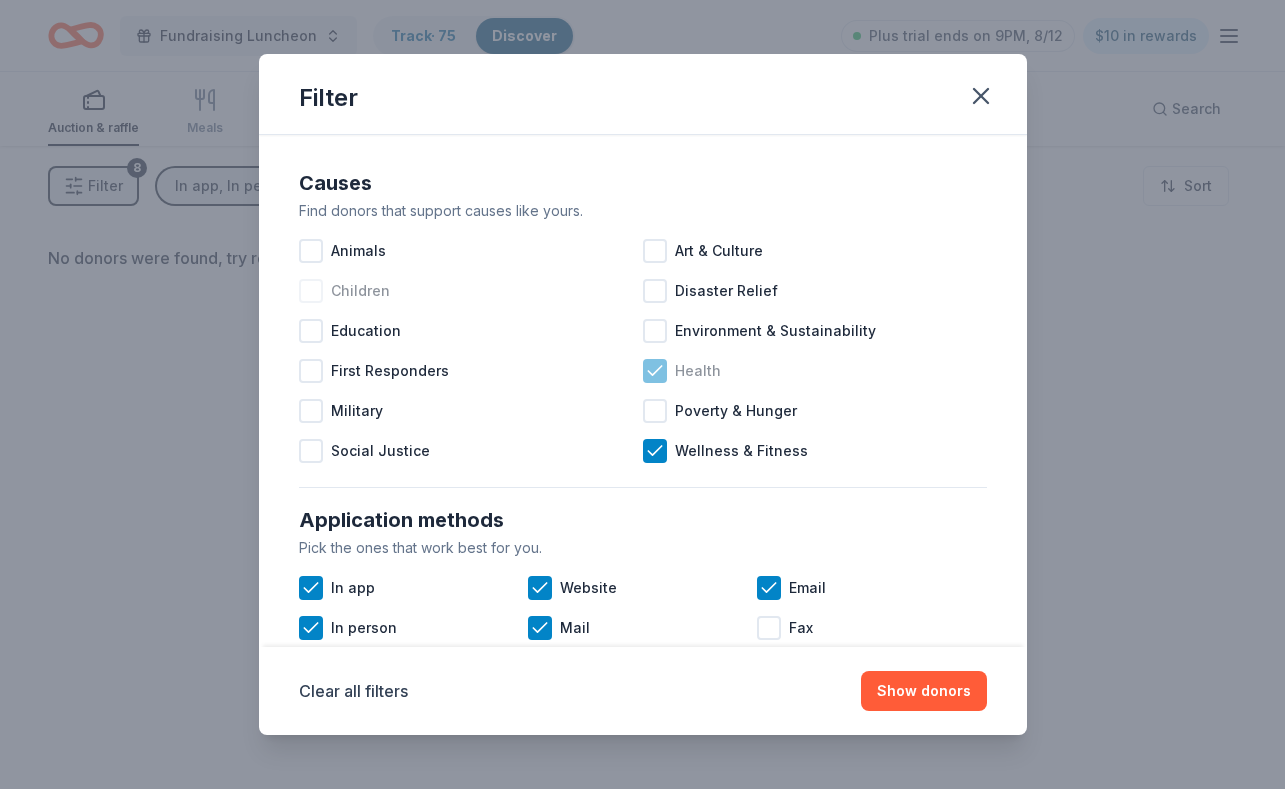 click 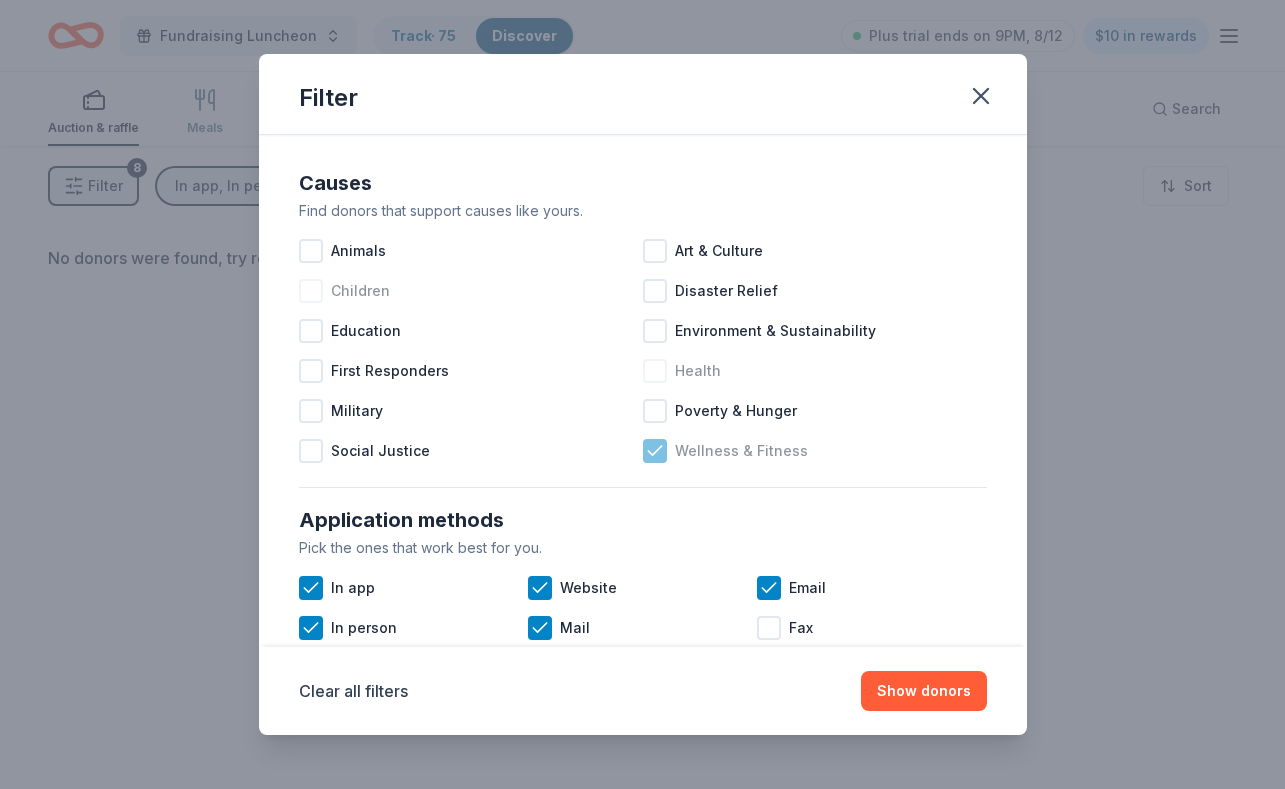 click 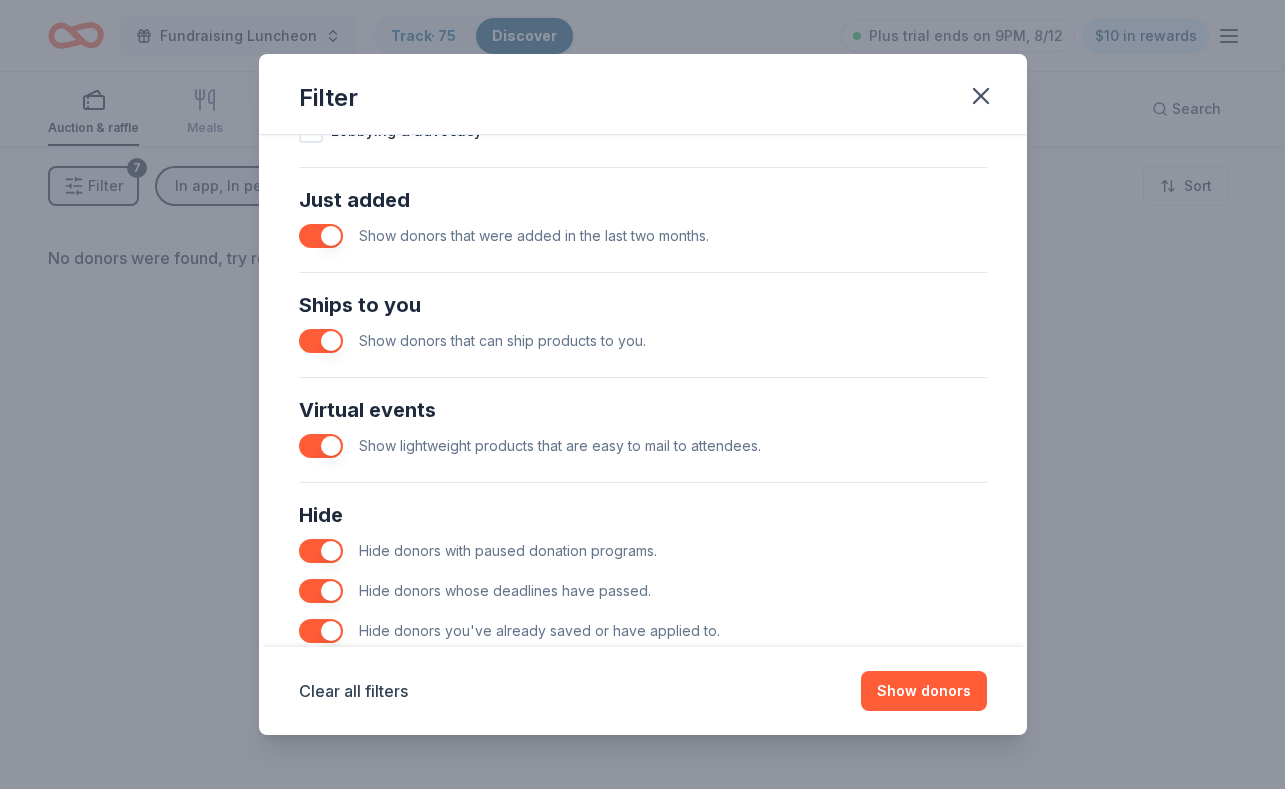 scroll, scrollTop: 805, scrollLeft: 0, axis: vertical 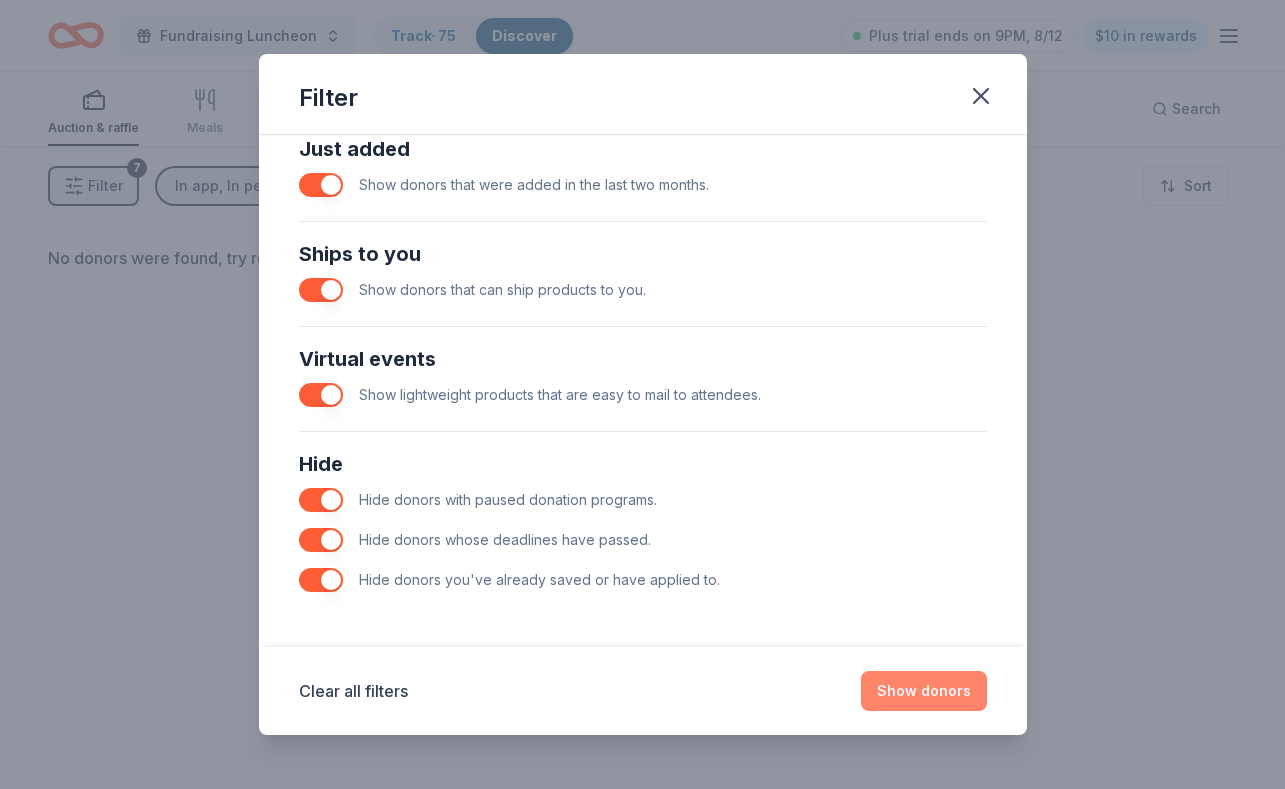 click on "Show    donors" at bounding box center [924, 691] 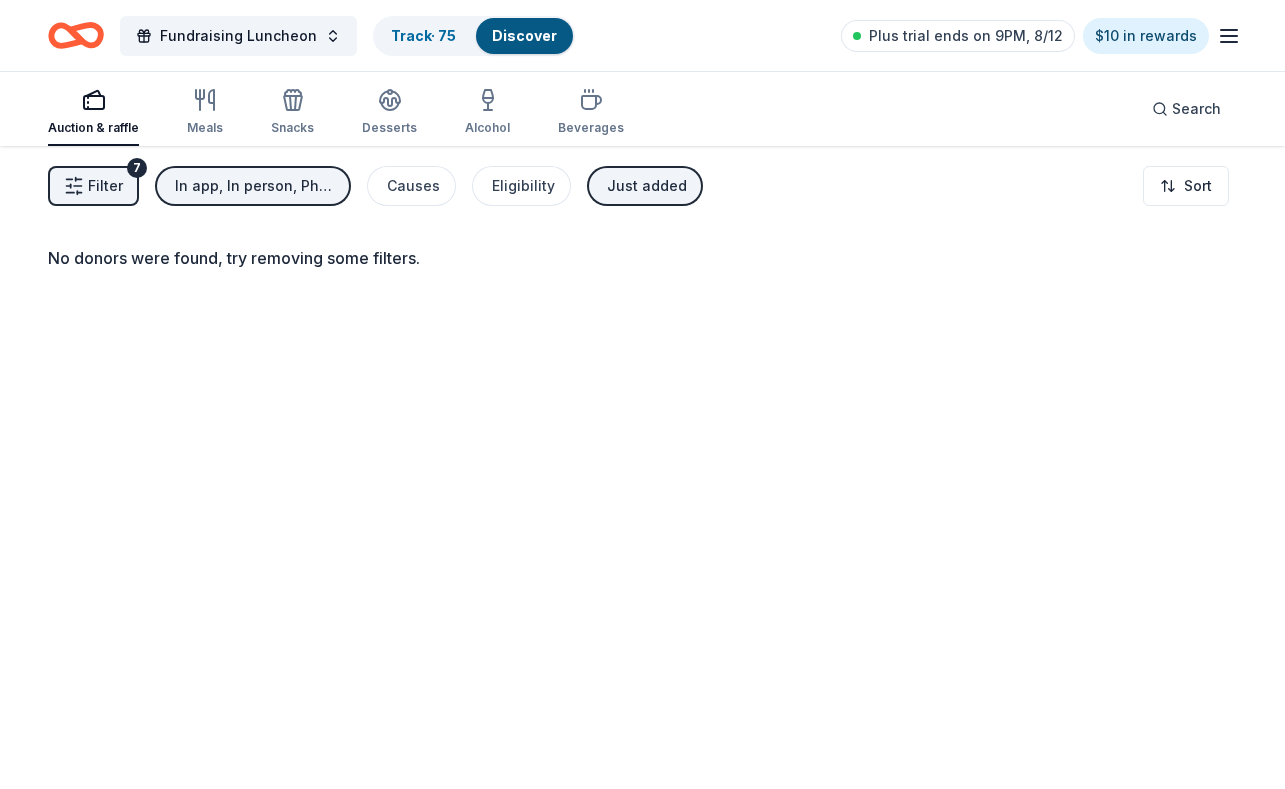 click on "Filter" at bounding box center [105, 186] 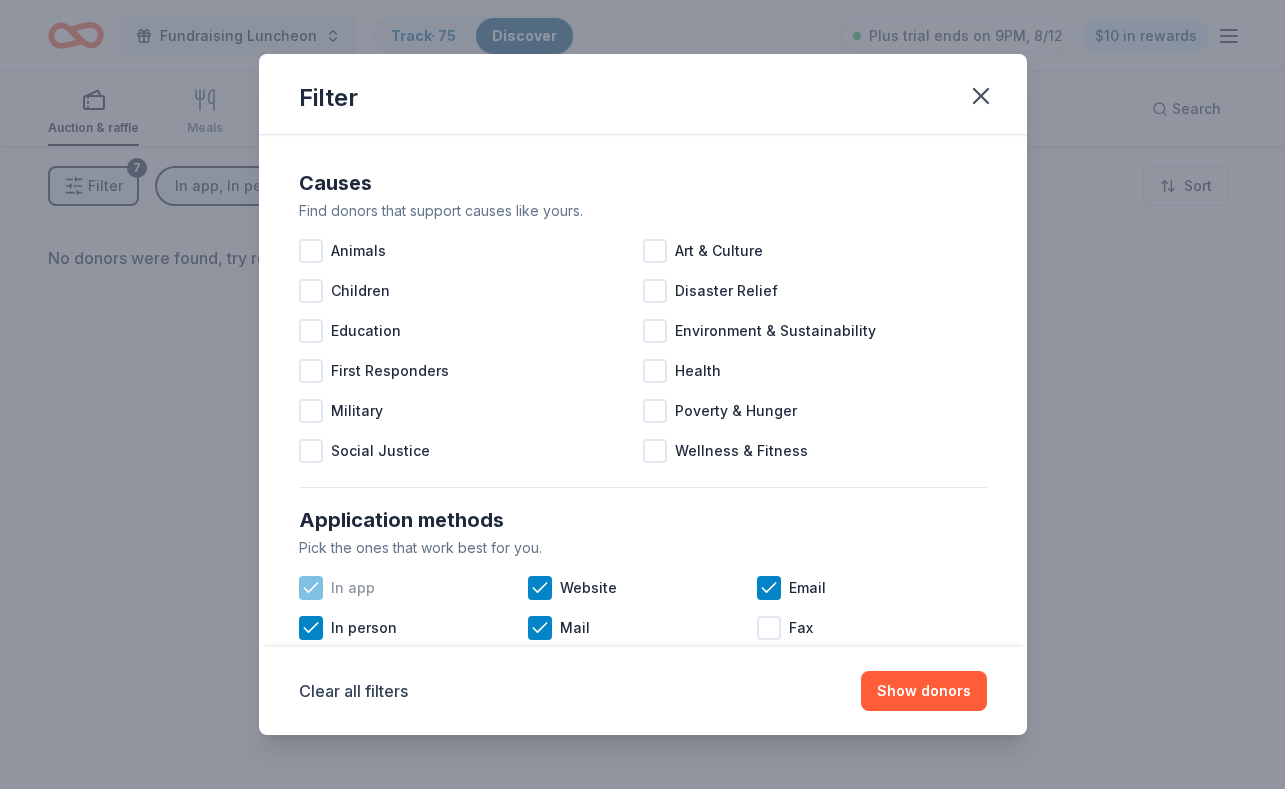 click 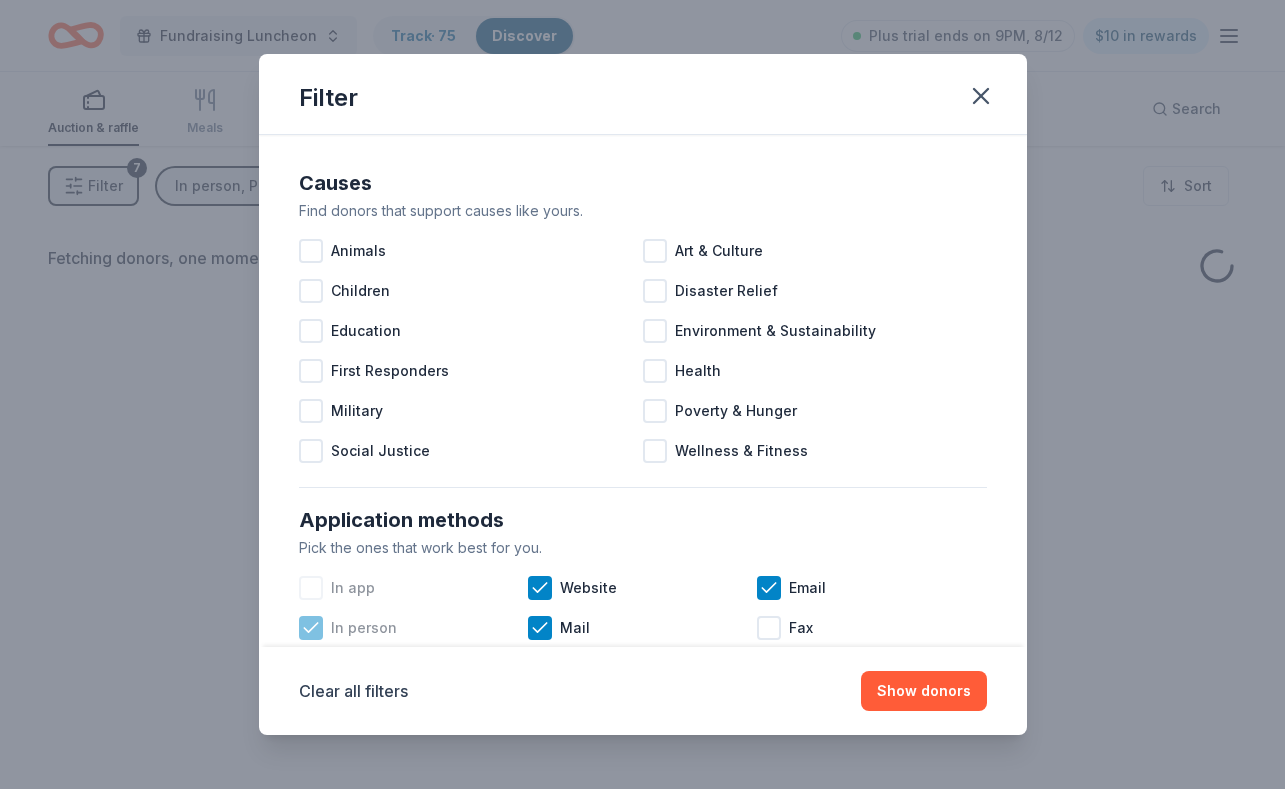 click 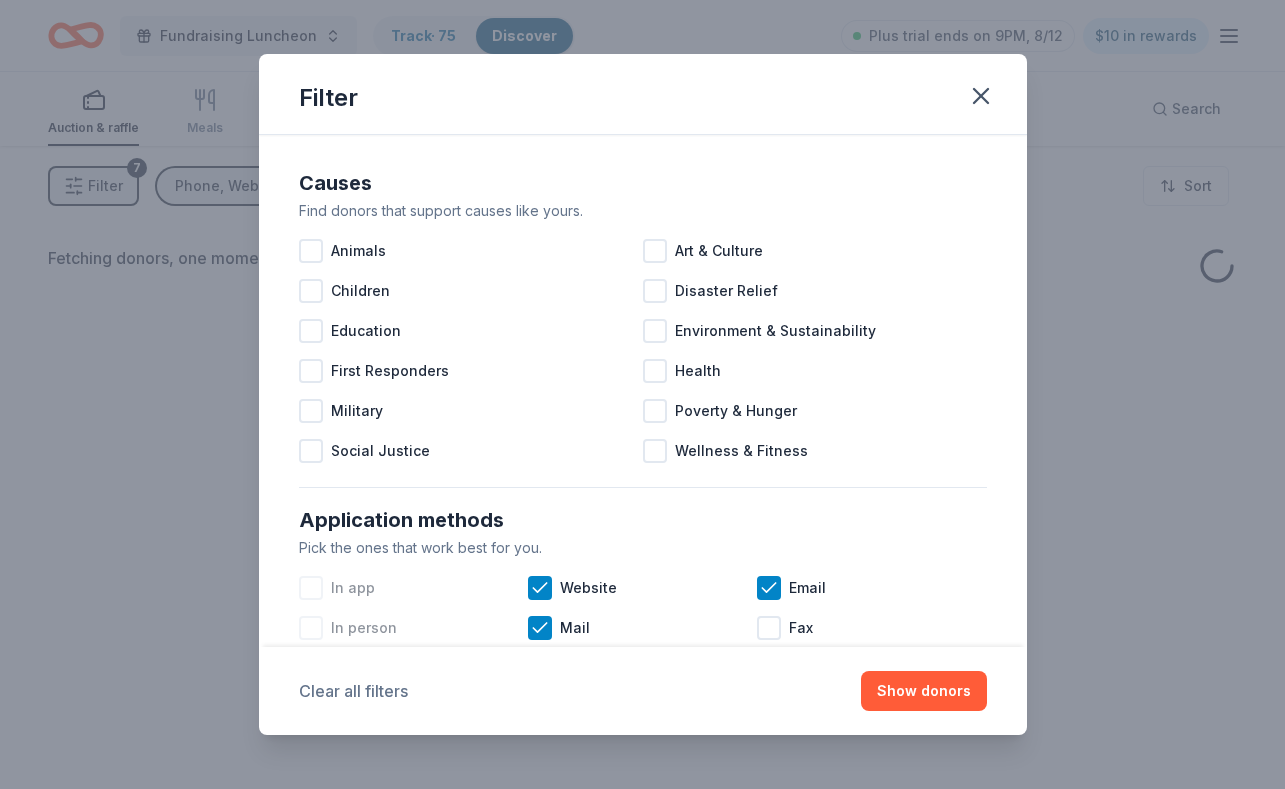 click on "Clear all filters" at bounding box center (353, 691) 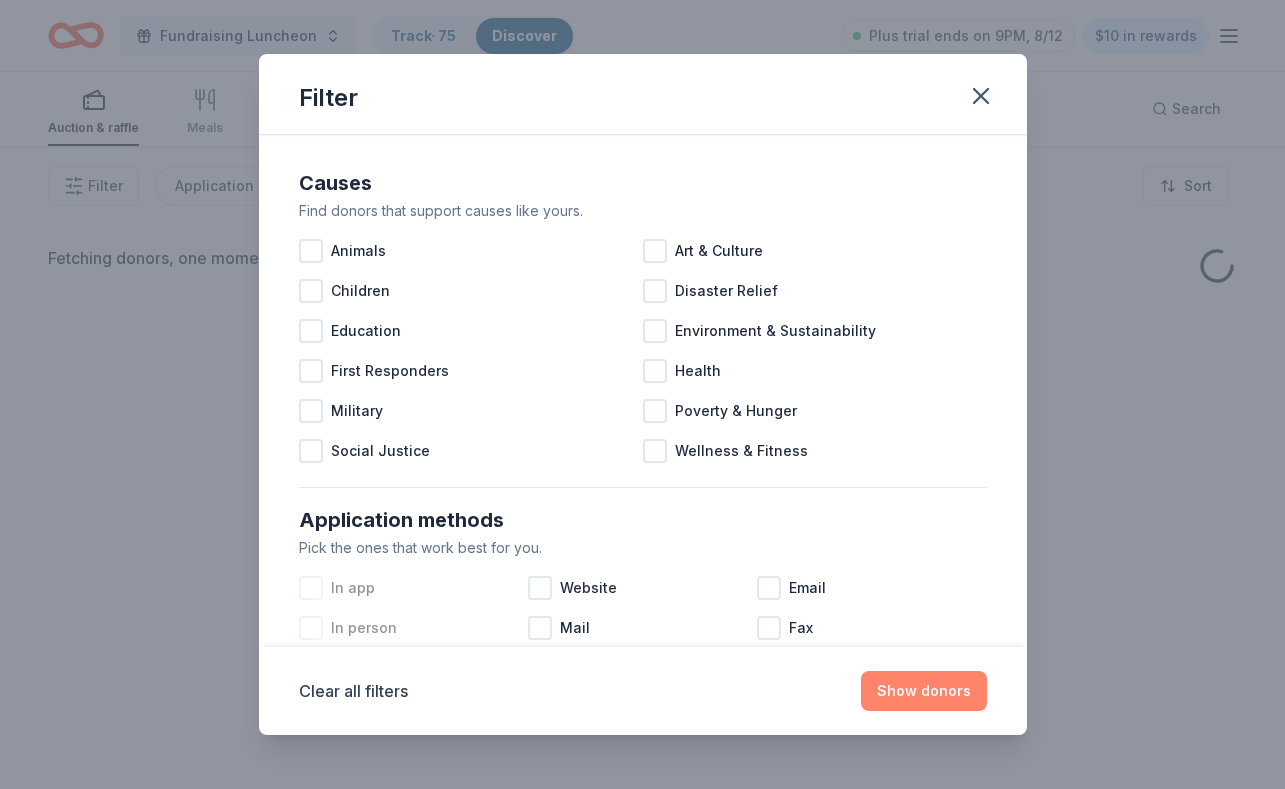 click on "Show    donors" at bounding box center (924, 691) 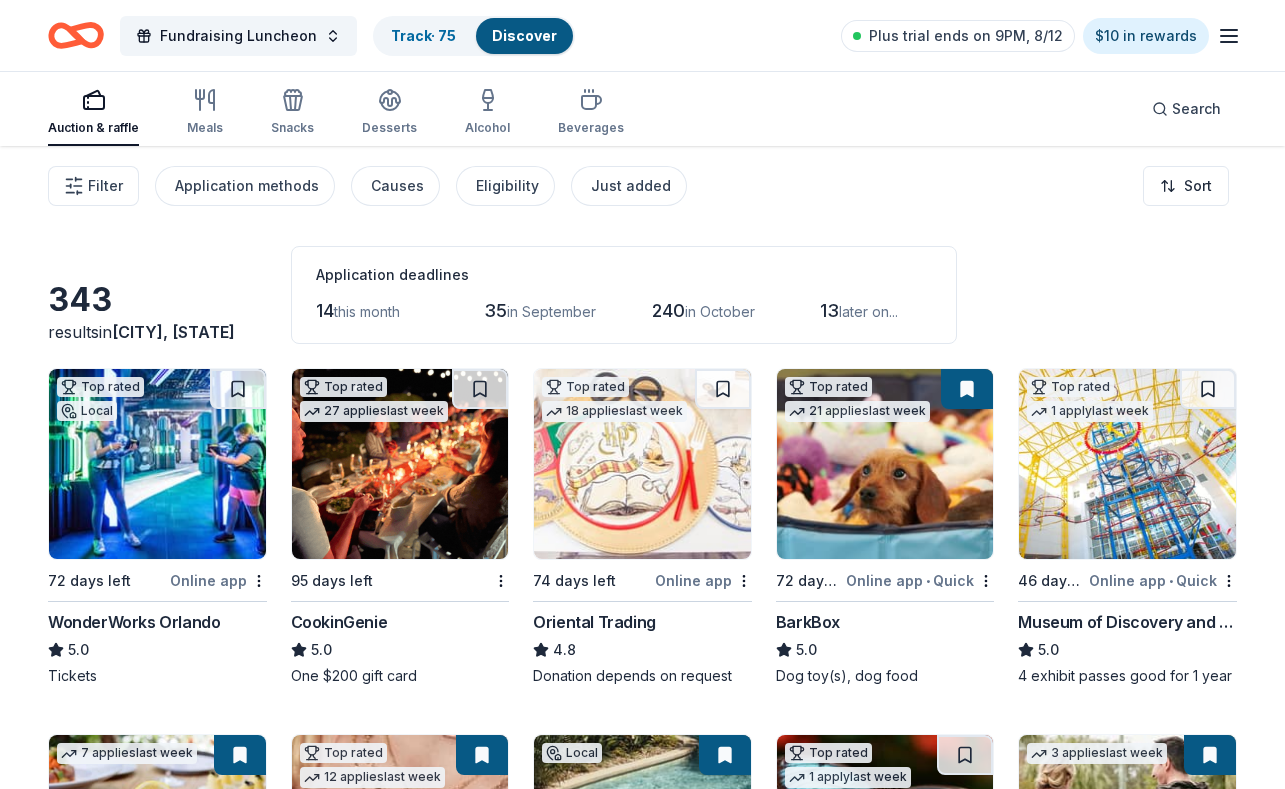 scroll, scrollTop: 0, scrollLeft: 0, axis: both 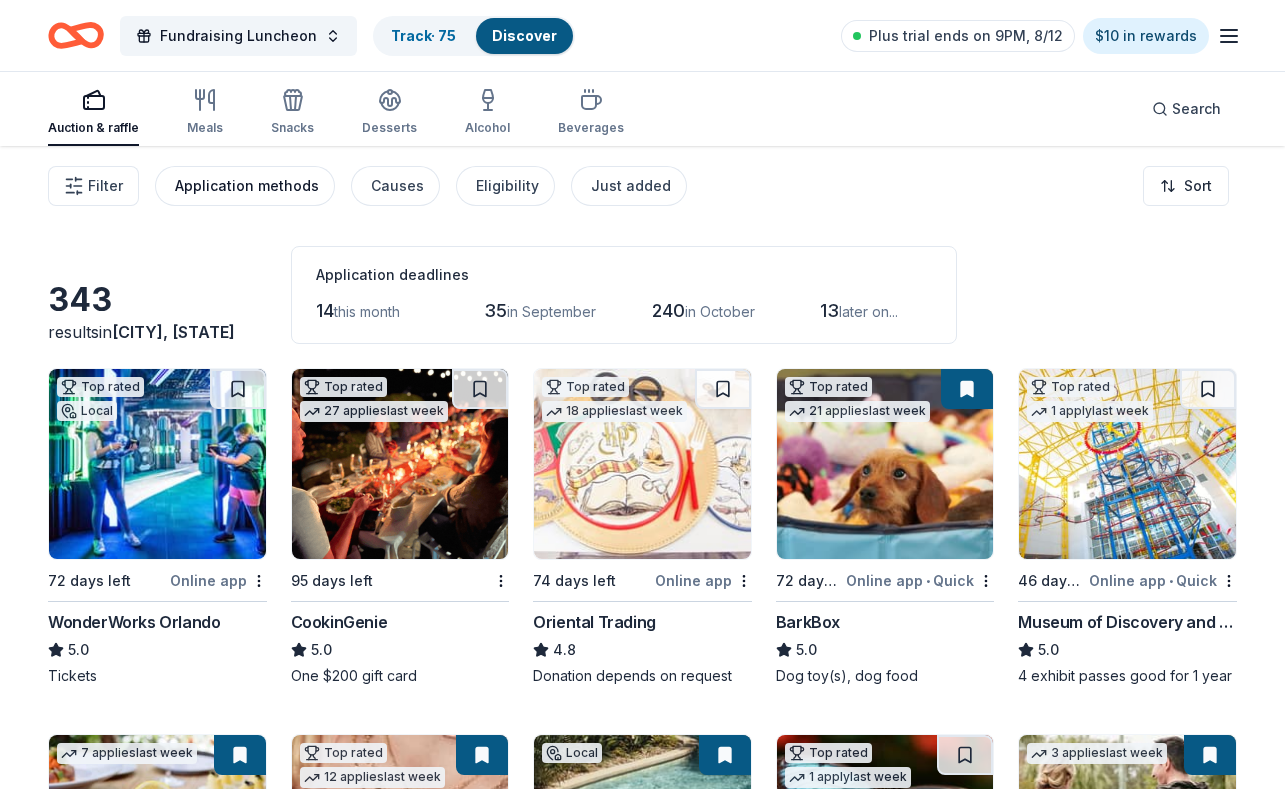 click on "Application methods" at bounding box center [247, 186] 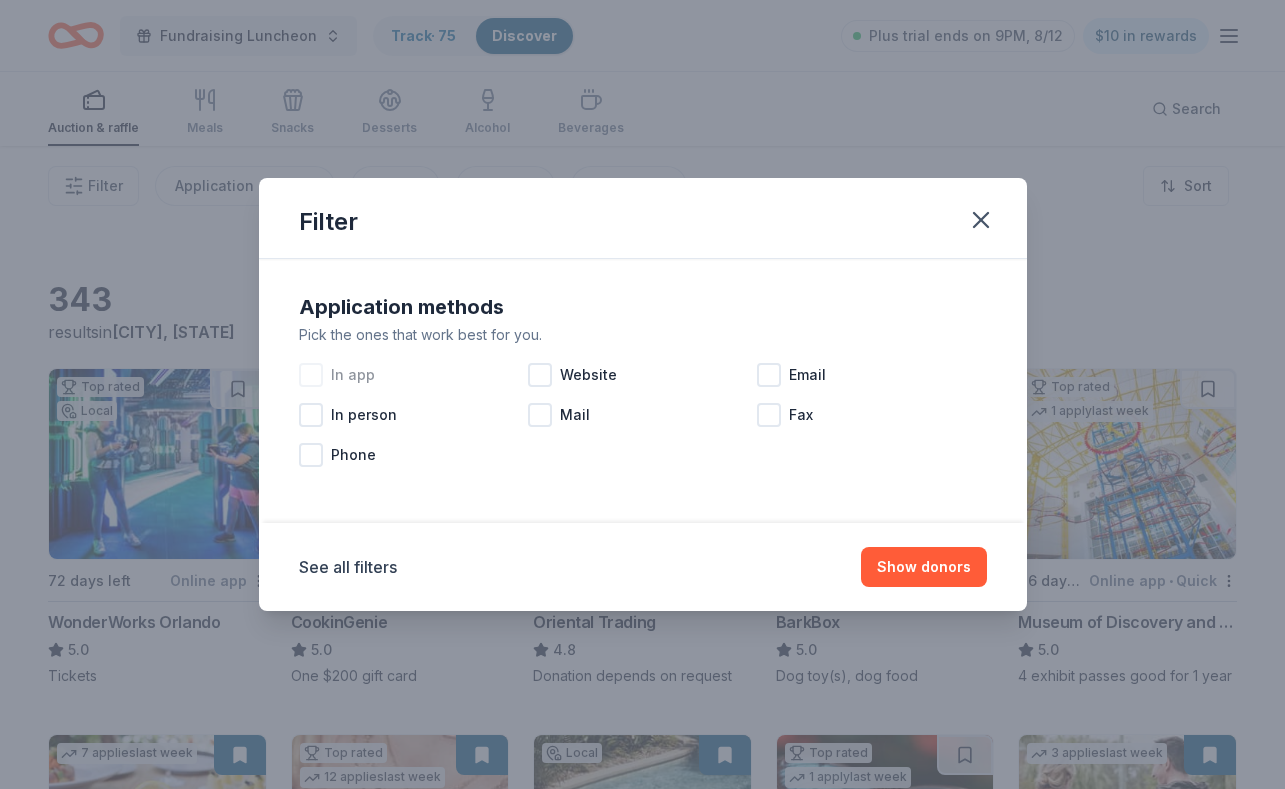 click at bounding box center [311, 375] 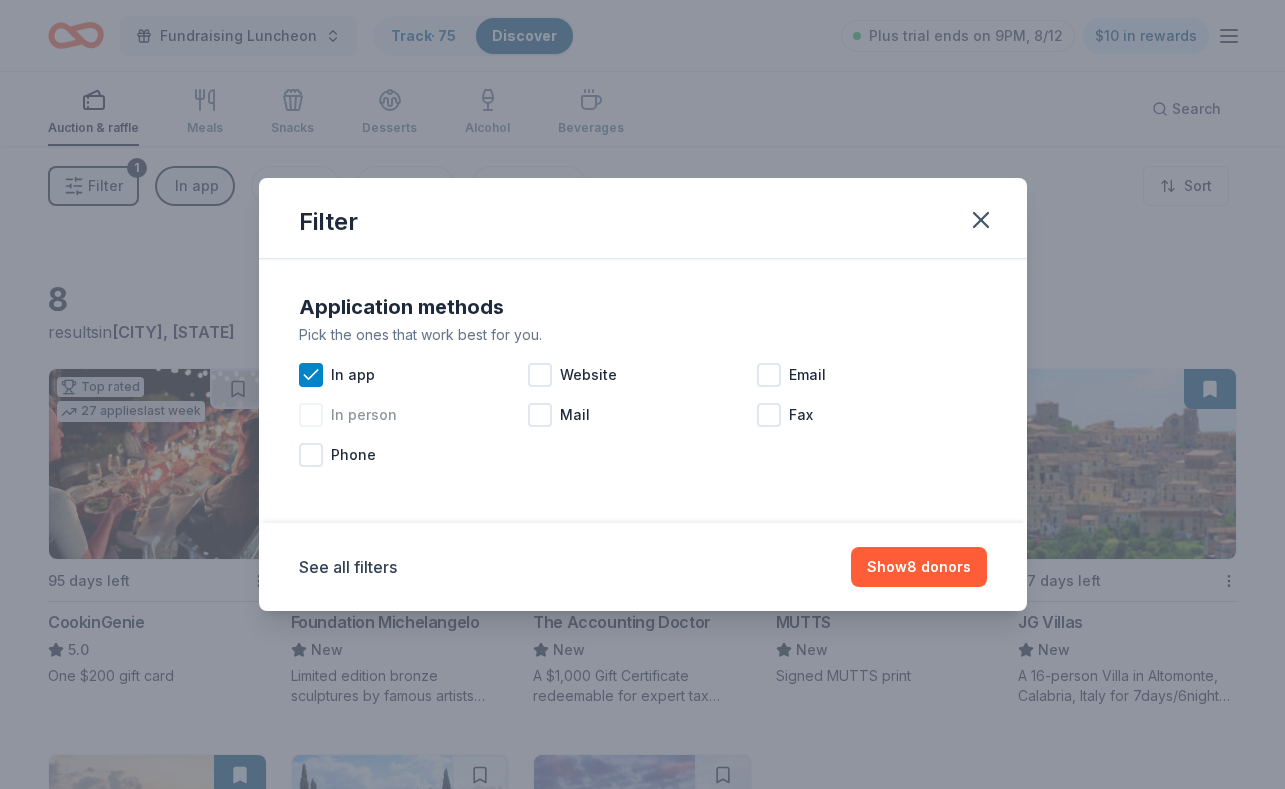 click at bounding box center (311, 415) 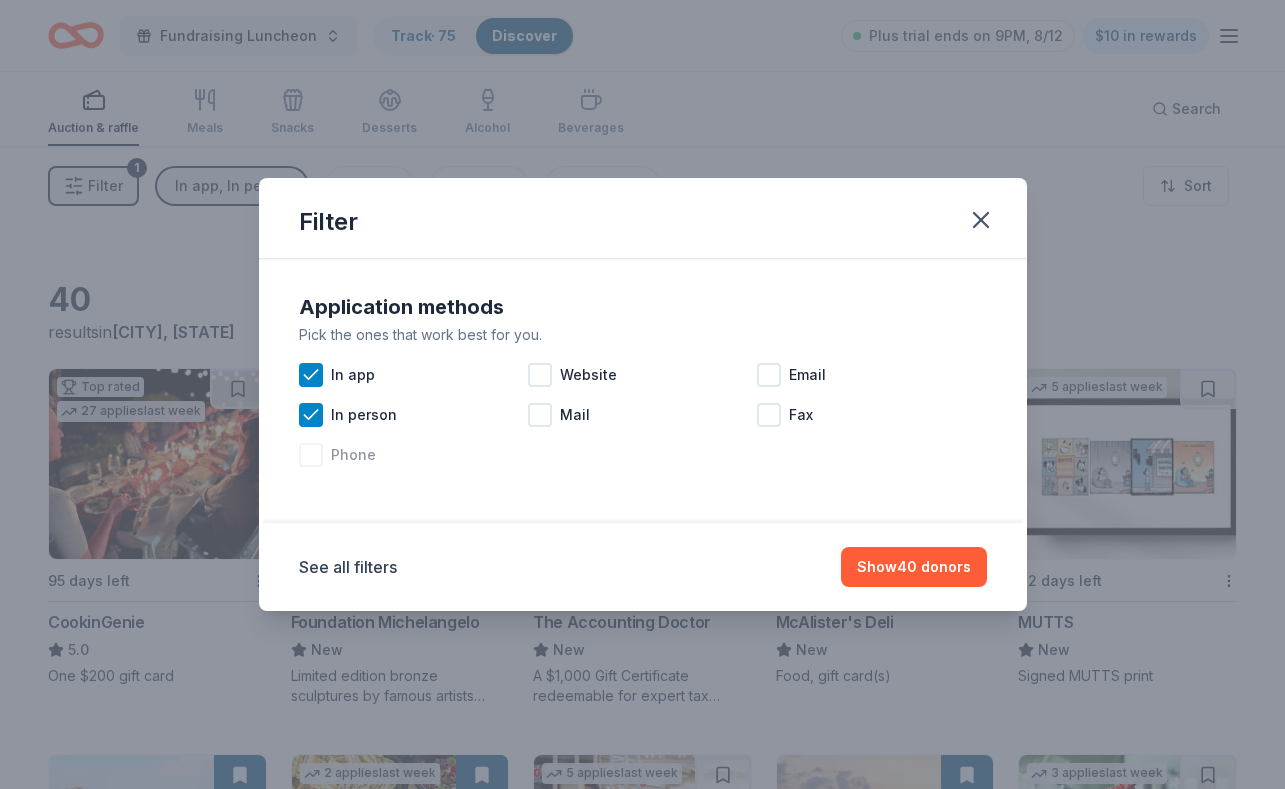 click at bounding box center (311, 455) 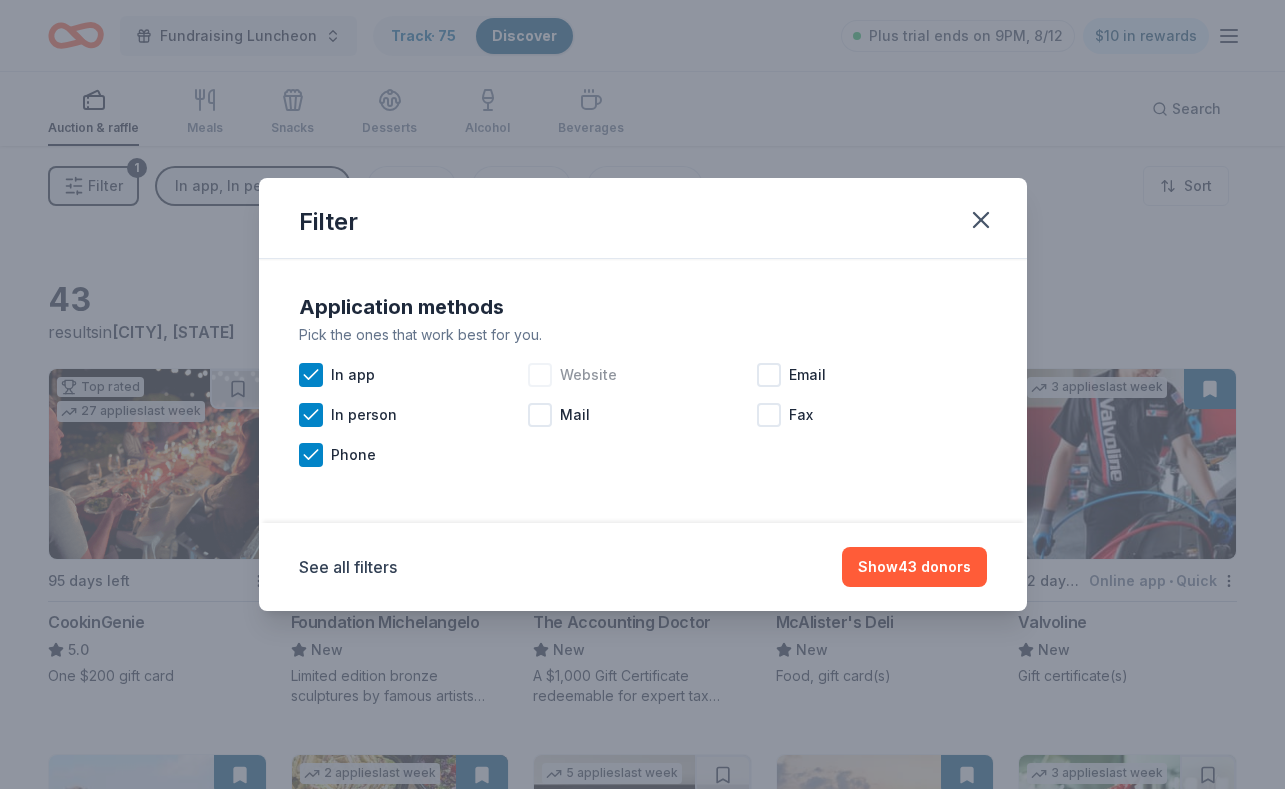 click at bounding box center [540, 375] 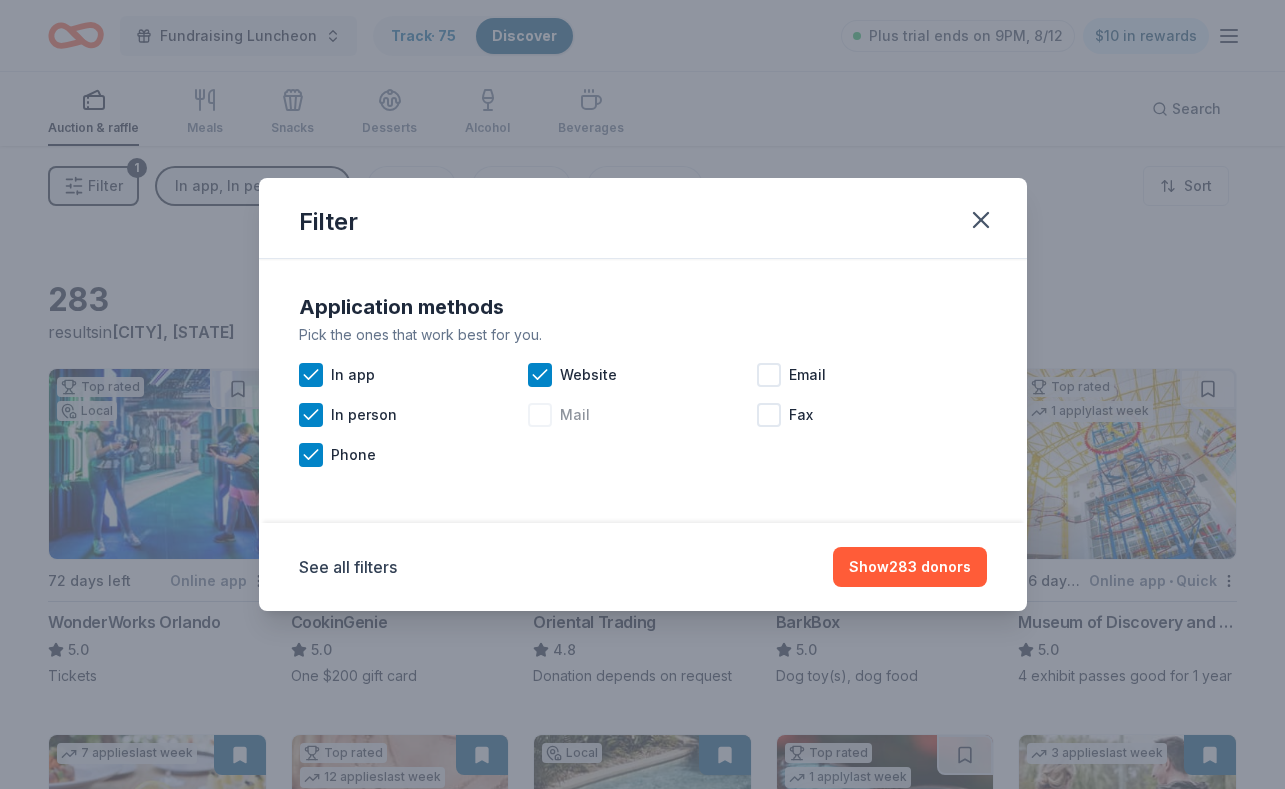 click at bounding box center [540, 415] 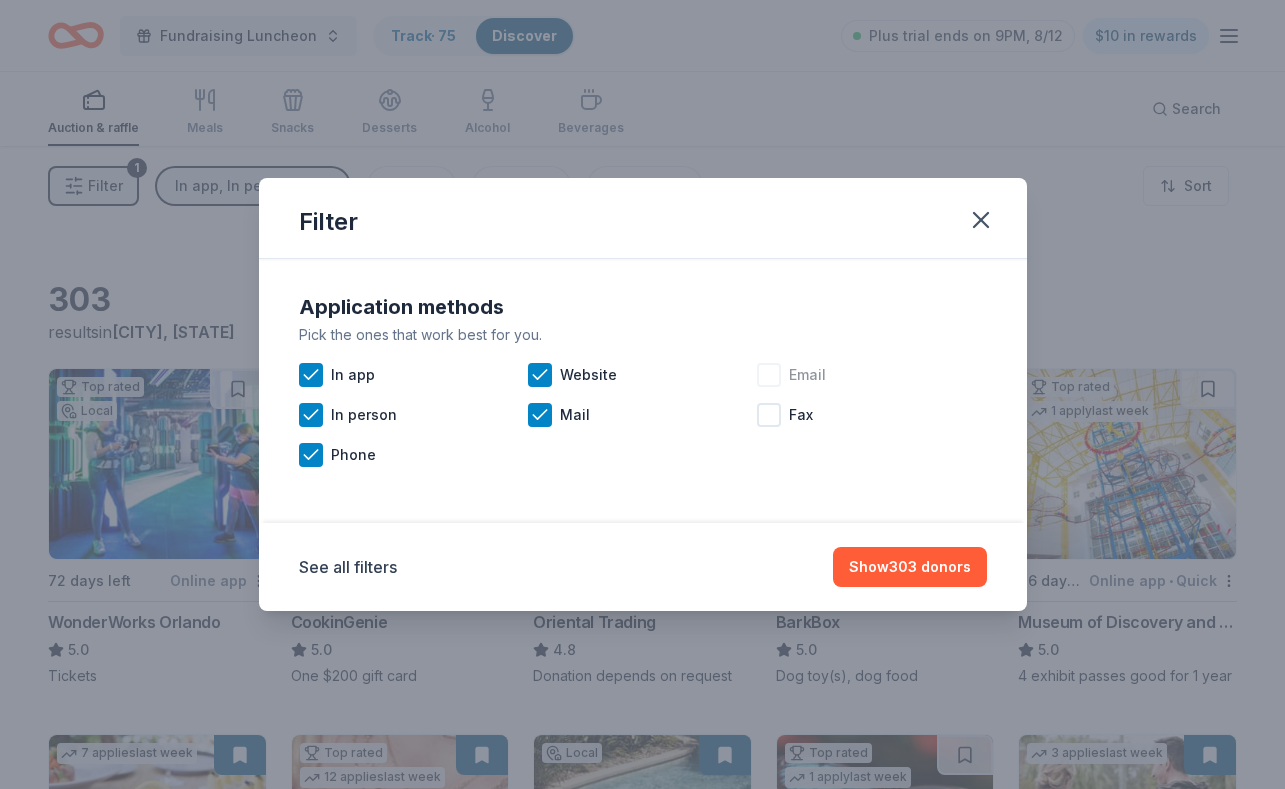 click at bounding box center (769, 375) 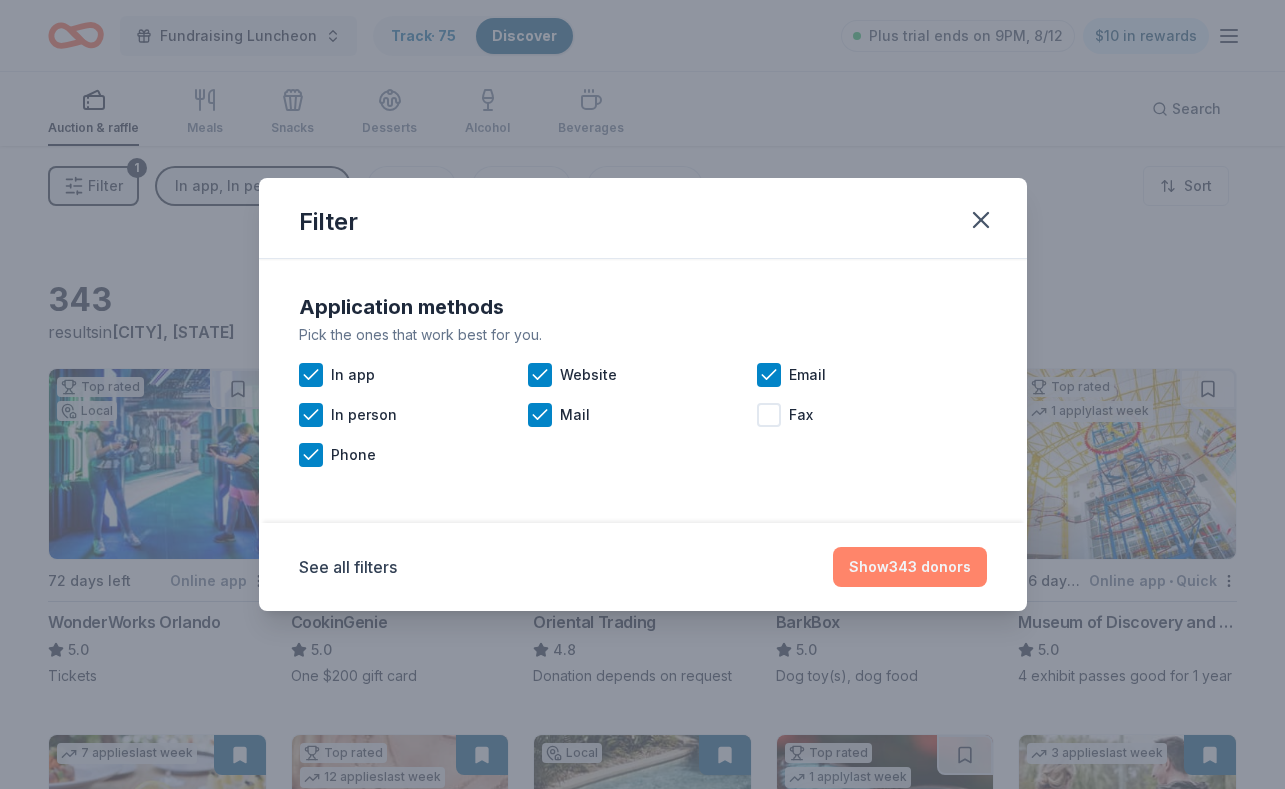 click on "Show  343   donors" at bounding box center (910, 567) 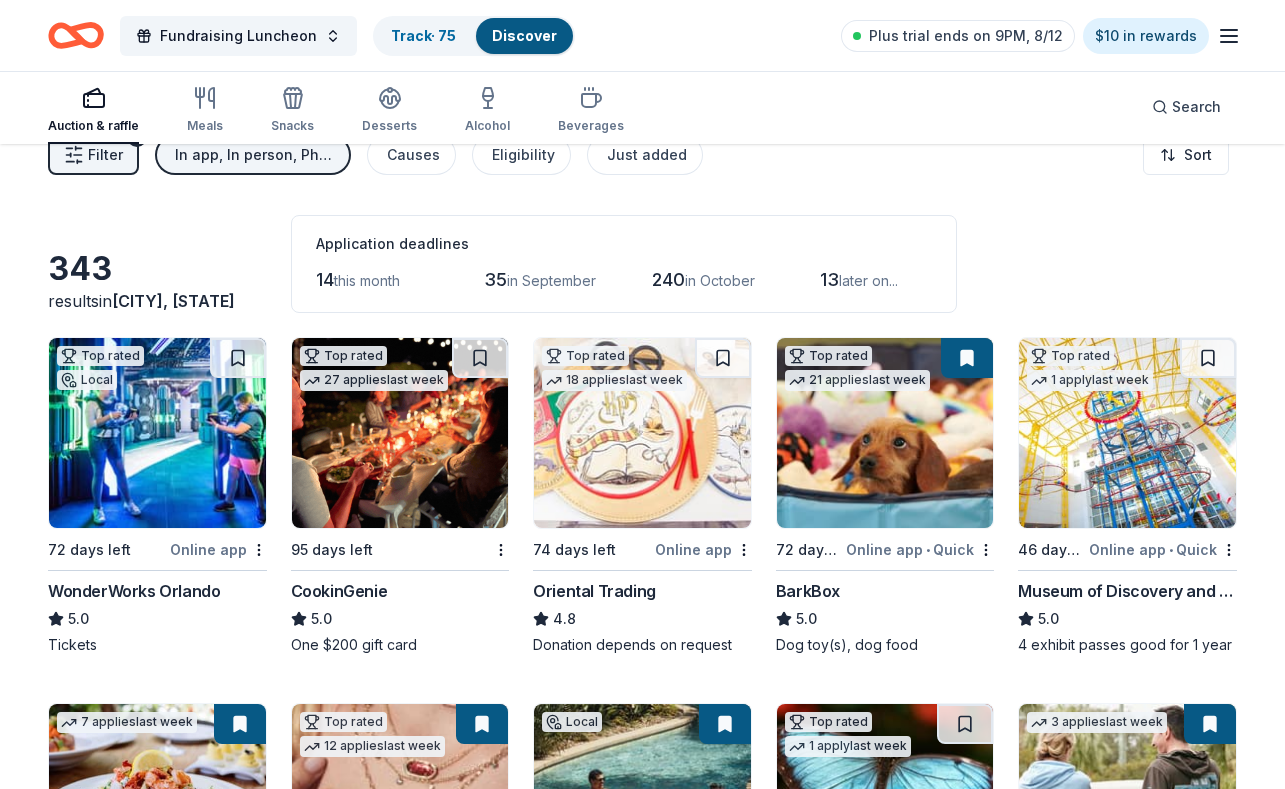 scroll, scrollTop: 0, scrollLeft: 0, axis: both 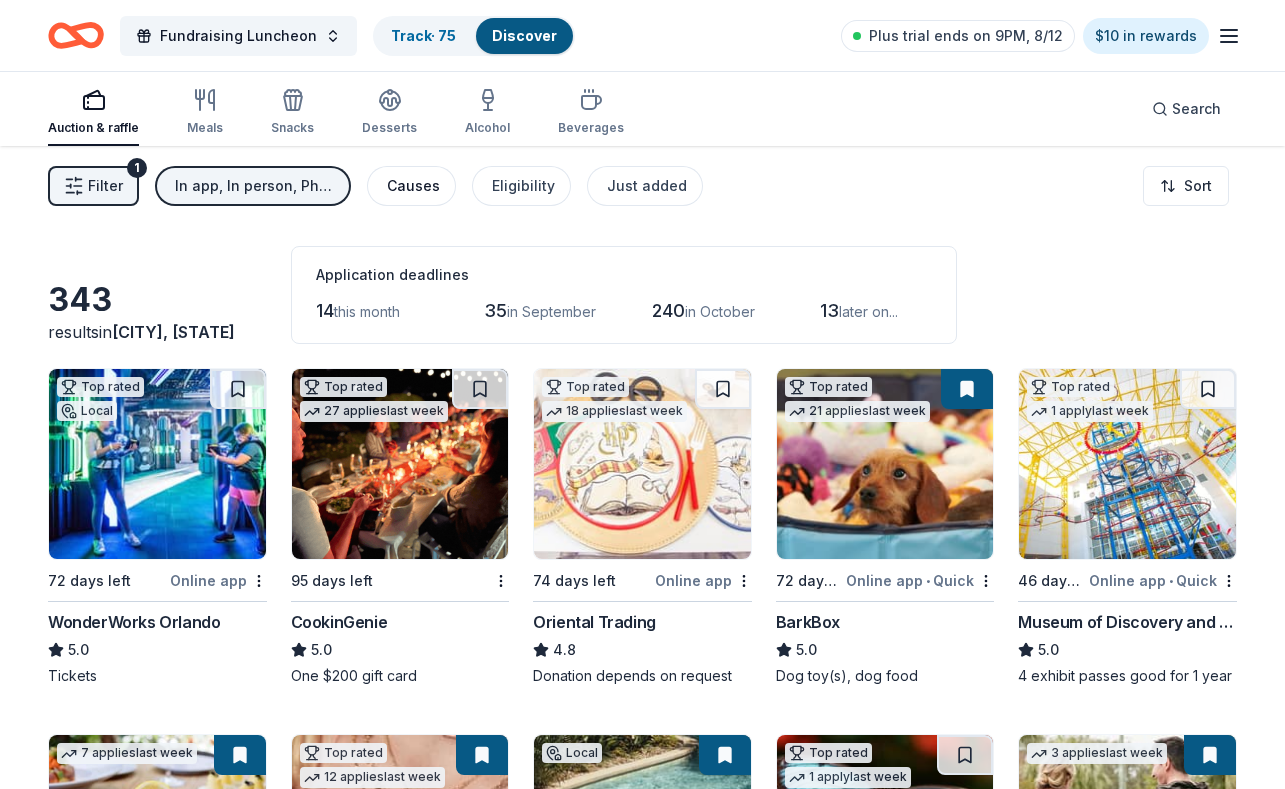 click on "Causes" at bounding box center [413, 186] 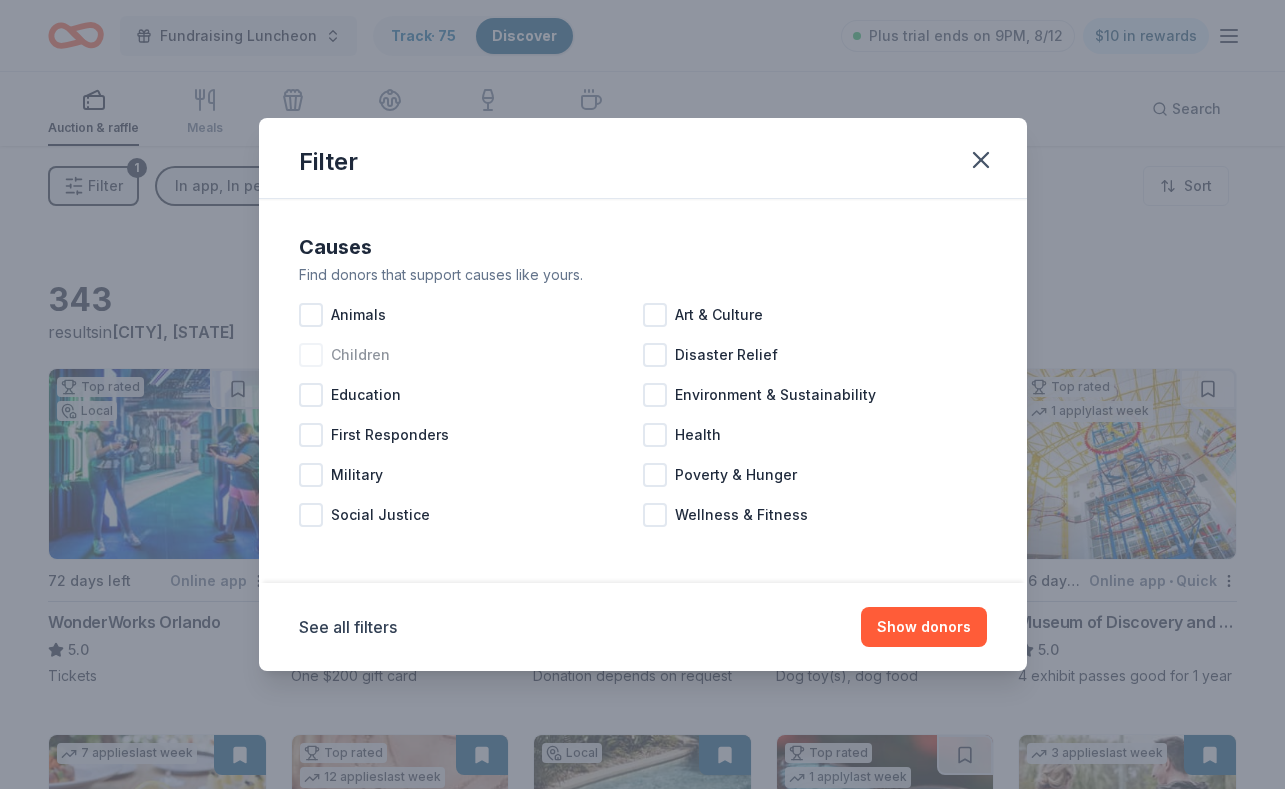 click at bounding box center [311, 355] 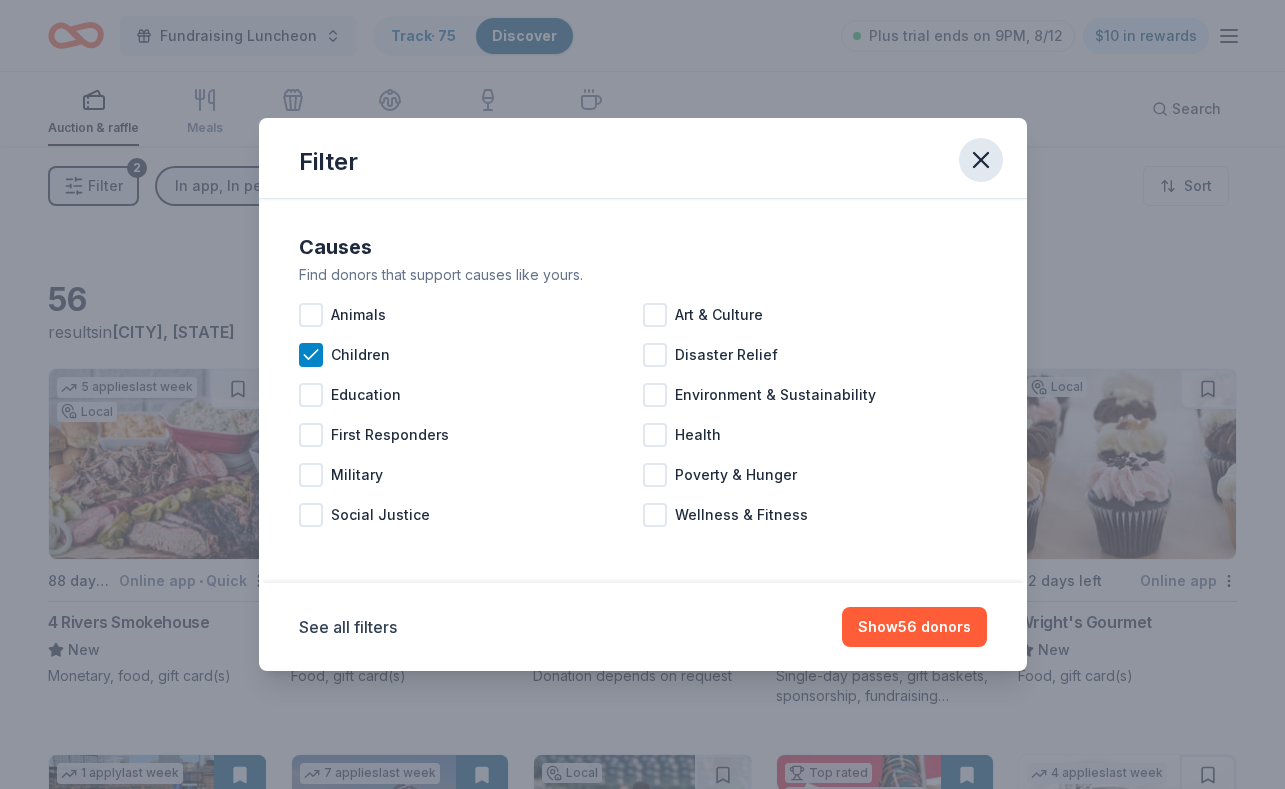 click 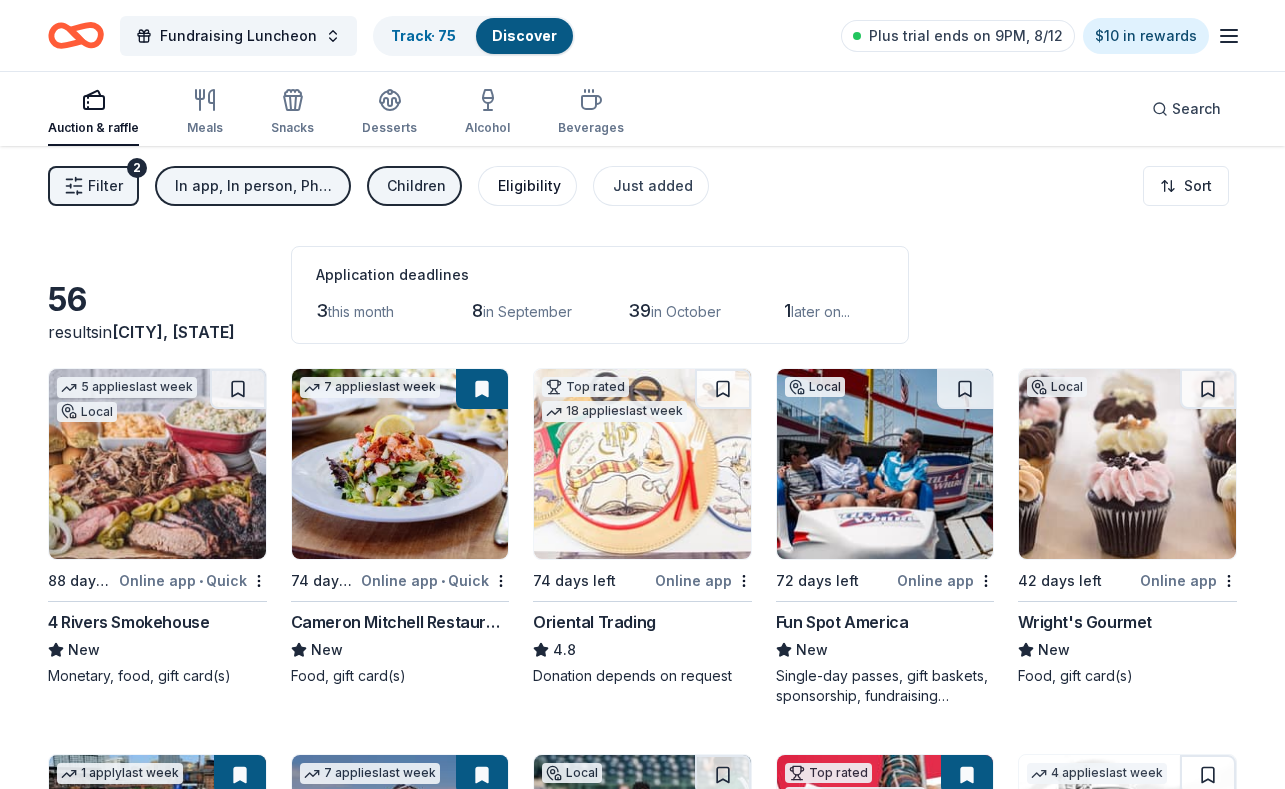 click on "Eligibility" at bounding box center (529, 186) 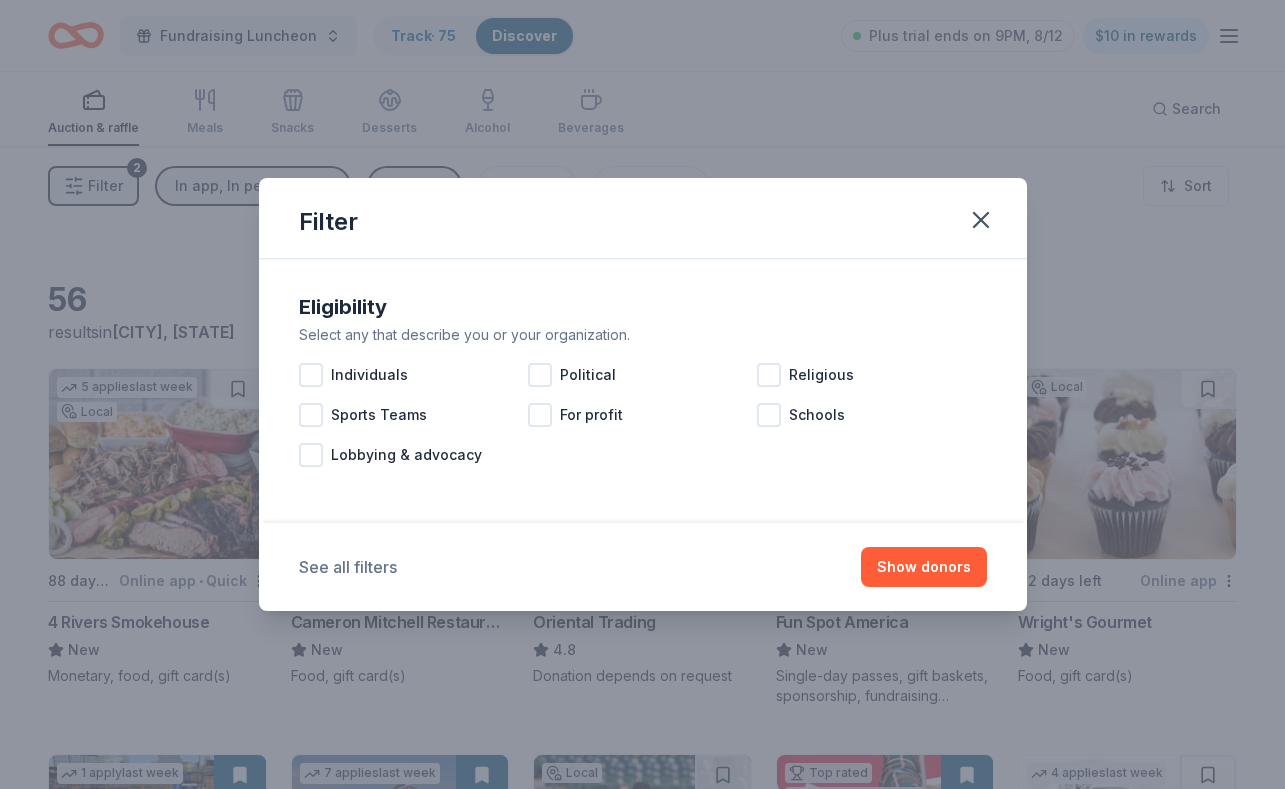click on "See all filters" at bounding box center [348, 567] 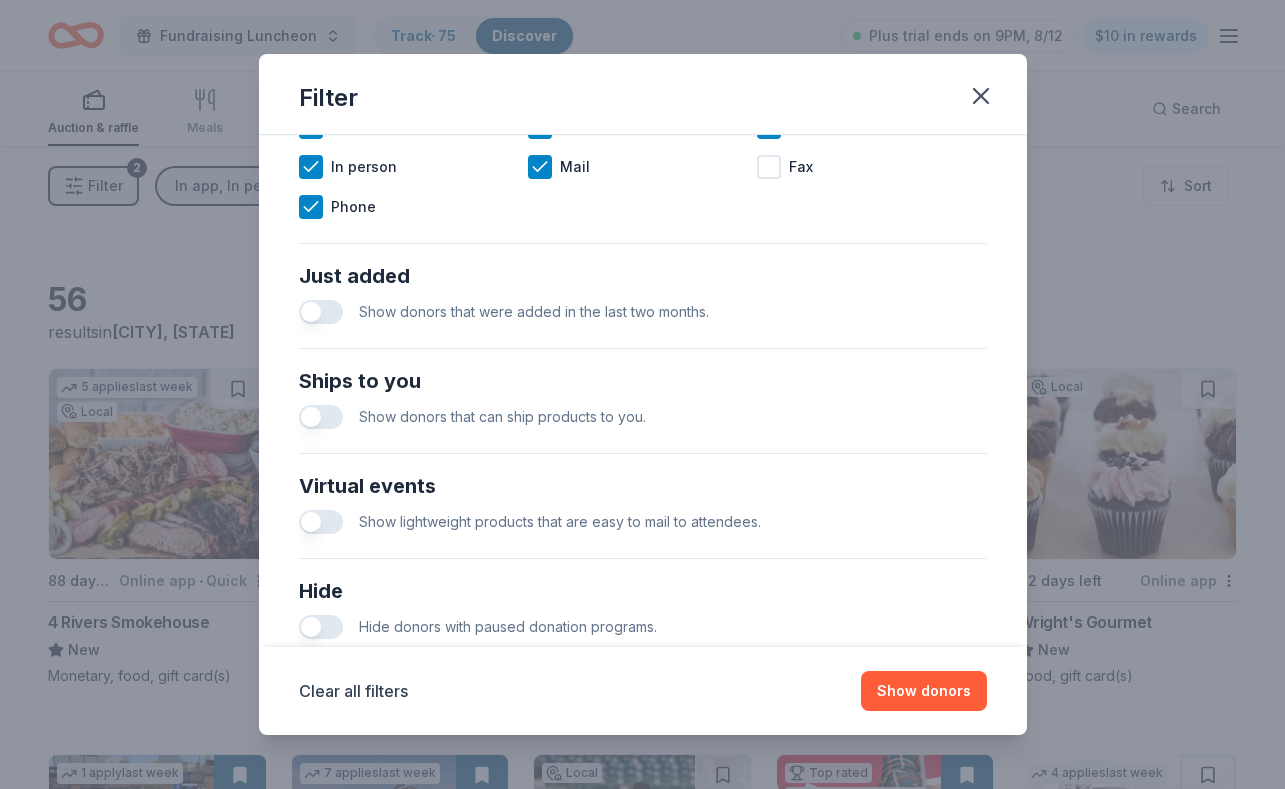scroll, scrollTop: 805, scrollLeft: 0, axis: vertical 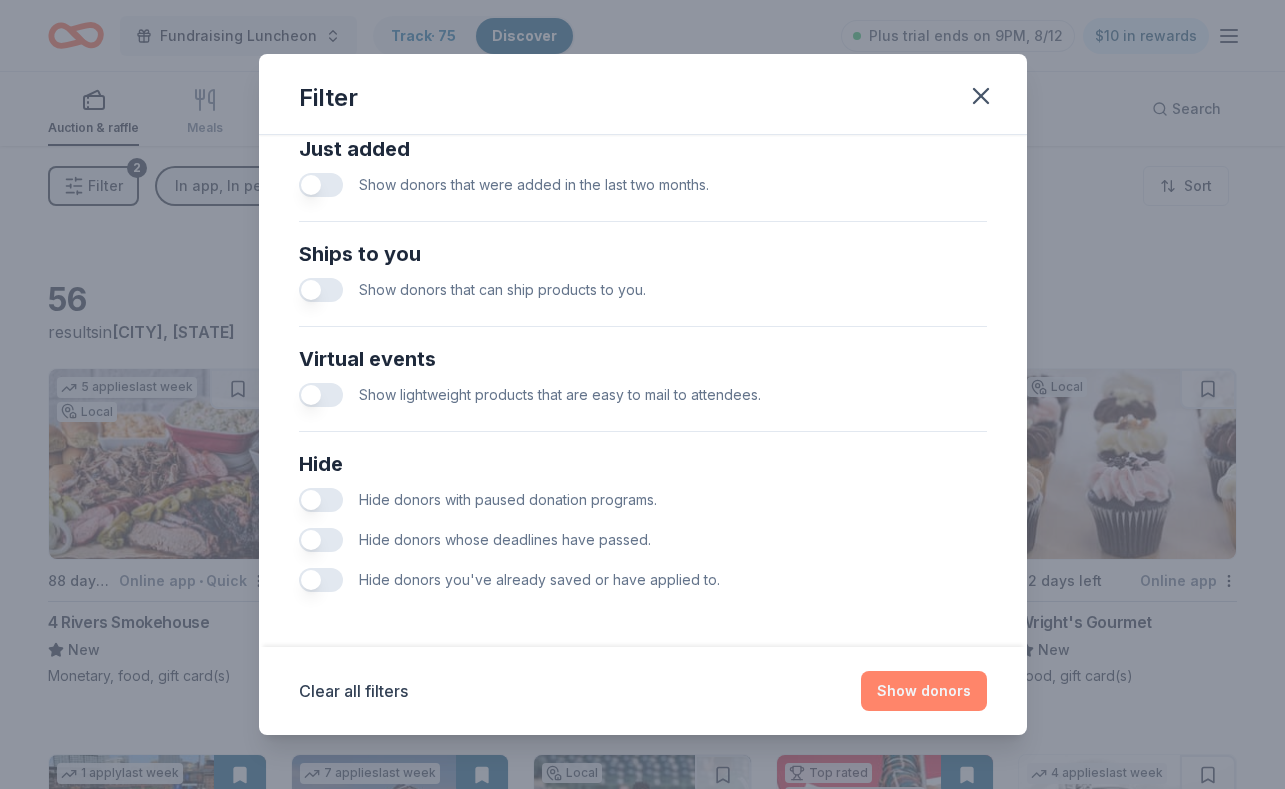 click on "Show    donors" at bounding box center [924, 691] 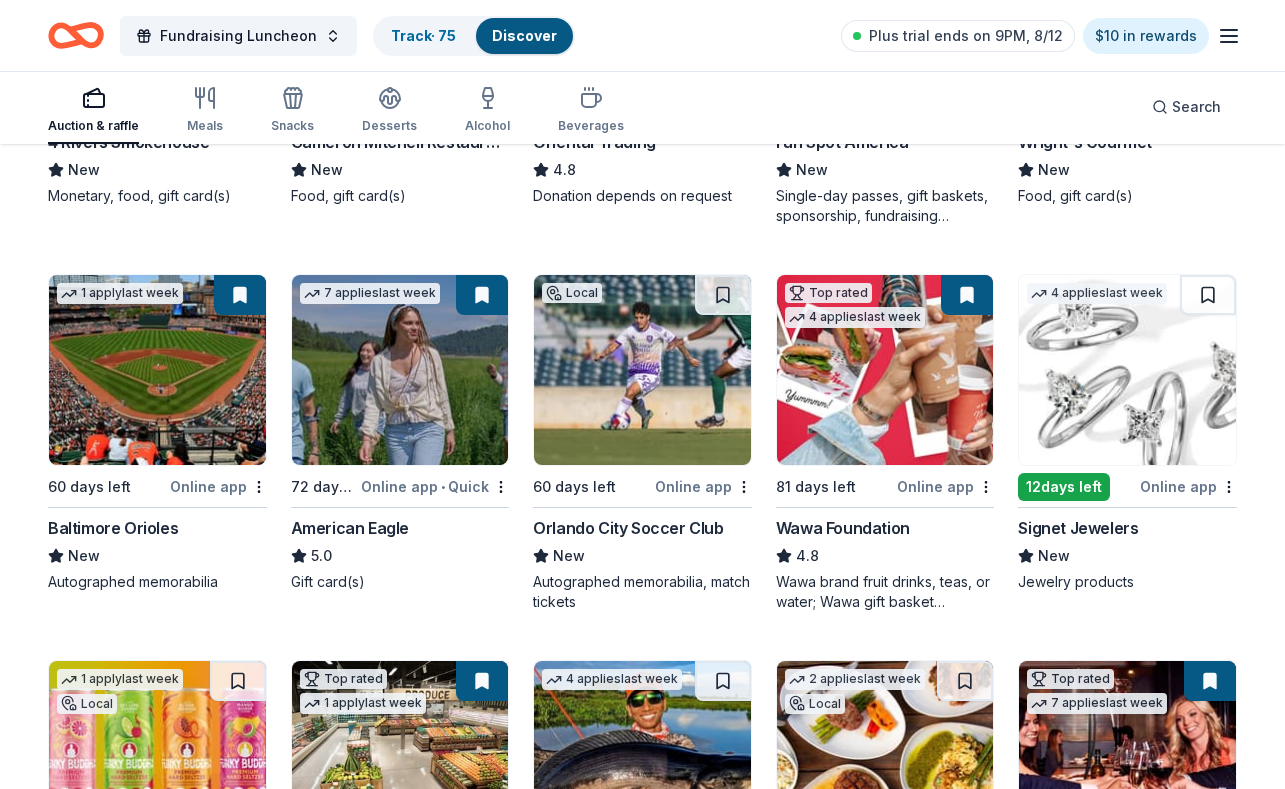scroll, scrollTop: 484, scrollLeft: 0, axis: vertical 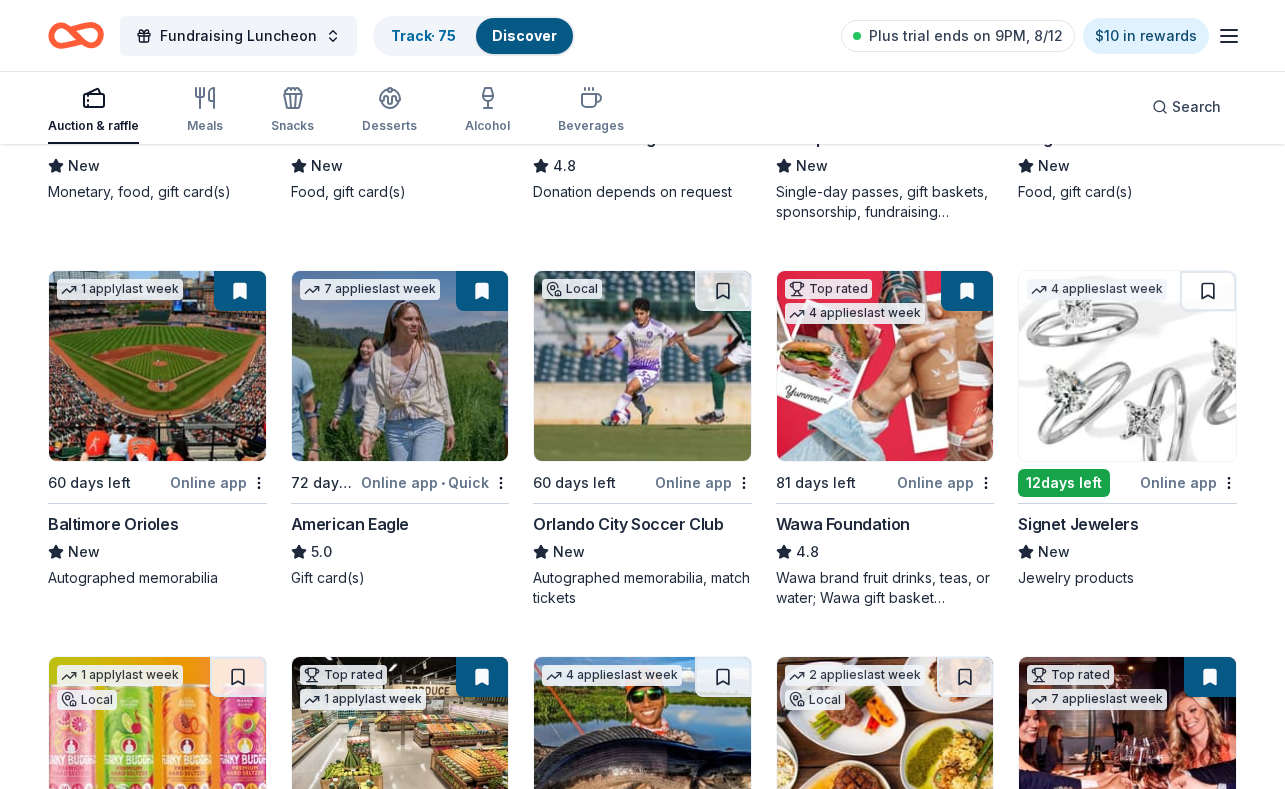 click at bounding box center [240, 291] 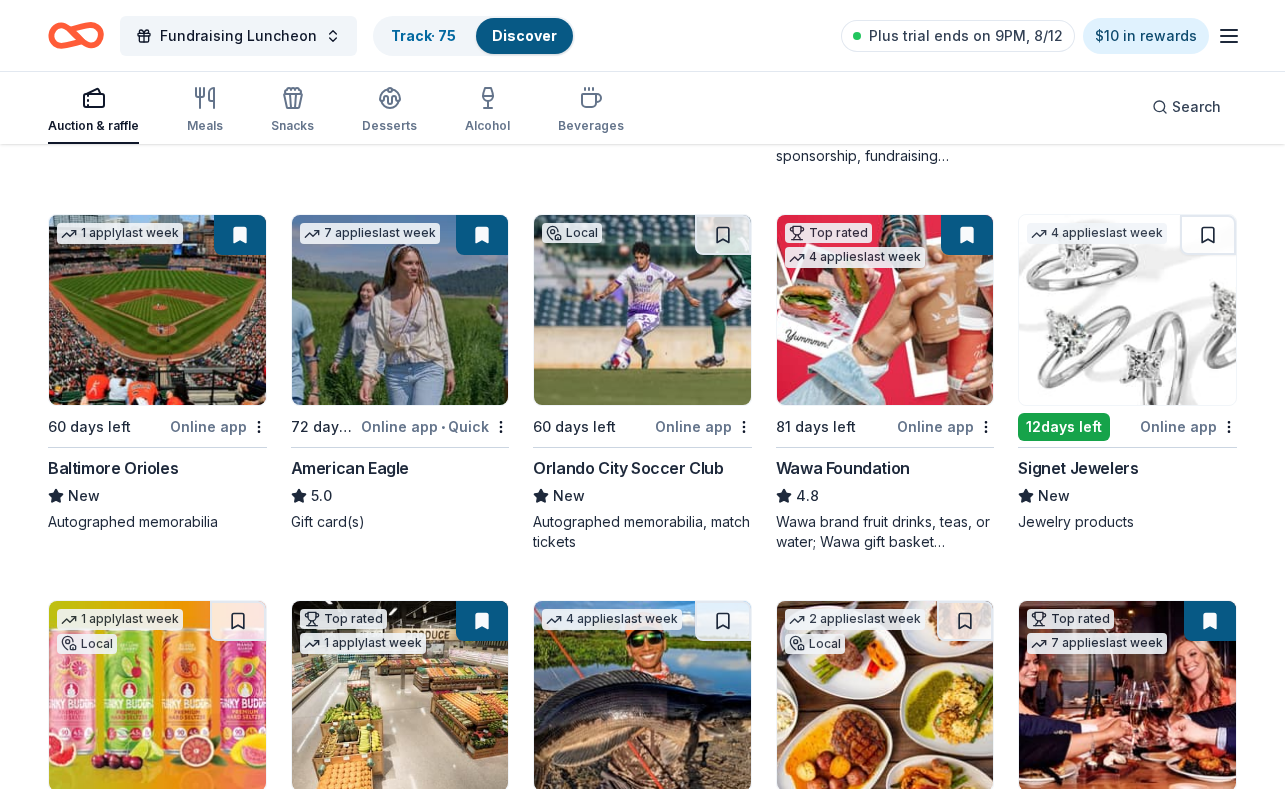 scroll, scrollTop: 542, scrollLeft: 0, axis: vertical 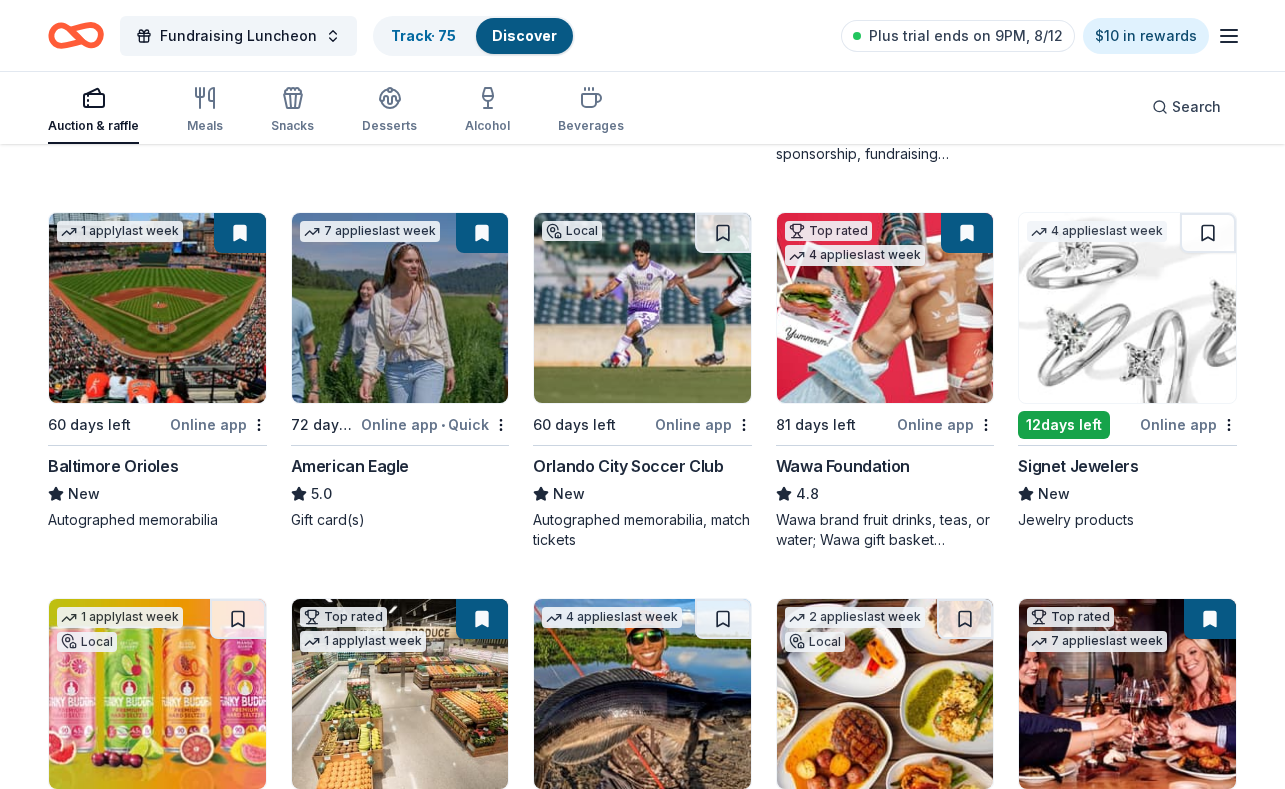 click at bounding box center (967, 233) 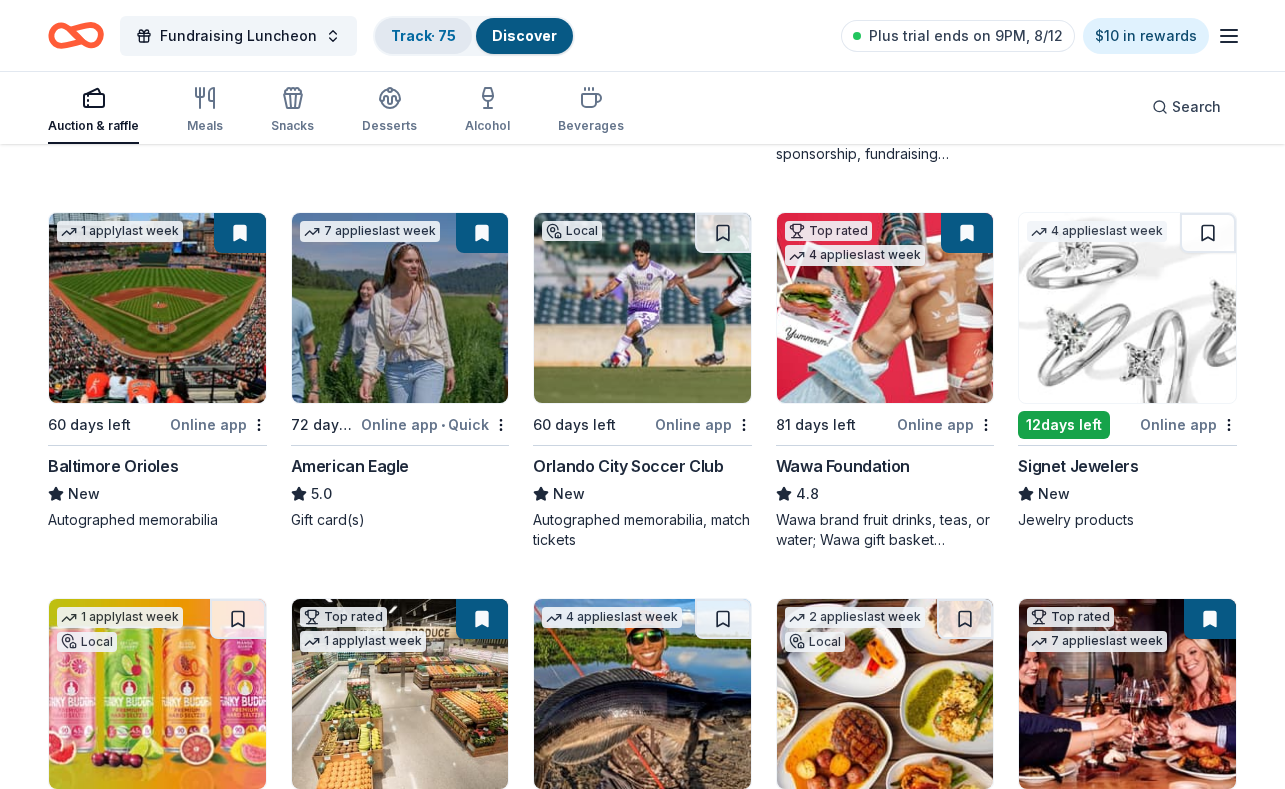 click on "Track  · 75" at bounding box center [423, 35] 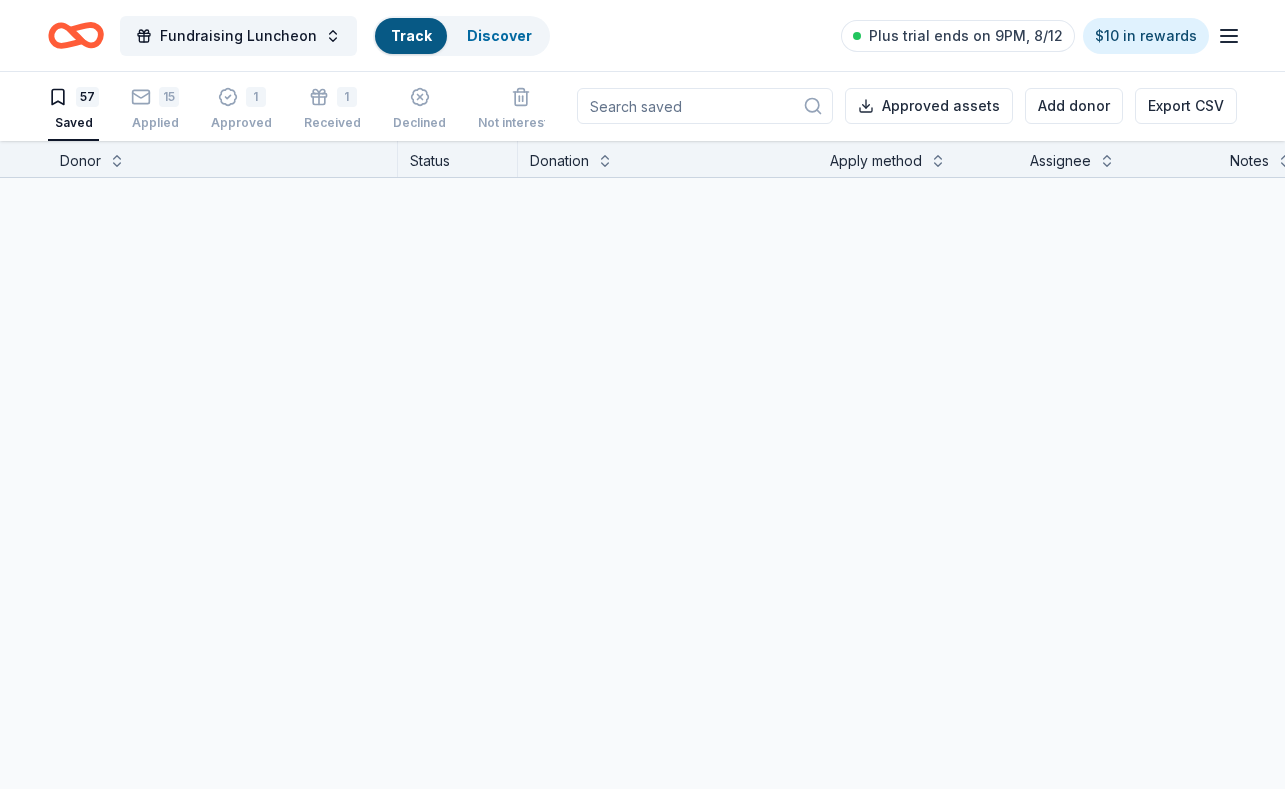 scroll, scrollTop: 1, scrollLeft: 0, axis: vertical 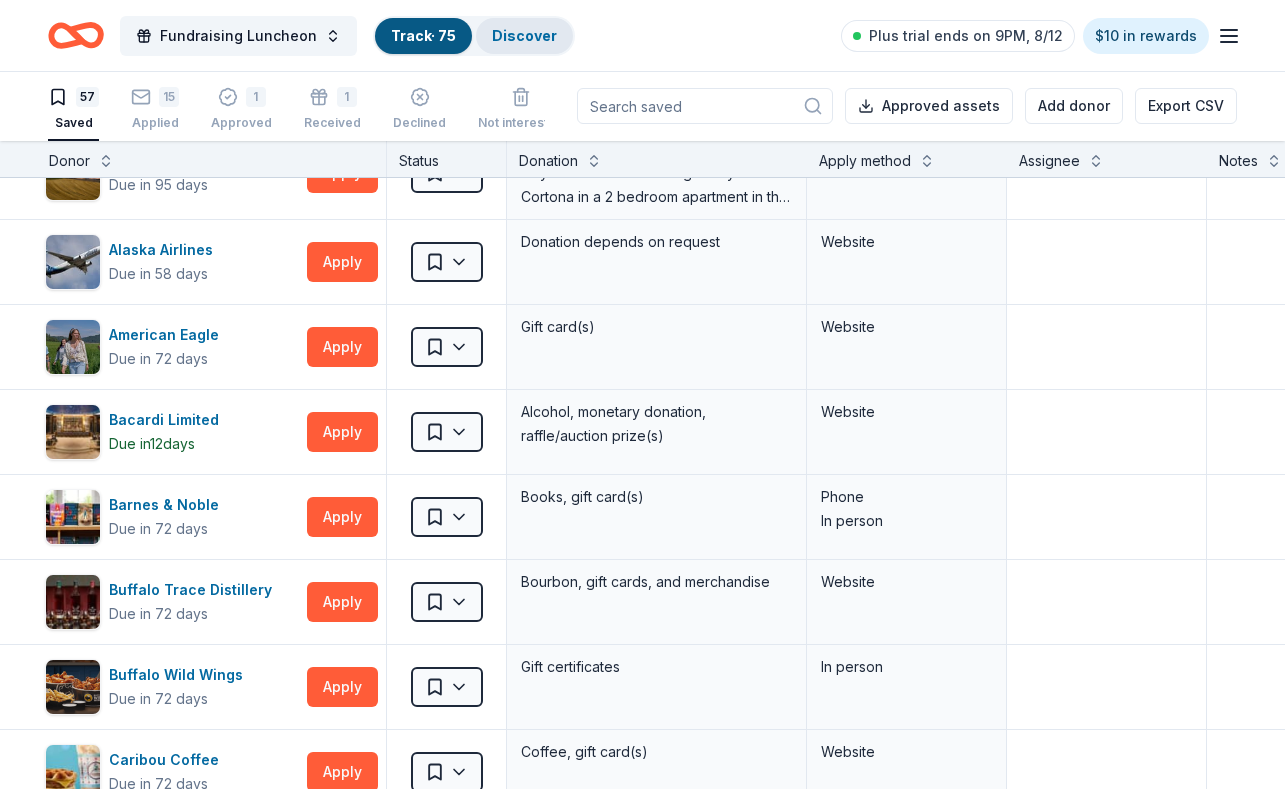 click on "Discover" at bounding box center [524, 35] 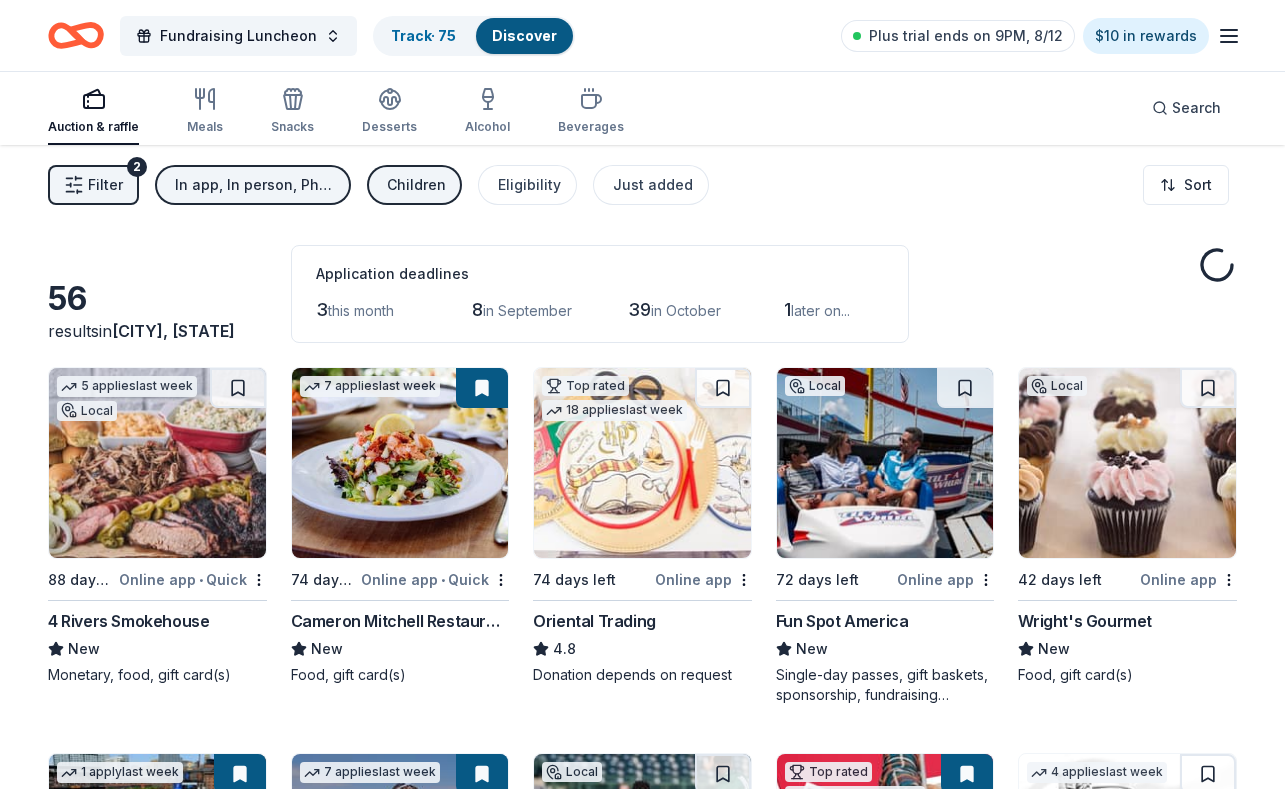 scroll, scrollTop: 0, scrollLeft: 0, axis: both 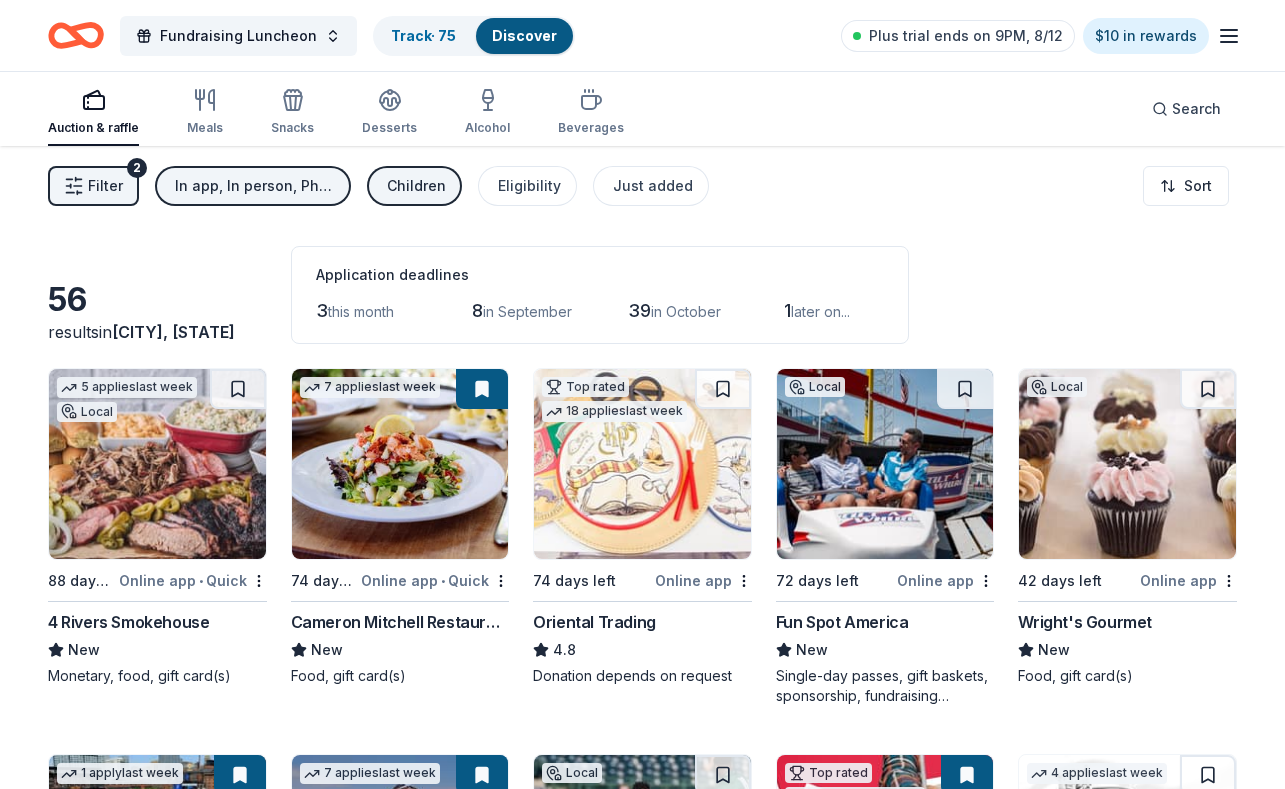 click on "Filter" at bounding box center [105, 186] 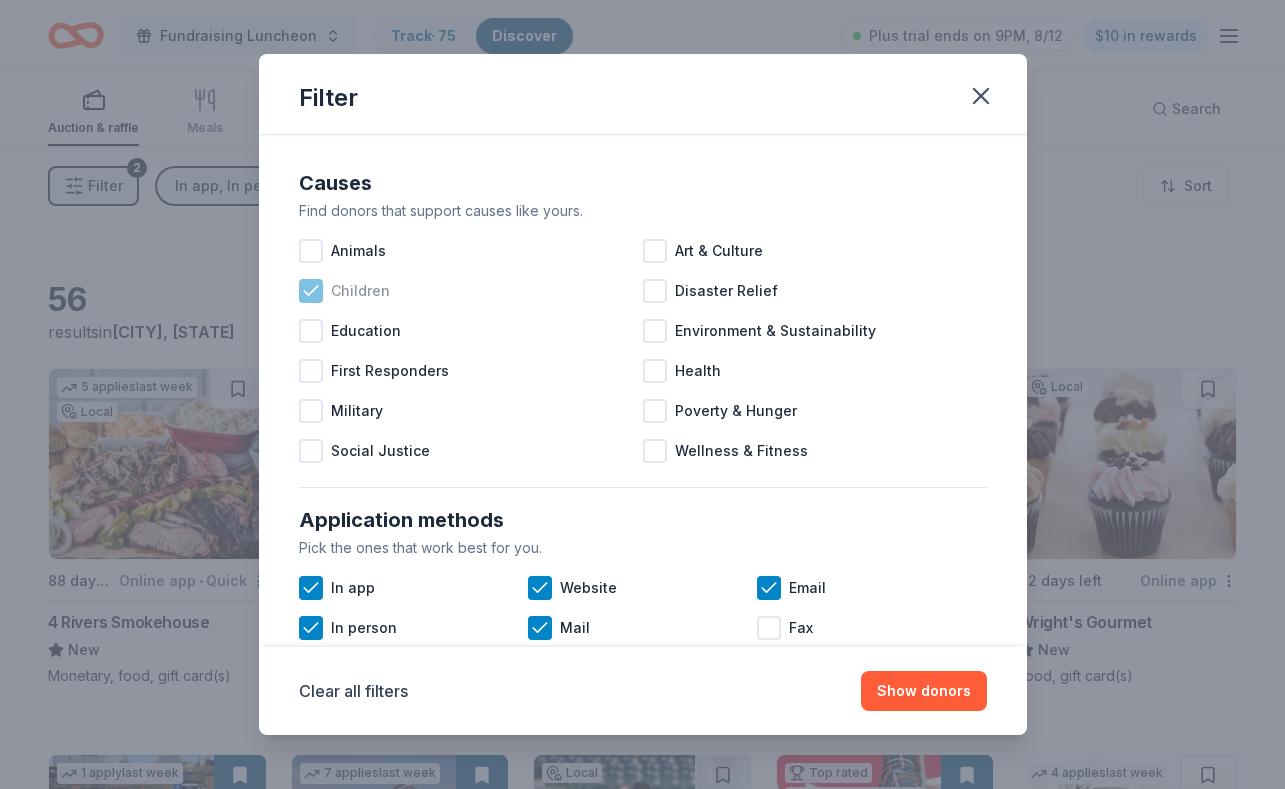 click 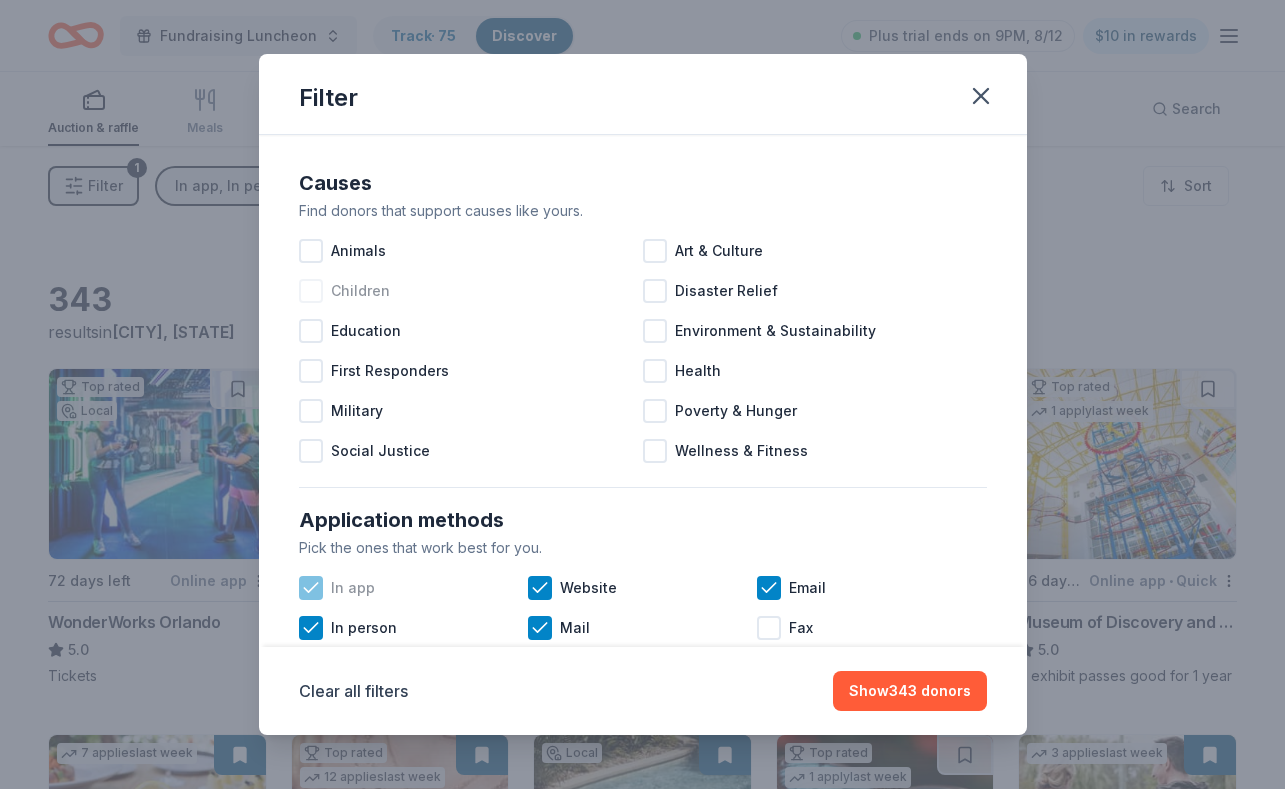 click 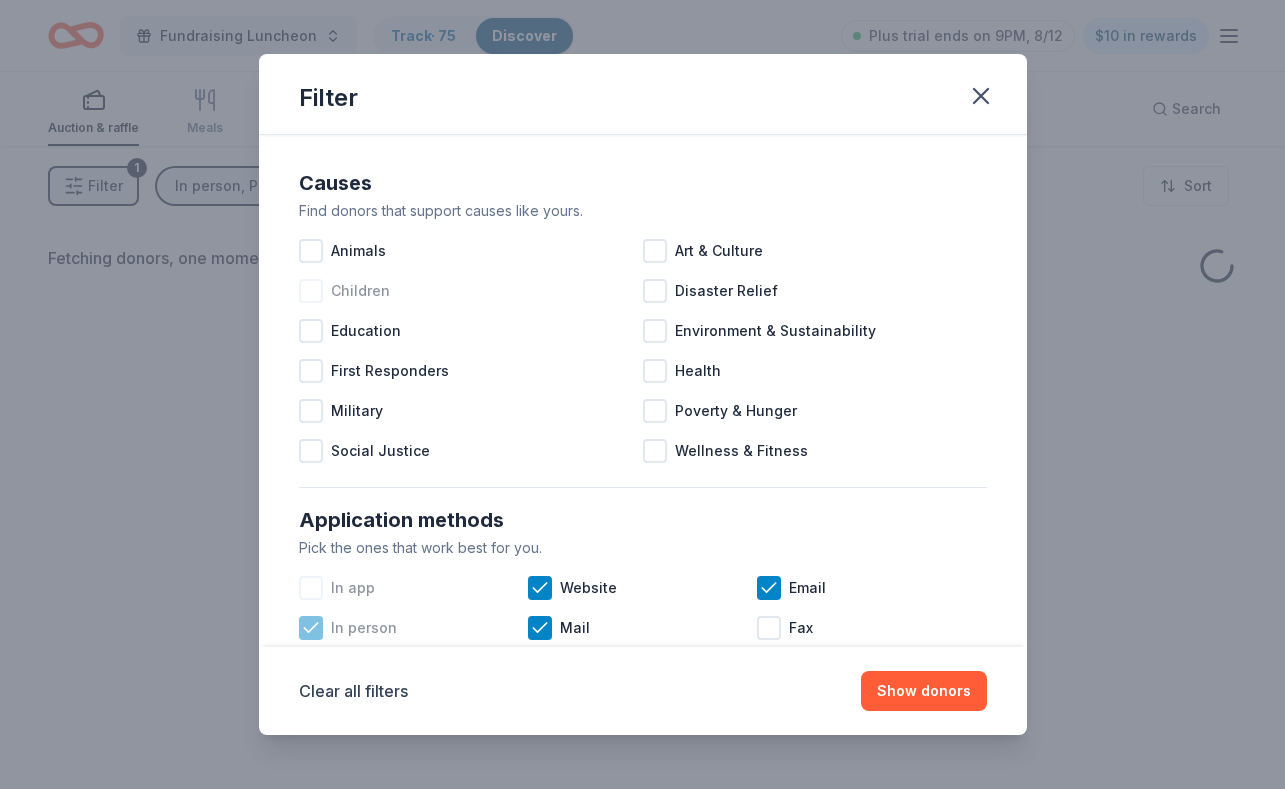 click 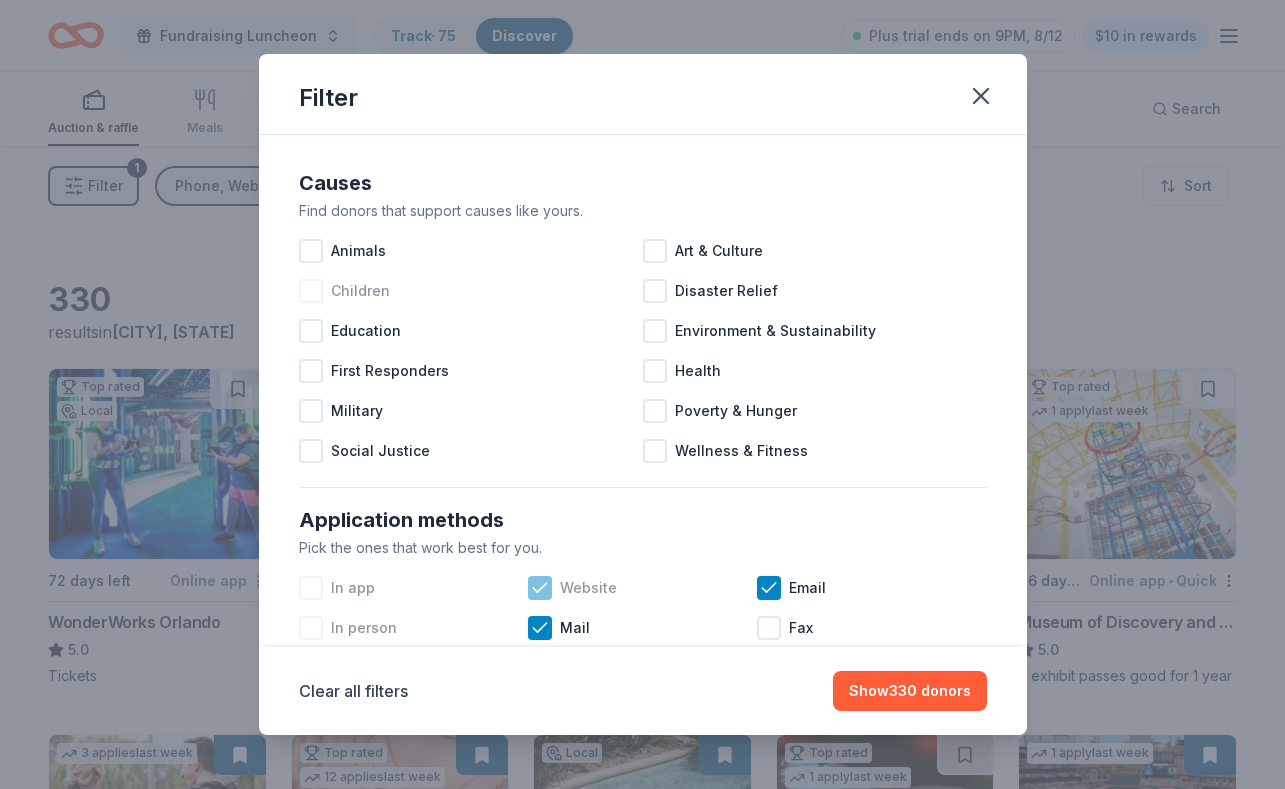 click 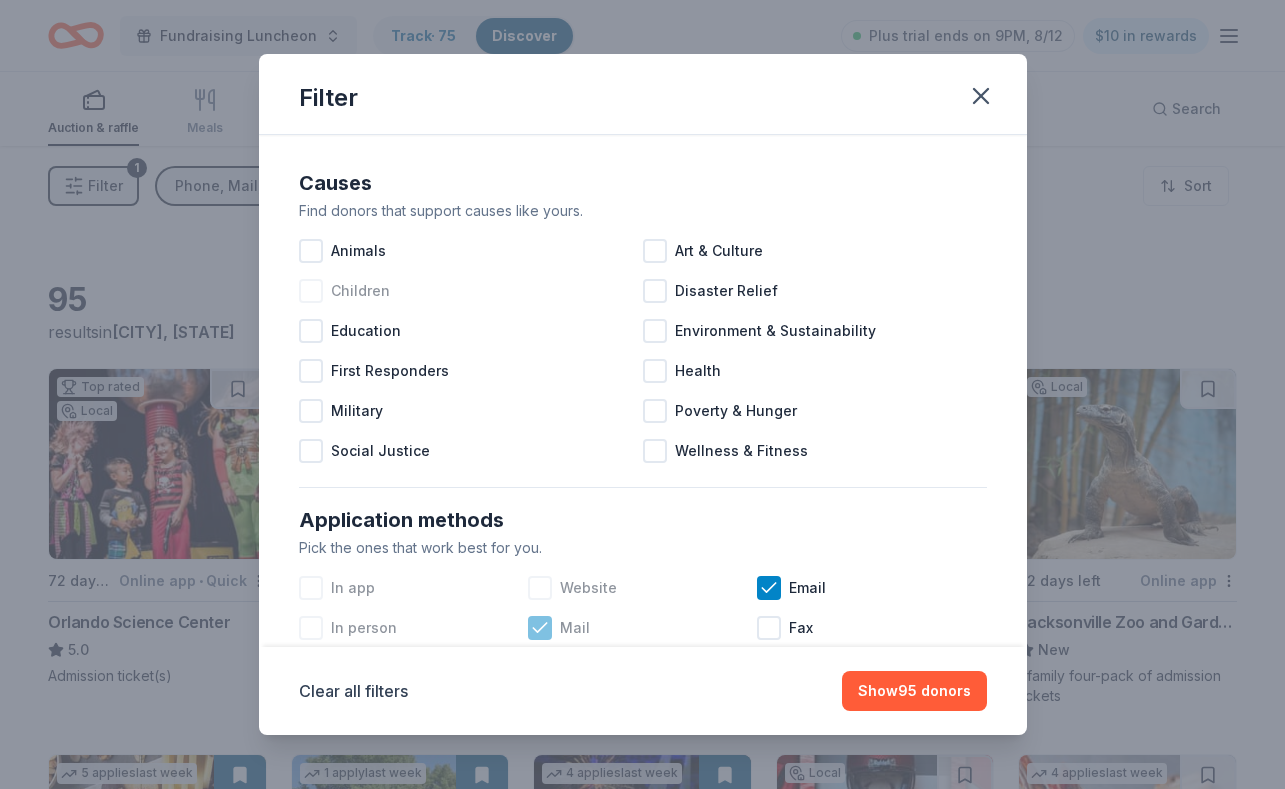 click 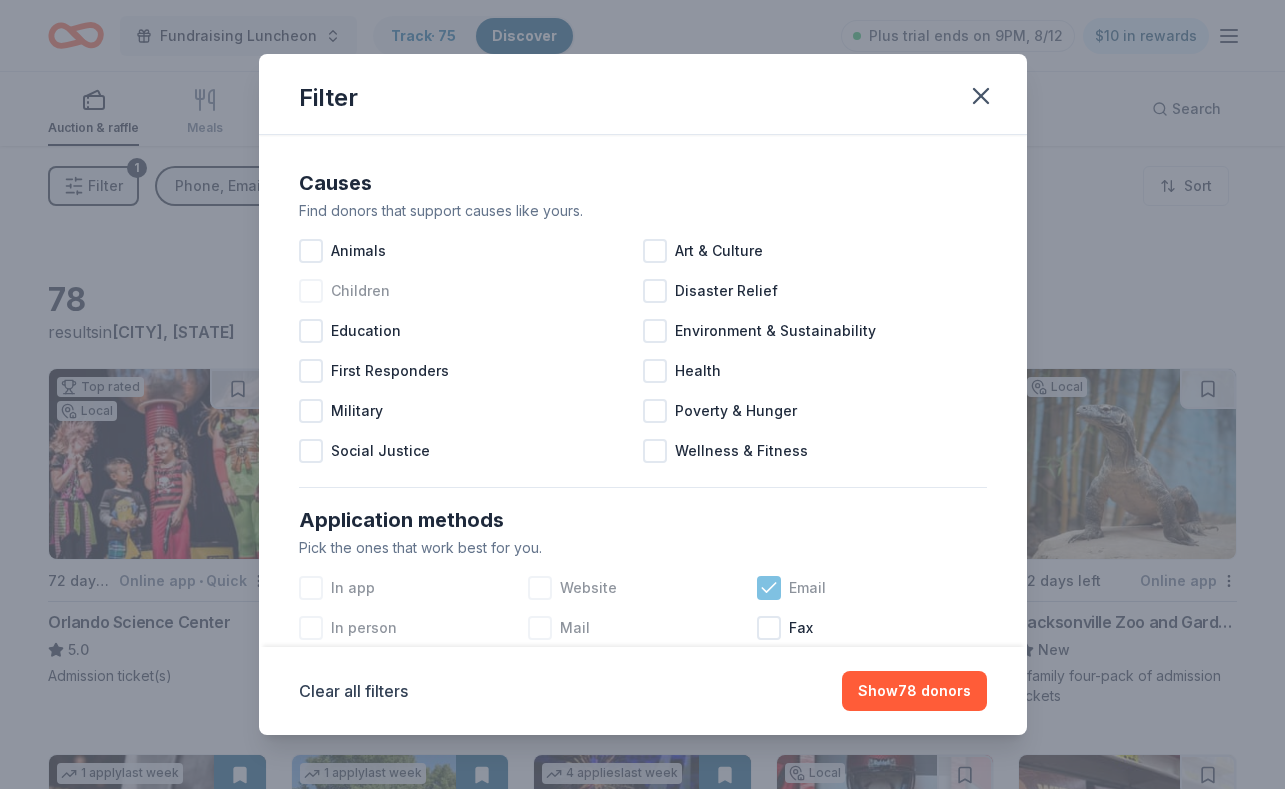 click 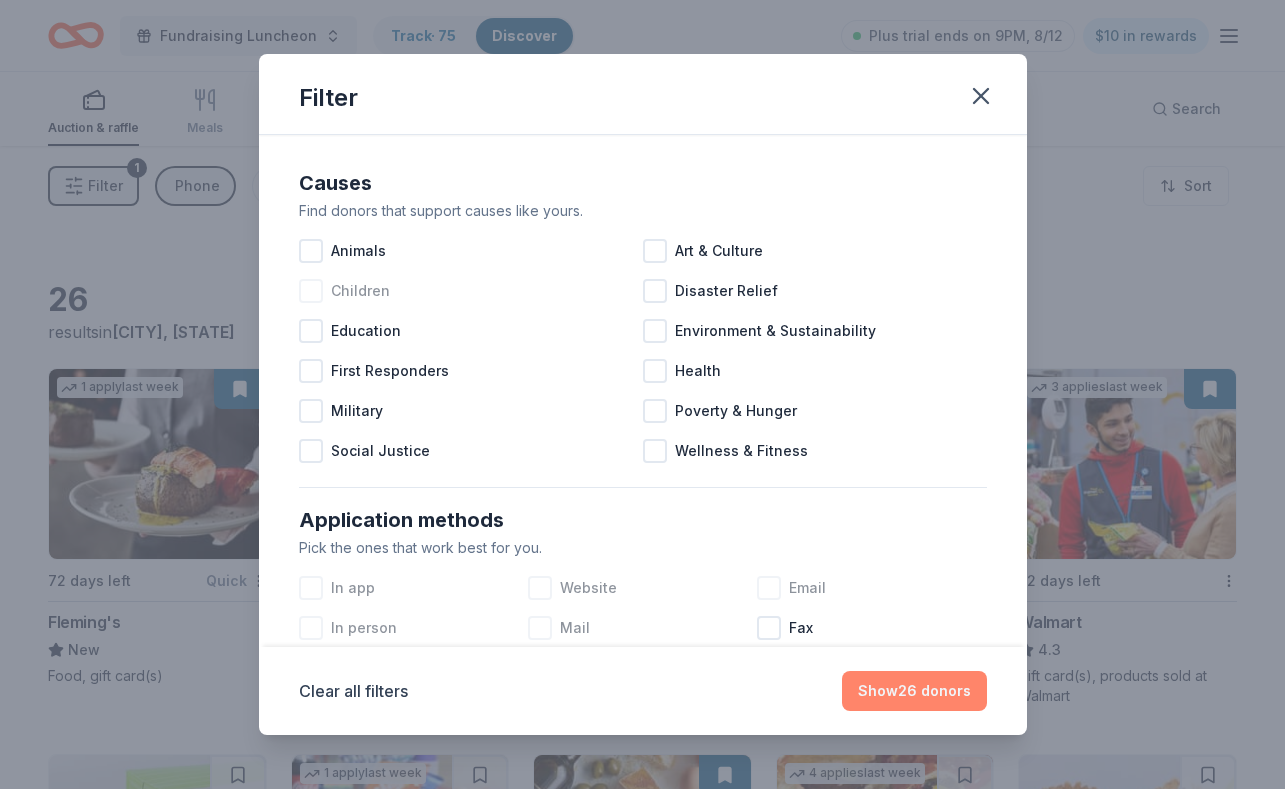 click on "Show  26   donors" at bounding box center [914, 691] 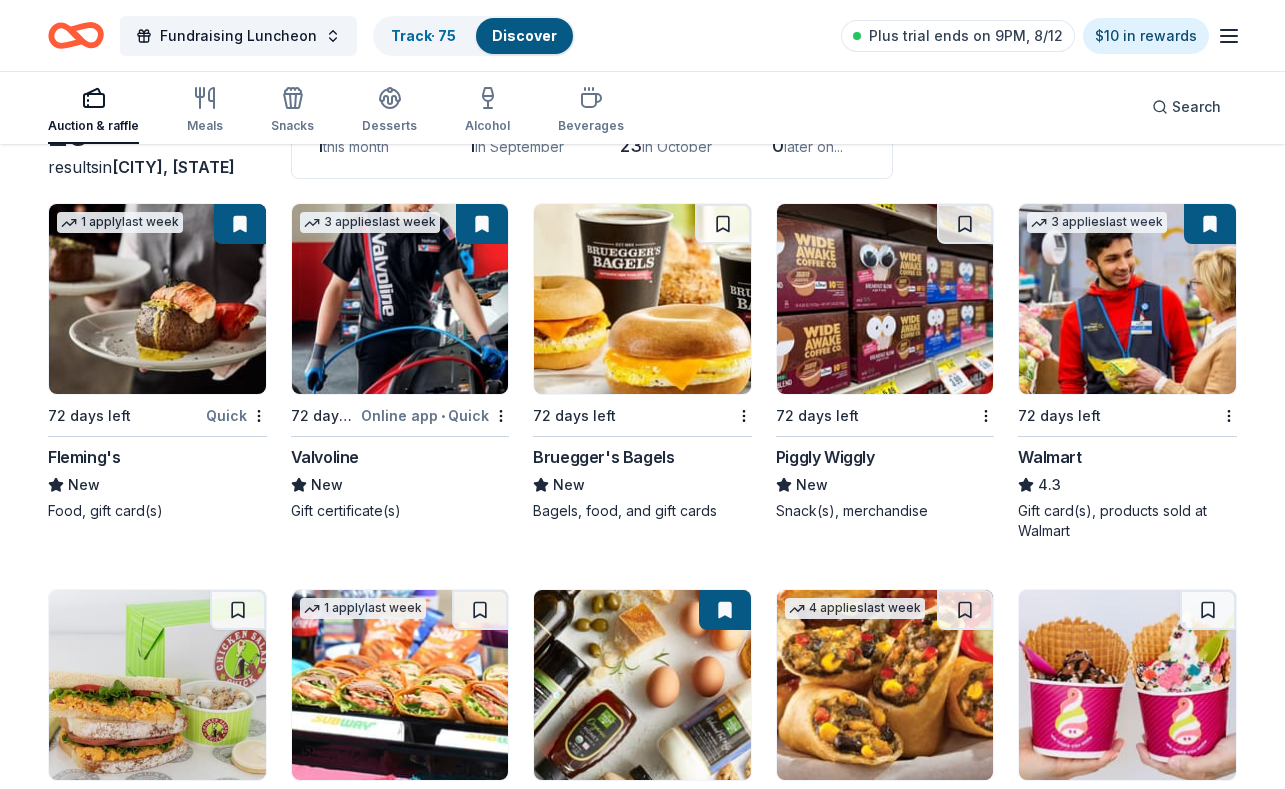 scroll, scrollTop: 0, scrollLeft: 0, axis: both 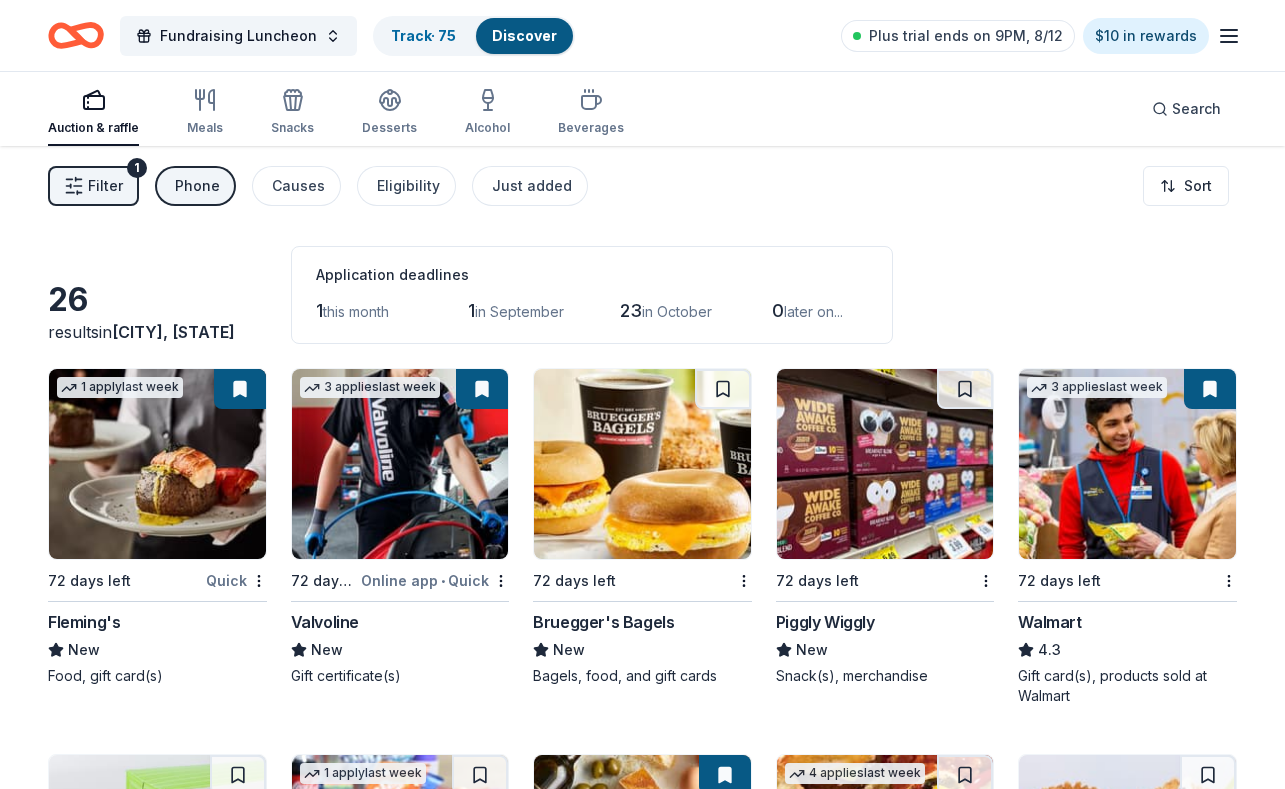 click on "Filter" at bounding box center (105, 186) 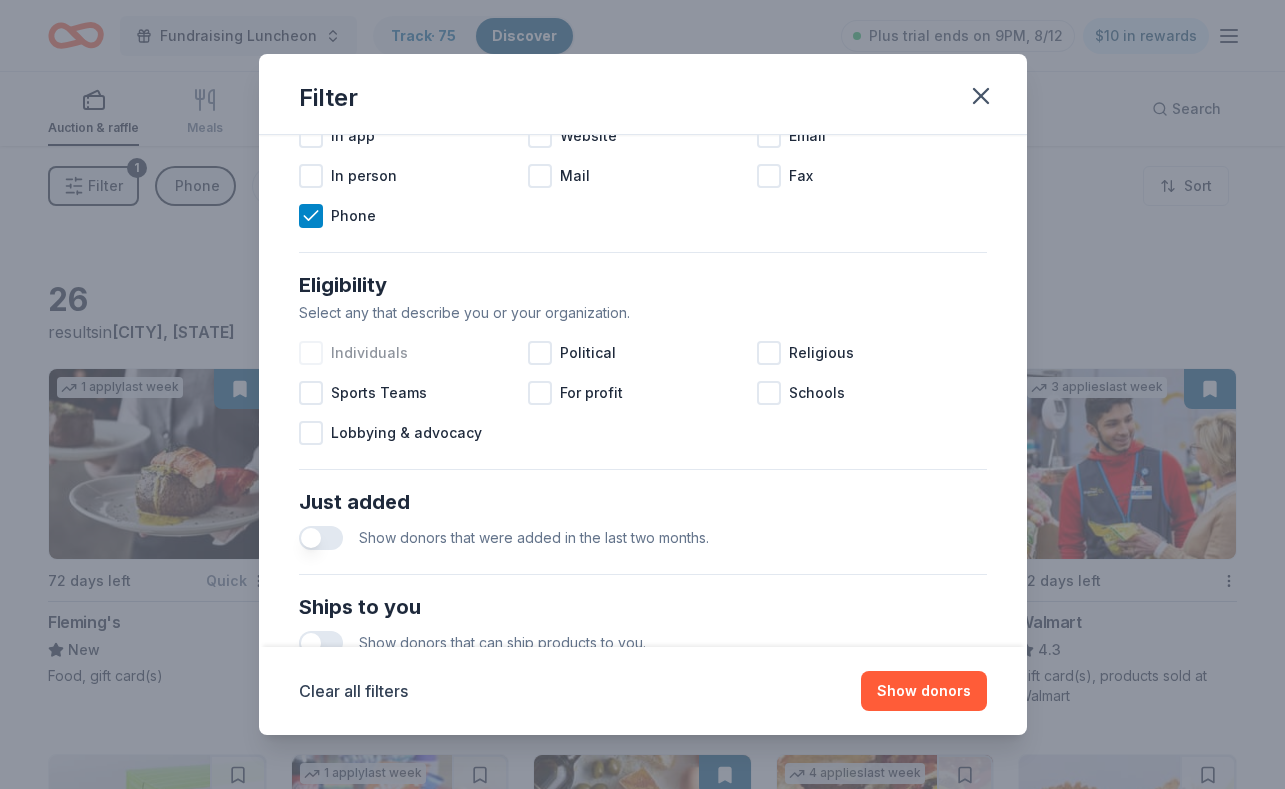 scroll, scrollTop: 459, scrollLeft: 0, axis: vertical 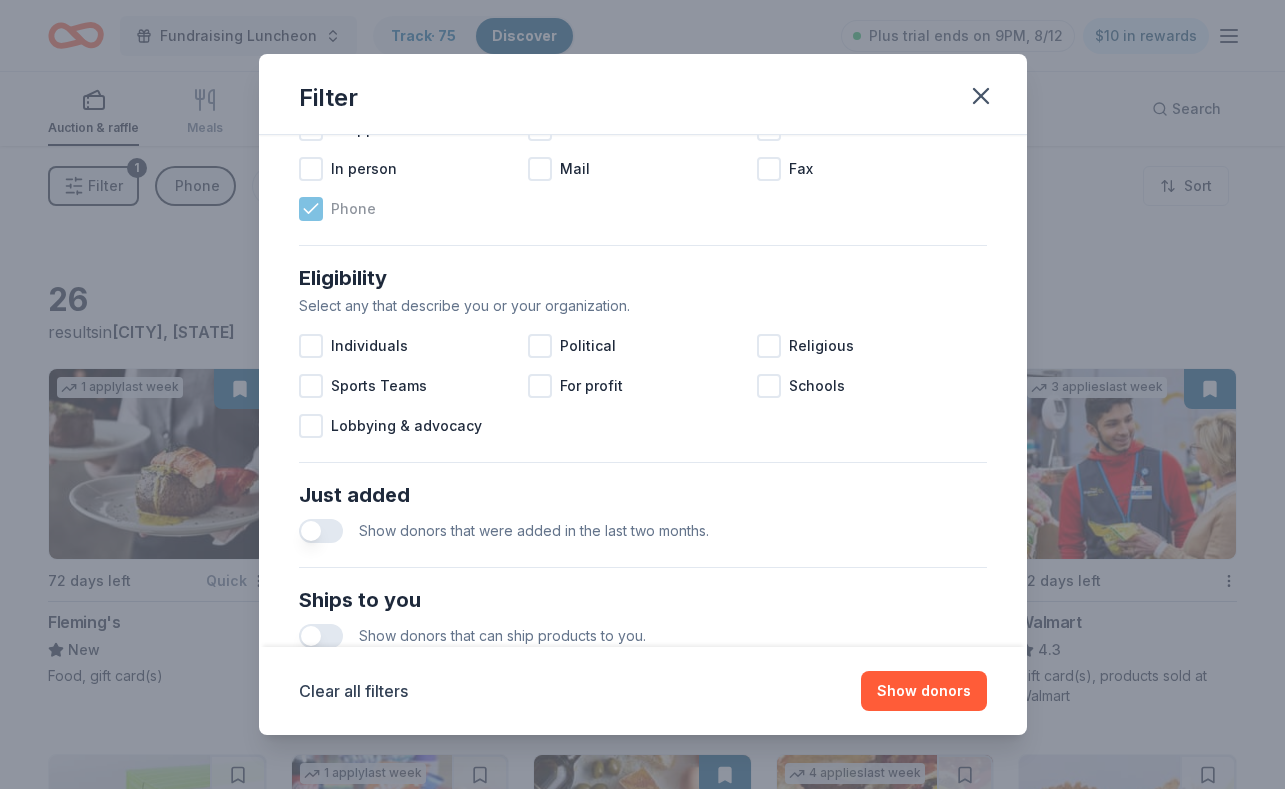 click 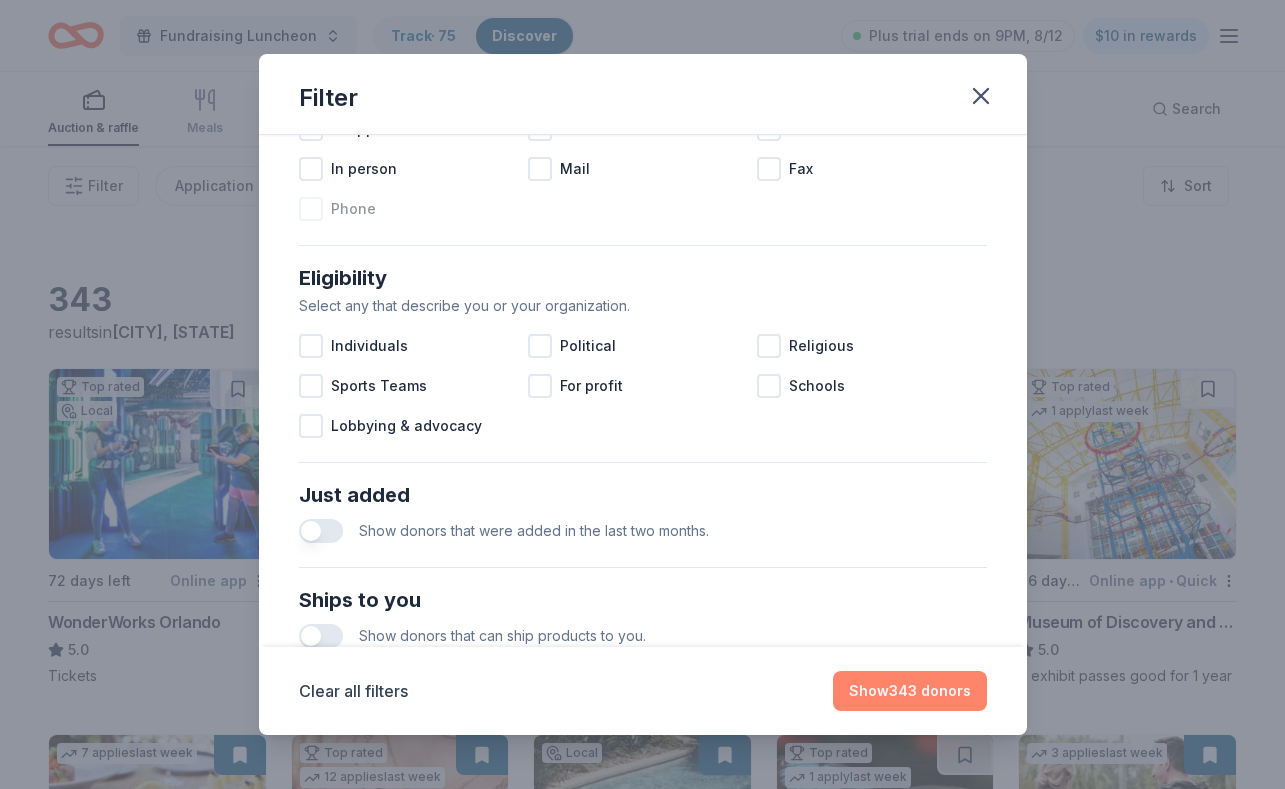 click on "Show  343   donors" at bounding box center (910, 691) 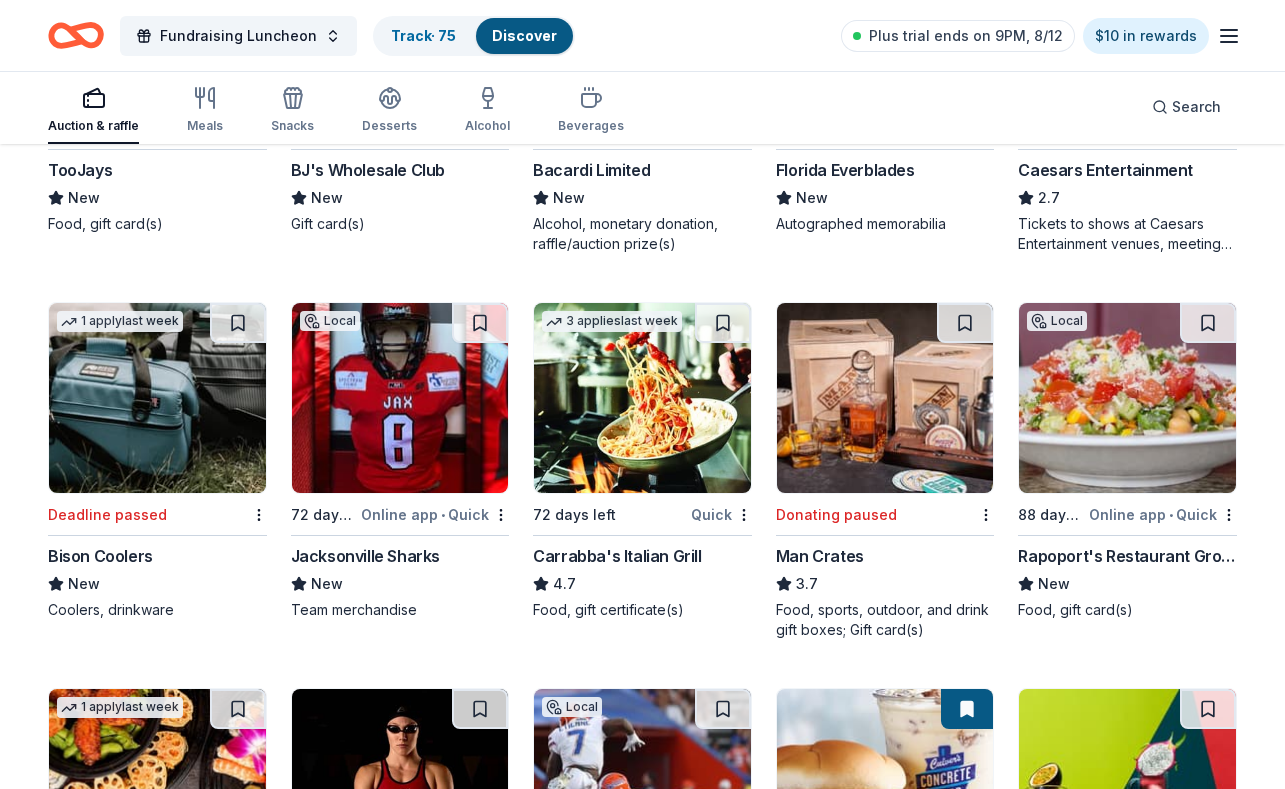 scroll, scrollTop: 12937, scrollLeft: 0, axis: vertical 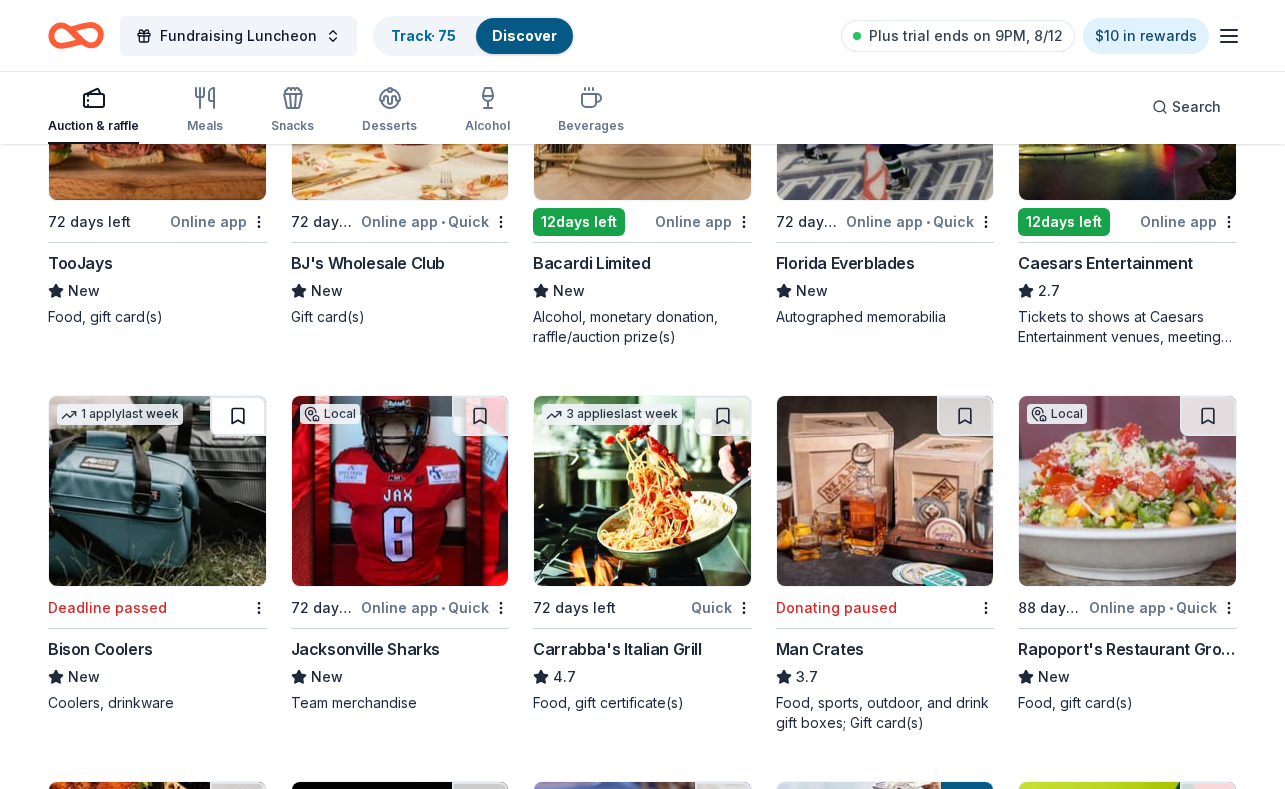 click at bounding box center (238, 416) 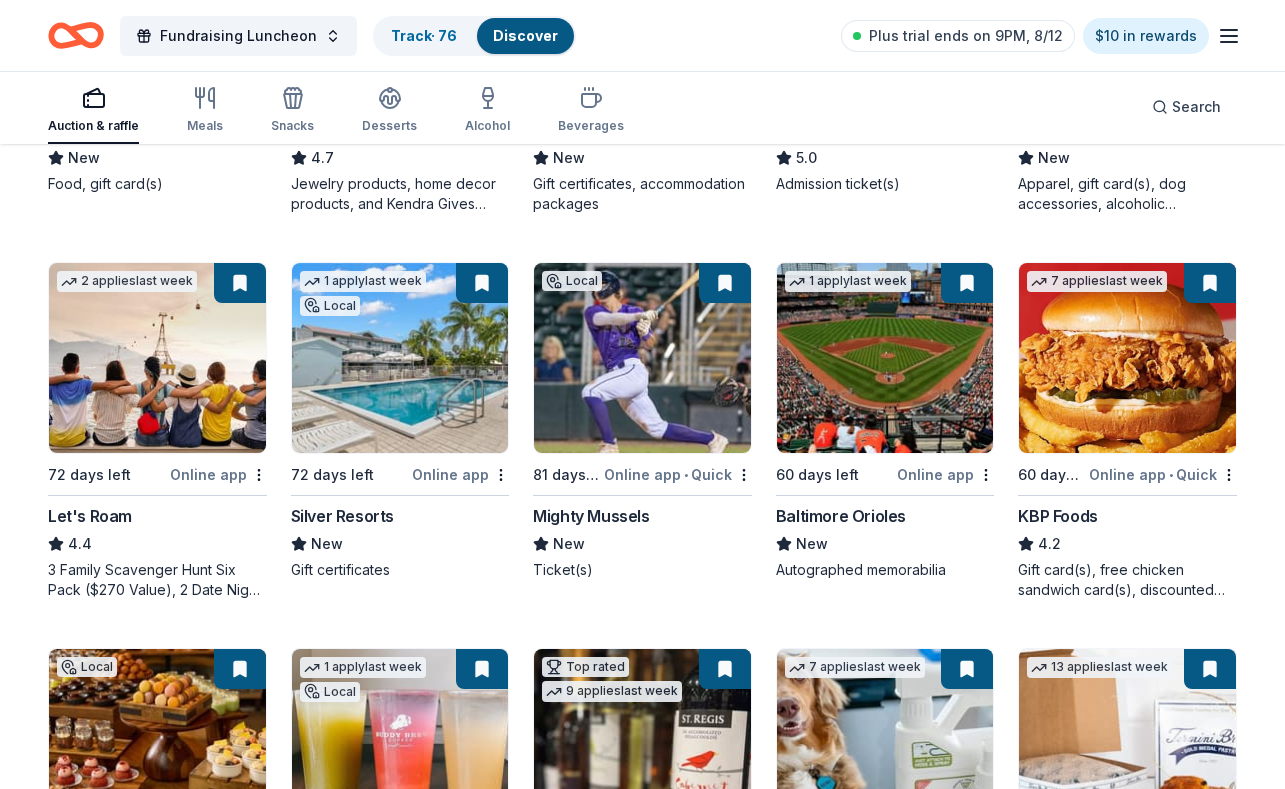 scroll, scrollTop: 862, scrollLeft: 0, axis: vertical 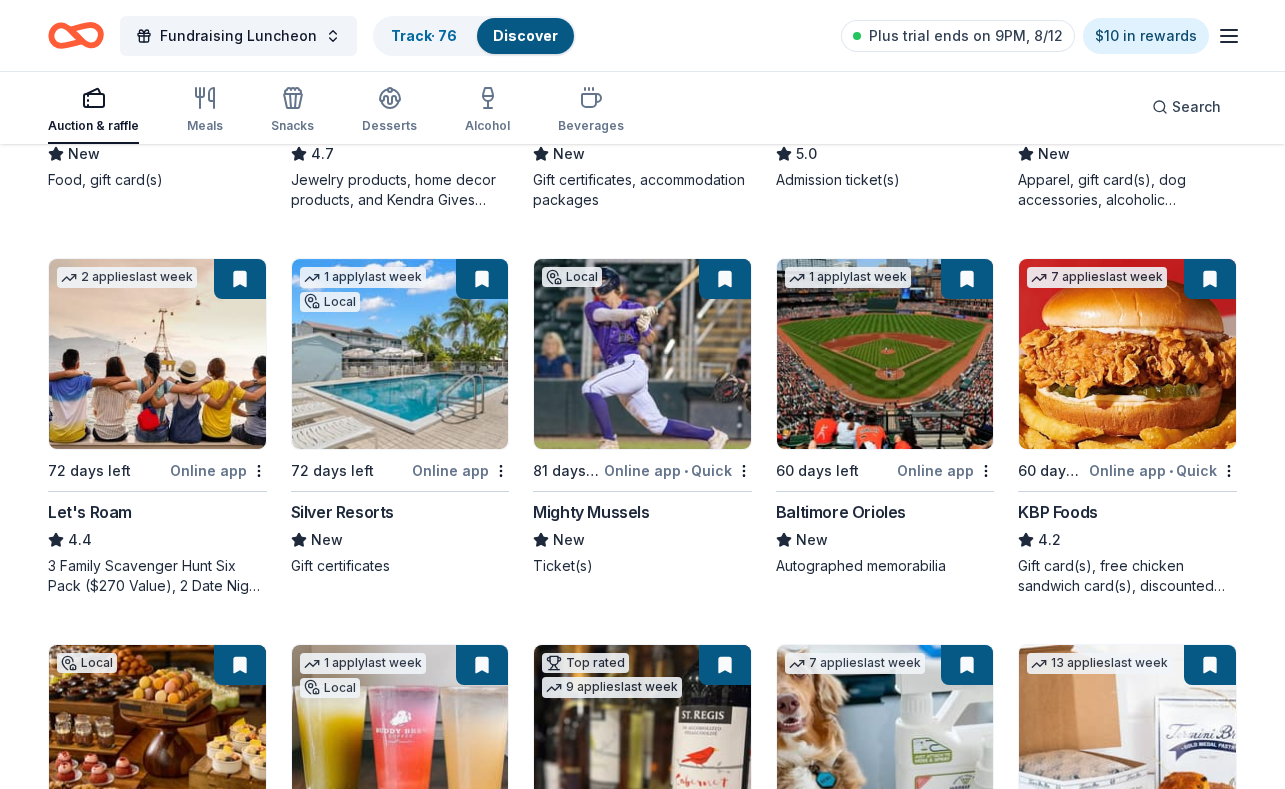 click at bounding box center [482, 279] 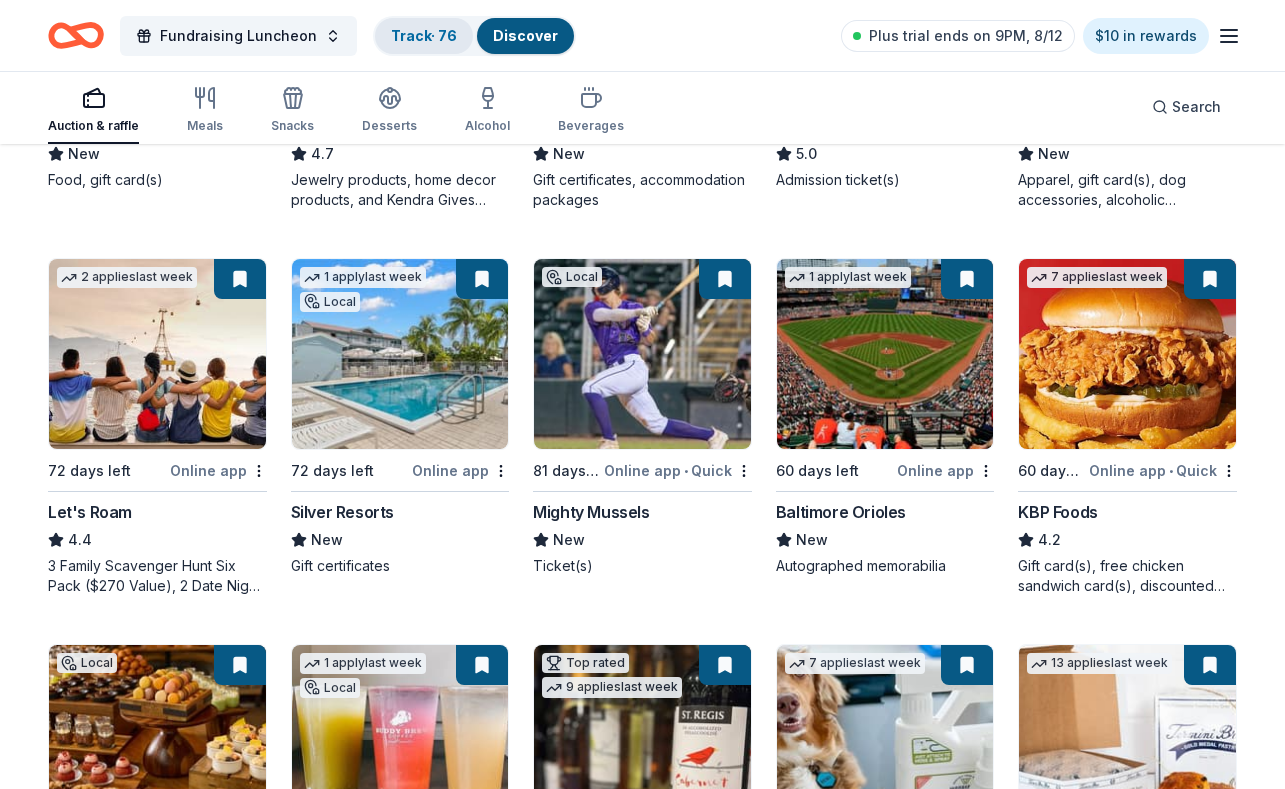 click on "Track  · 76" at bounding box center (424, 35) 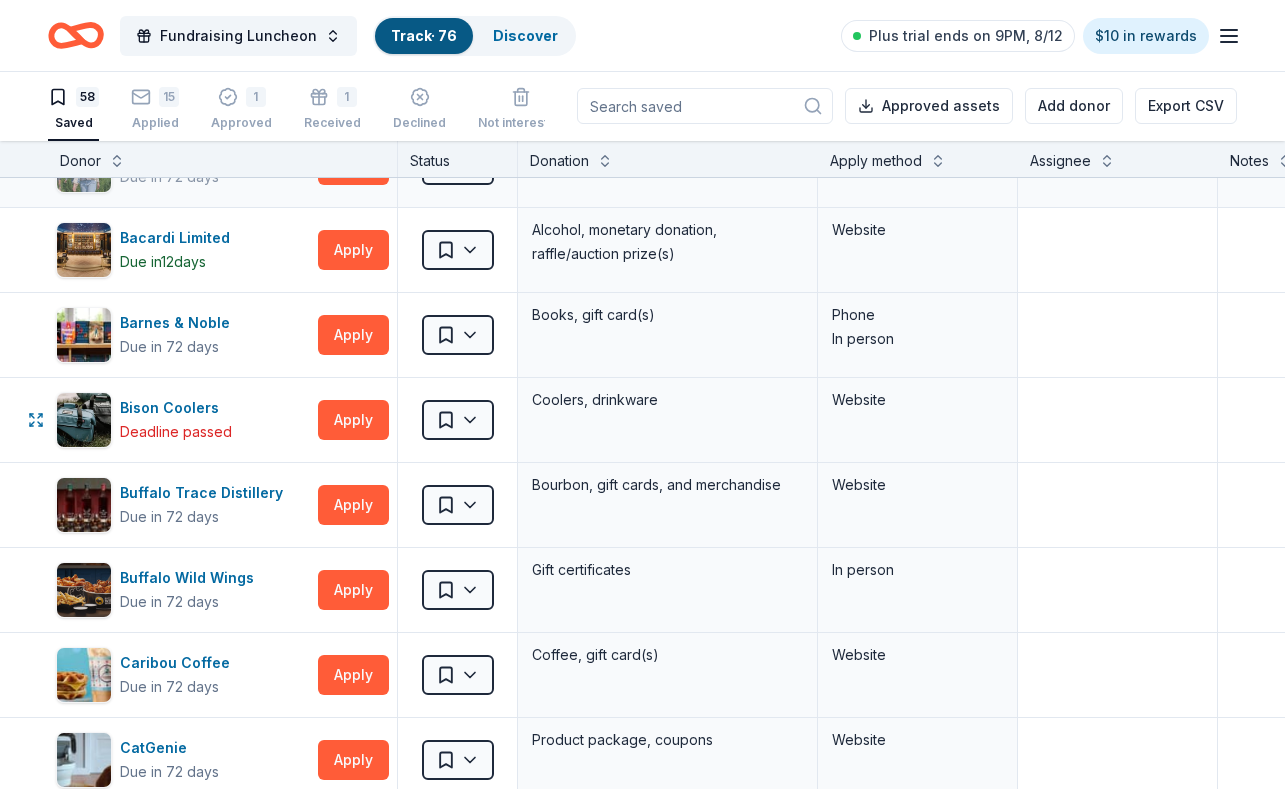 scroll, scrollTop: 324, scrollLeft: 0, axis: vertical 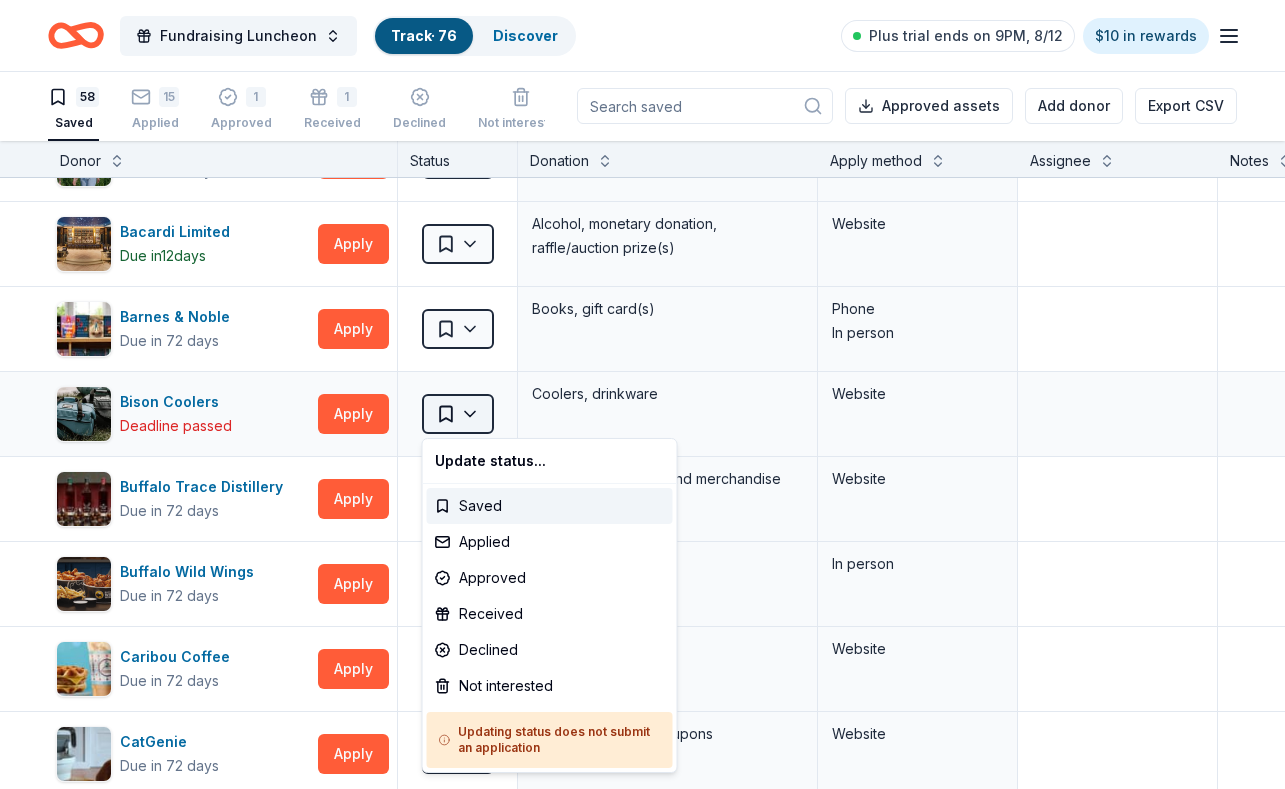 click on "Fundraising Luncheon Track  · 76 Discover Plus trial ends on 9PM, 8/12 $10 in rewards 58 Saved 15 Applied 1 Approved 1 Received Declined Not interested  Approved assets Add donor Export CSV Donor Status Donation Apply method Assignee Notes 4imprint Due in 42 days Apply Saved Pre-imprinted products Website AF Travel Ideas Due in 95 days Apply Saved Taste of Tuscany: choice of a 3 nights stay in Florence or a 5 night stay in Cortona in a 2 bedroom apartment in the city center (Retail value is €2.500 Euro; you keep any proceeds above our charity rate of €1.800 Euro). The package includes a private walking tour of the town with a professional guide, a visit to an artisanal jewelry boutique with a glass of Italian Prosecco, wine tasting in a traditional Enoteca with local wines, pre-arrival and in-house local English speaking concierge and booking services, and all consumption fees (A/C, heating, etc). Upgrade and a la carte extras available on request. In app Alaska Airlines Due in 58 days Apply Saved Apply" at bounding box center (642, 393) 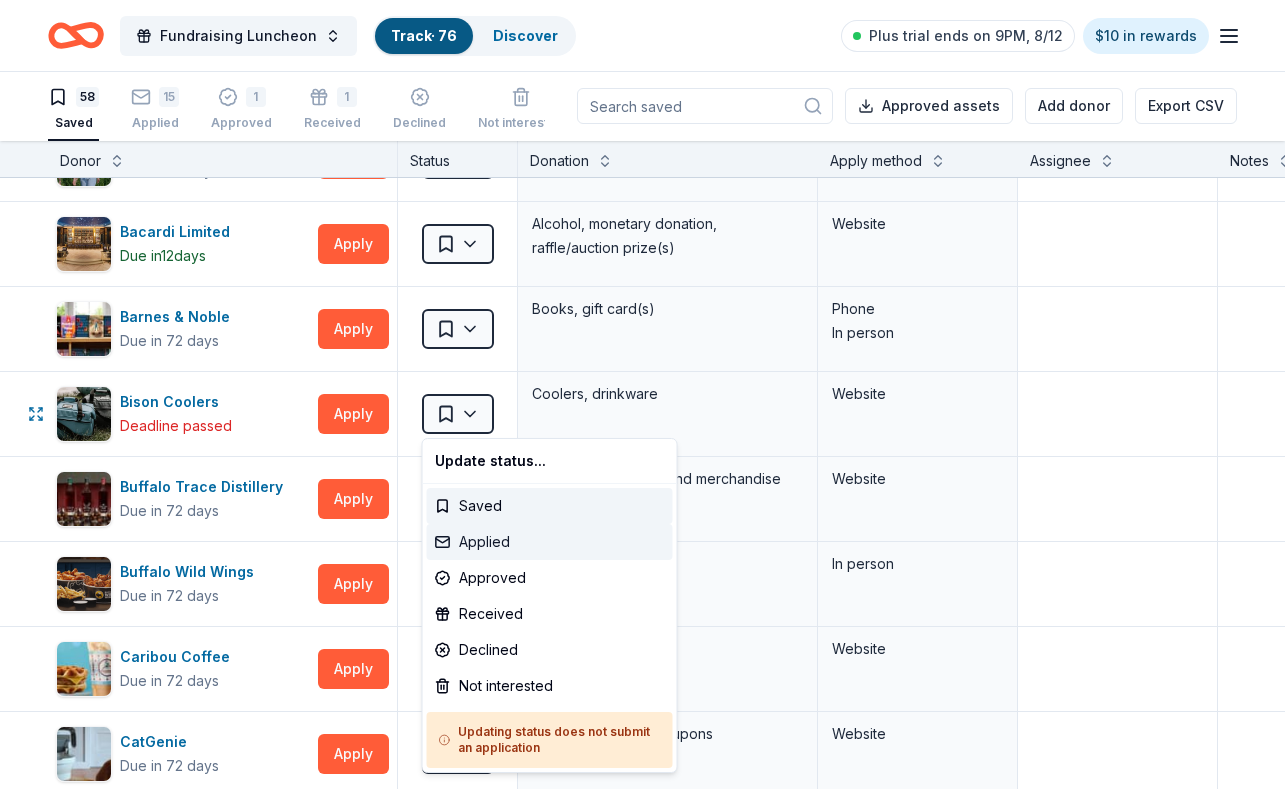 click on "Applied" at bounding box center [550, 542] 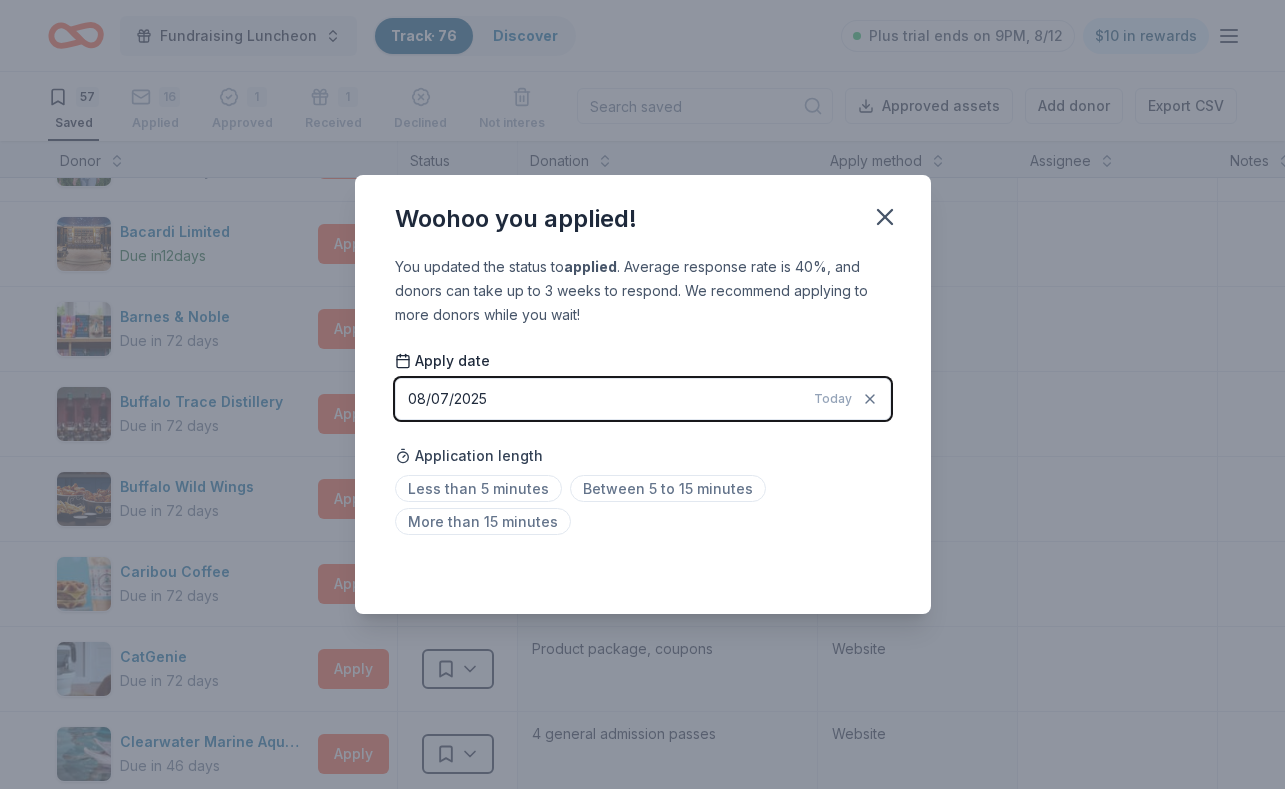 click on "08/07/2025" at bounding box center (447, 399) 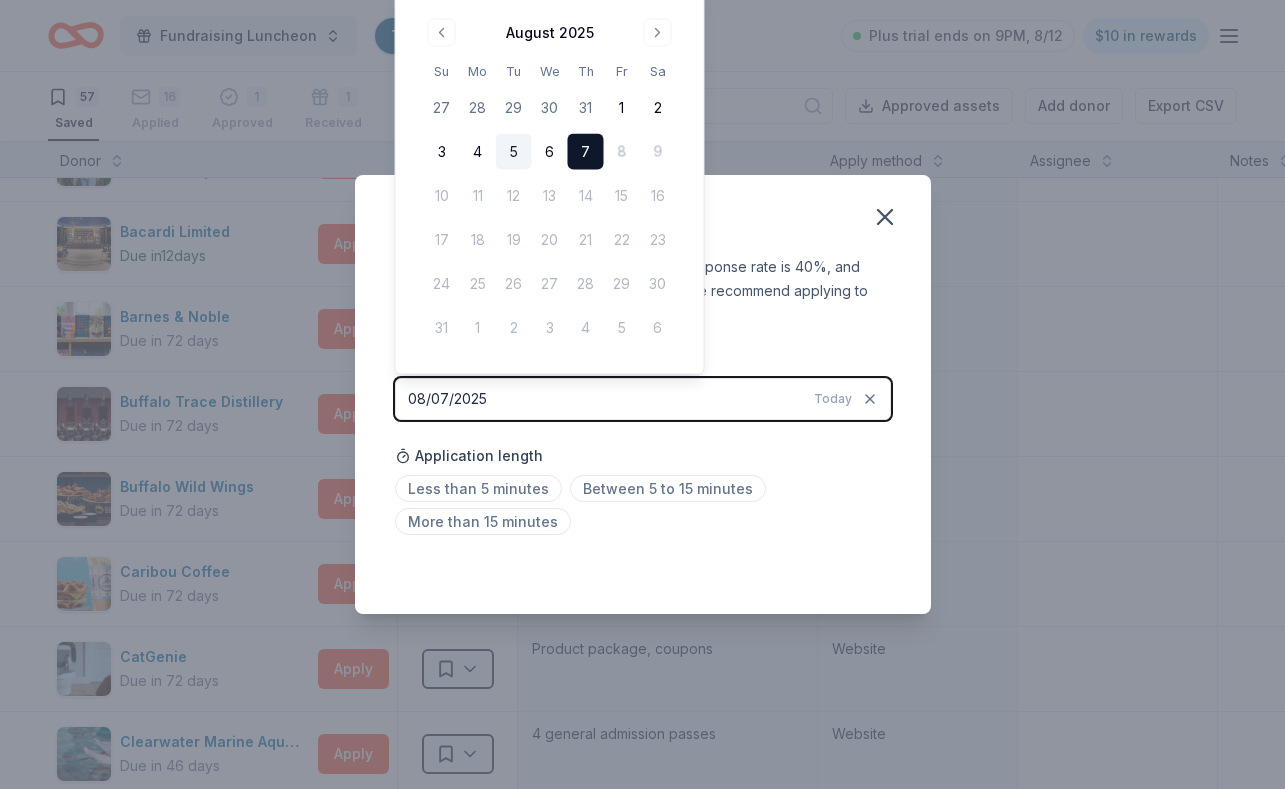 click on "5" at bounding box center (514, 152) 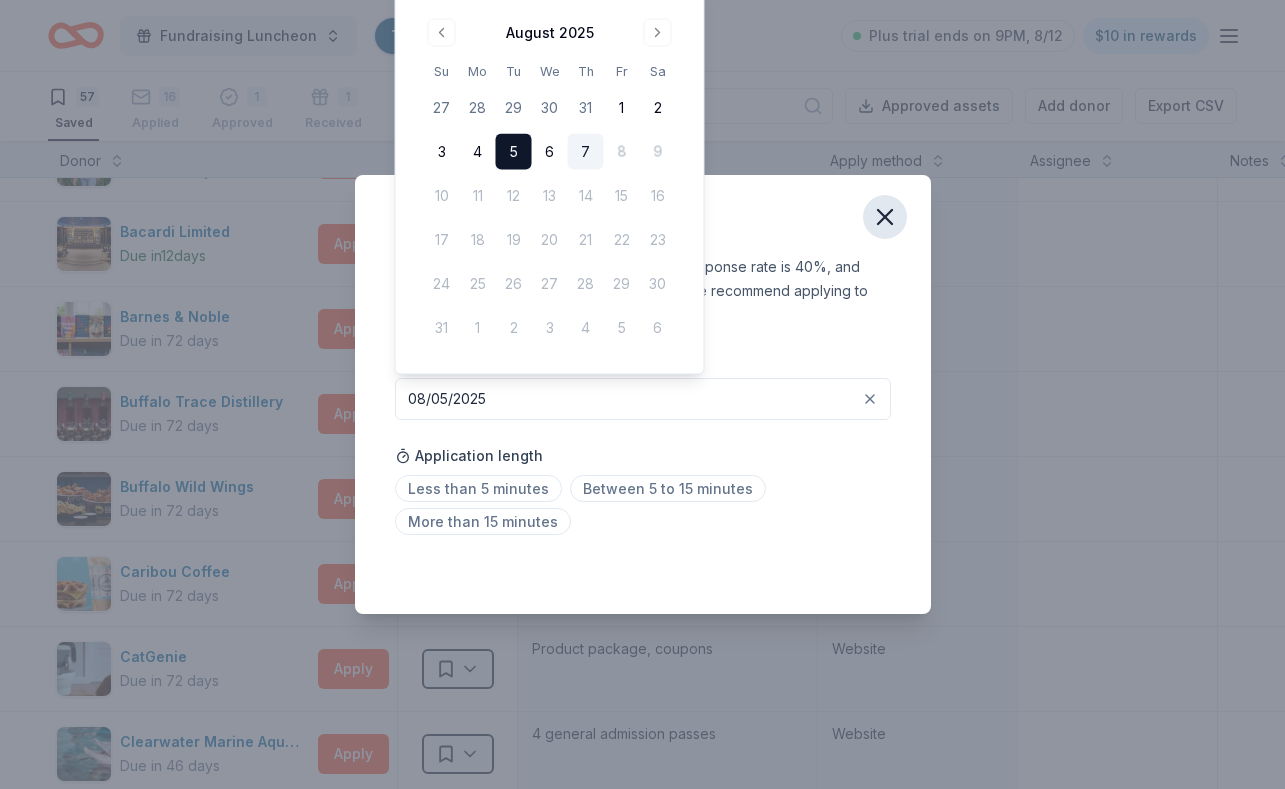 click 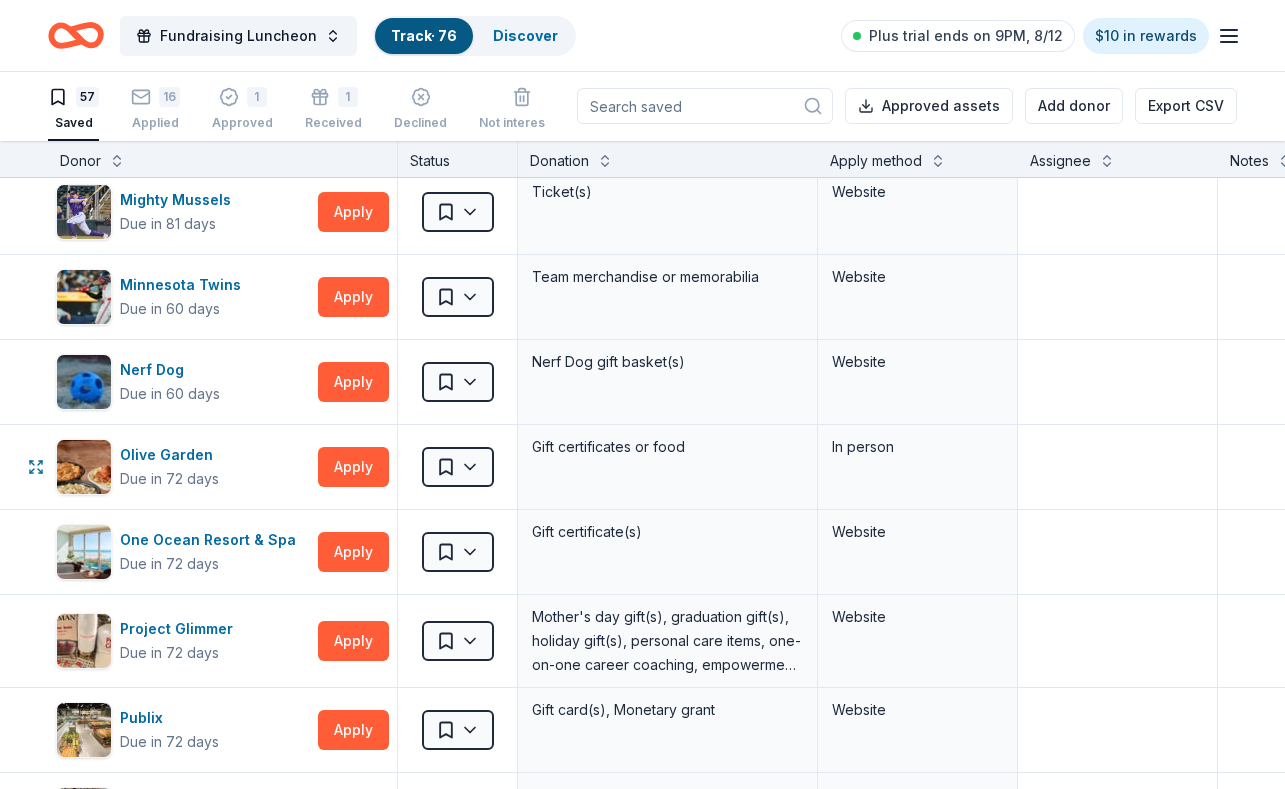 scroll, scrollTop: 2077, scrollLeft: 0, axis: vertical 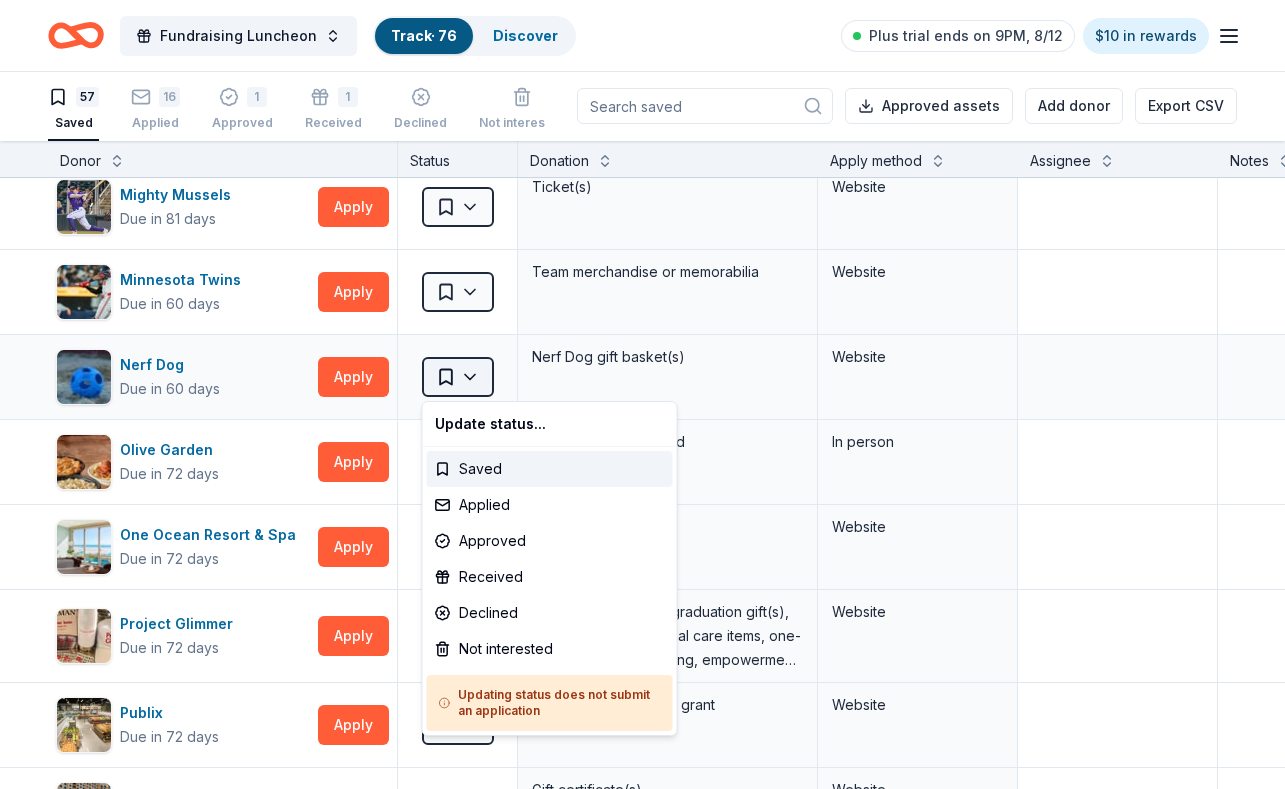 click on "Fundraising Luncheon Track  · 76 Discover Plus trial ends on 9PM, 8/12 $10 in rewards 57 Saved 16 Applied 1 Approved 1 Received Declined Not interested  Approved assets Add donor Export CSV Donor Status Donation Apply method Assignee Notes 4imprint Due in 42 days Apply Saved Pre-imprinted products Website AF Travel Ideas Due in 95 days Apply Saved Taste of Tuscany: choice of a 3 nights stay in Florence or a 5 night stay in Cortona in a 2 bedroom apartment in the city center (Retail value is €2.500 Euro; you keep any proceeds above our charity rate of €1.800 Euro). The package includes a private walking tour of the town with a professional guide, a visit to an artisanal jewelry boutique with a glass of Italian Prosecco, wine tasting in a traditional Enoteca with local wines, pre-arrival and in-house local English speaking concierge and booking services, and all consumption fees (A/C, heating, etc). Upgrade and a la carte extras available on request. In app Alaska Airlines Due in 58 days Apply Saved Apply" at bounding box center [642, 393] 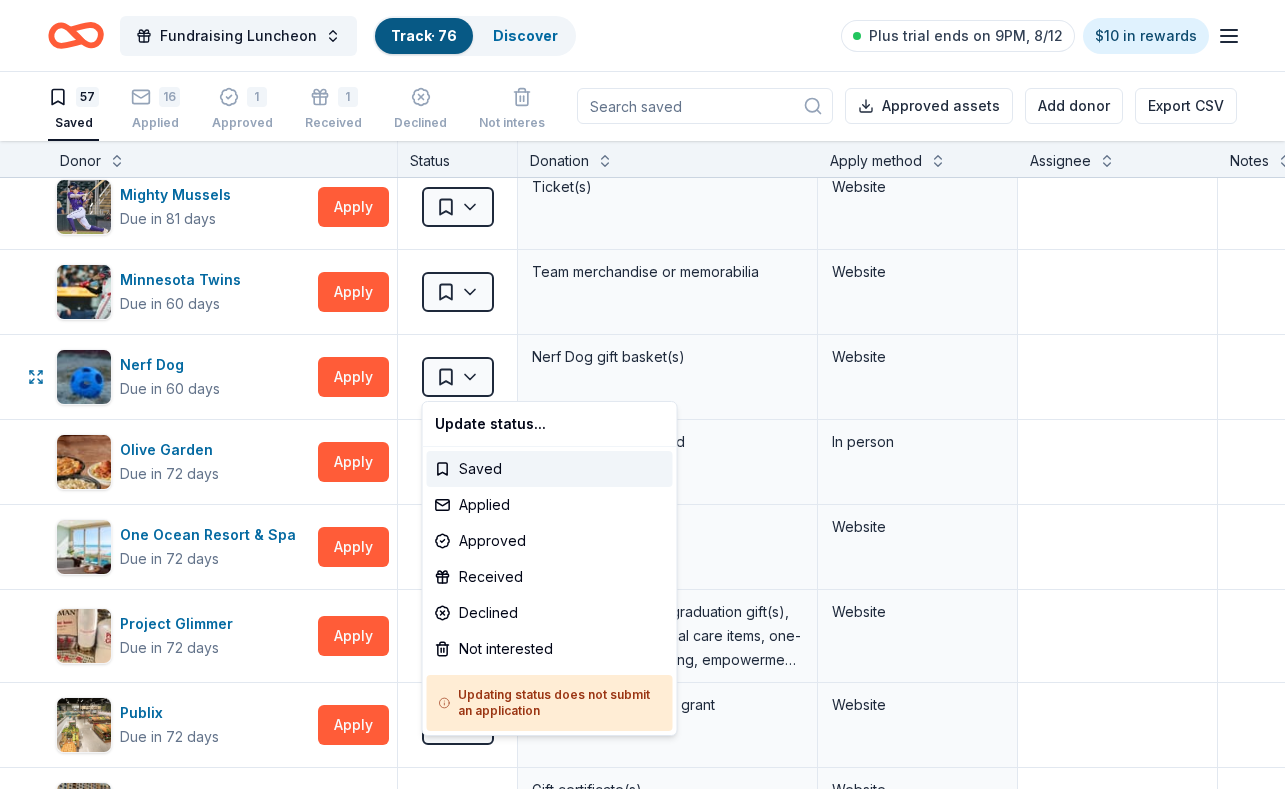 click on "Fundraising Luncheon Track  · 76 Discover Plus trial ends on 9PM, 8/12 $10 in rewards 57 Saved 16 Applied 1 Approved 1 Received Declined Not interested  Approved assets Add donor Export CSV Donor Status Donation Apply method Assignee Notes 4imprint Due in 42 days Apply Saved Pre-imprinted products Website AF Travel Ideas Due in 95 days Apply Saved Taste of Tuscany: choice of a 3 nights stay in Florence or a 5 night stay in Cortona in a 2 bedroom apartment in the city center (Retail value is €2.500 Euro; you keep any proceeds above our charity rate of €1.800 Euro). The package includes a private walking tour of the town with a professional guide, a visit to an artisanal jewelry boutique with a glass of Italian Prosecco, wine tasting in a traditional Enoteca with local wines, pre-arrival and in-house local English speaking concierge and booking services, and all consumption fees (A/C, heating, etc). Upgrade and a la carte extras available on request. In app Alaska Airlines Due in 58 days Apply Saved Apply" at bounding box center (642, 393) 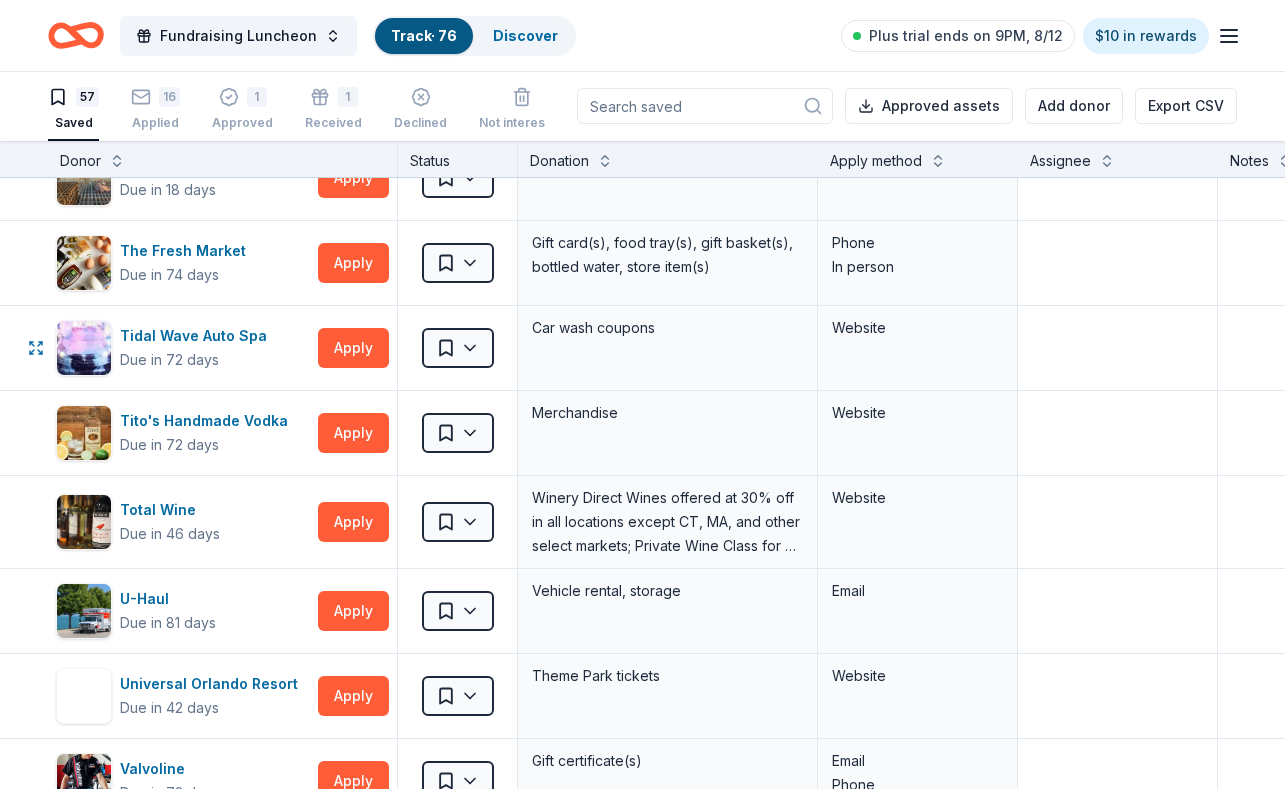 scroll, scrollTop: 3824, scrollLeft: 0, axis: vertical 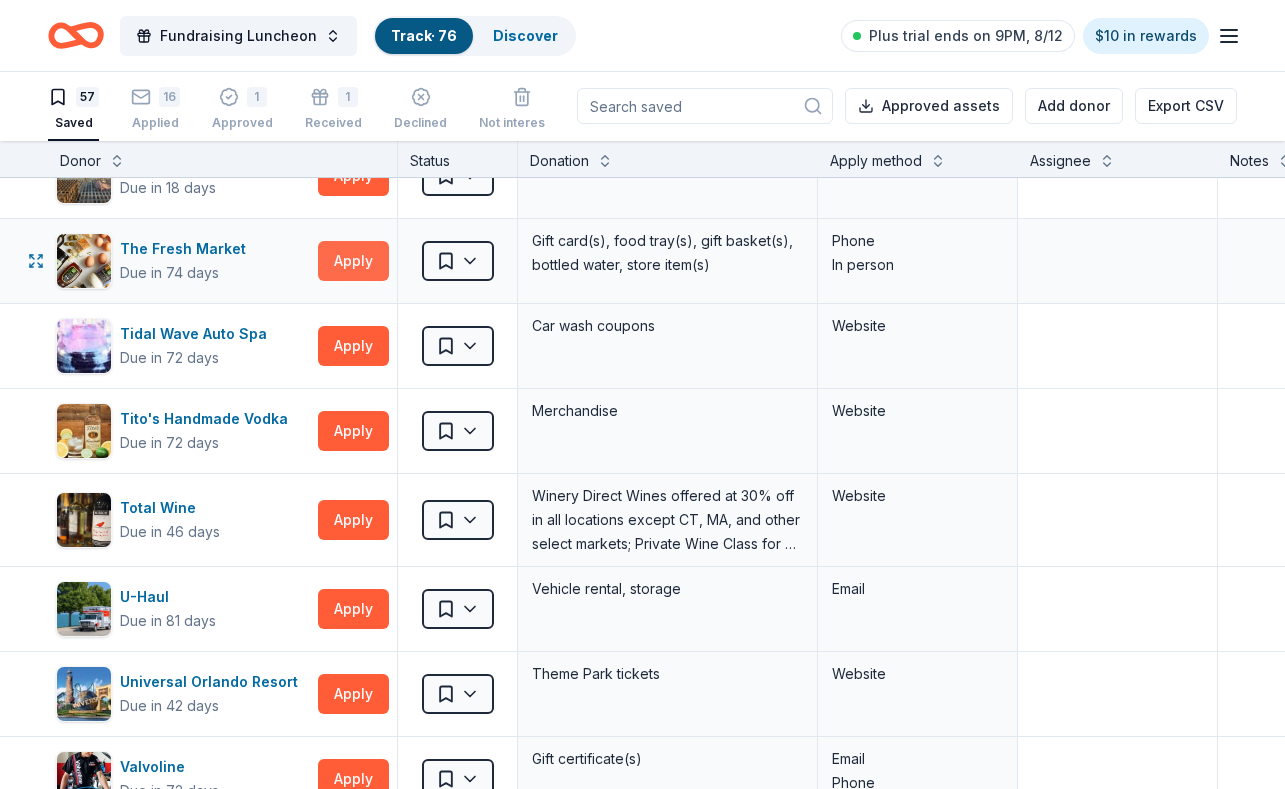 click on "Apply" at bounding box center (353, 261) 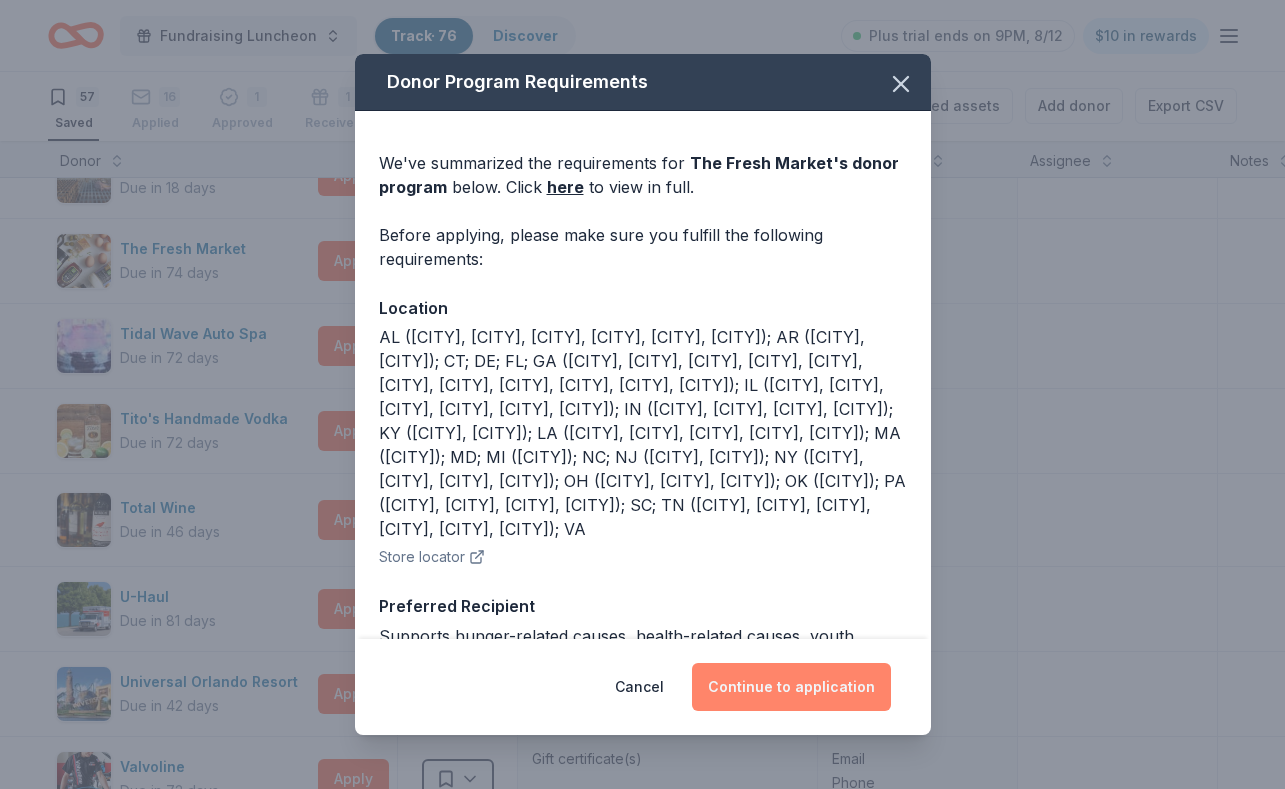 click on "Continue to application" at bounding box center (791, 687) 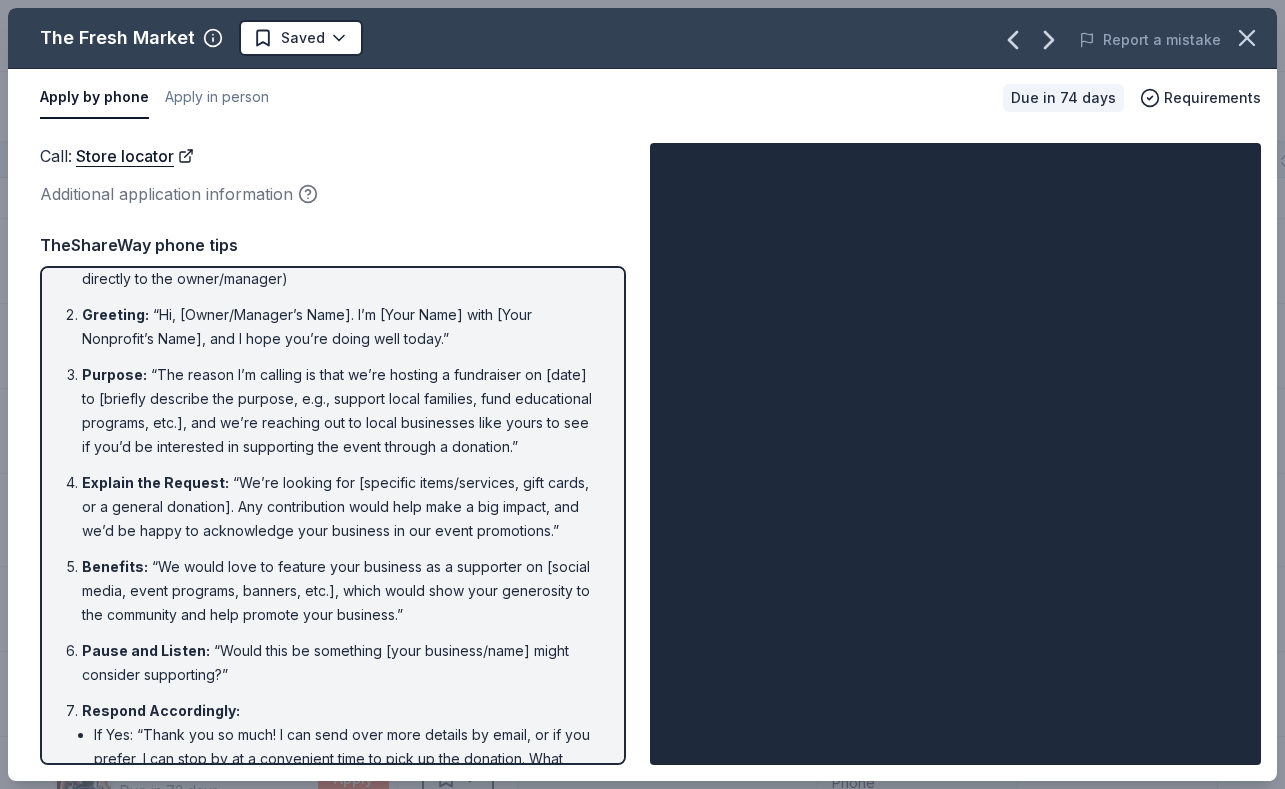 scroll, scrollTop: 71, scrollLeft: 0, axis: vertical 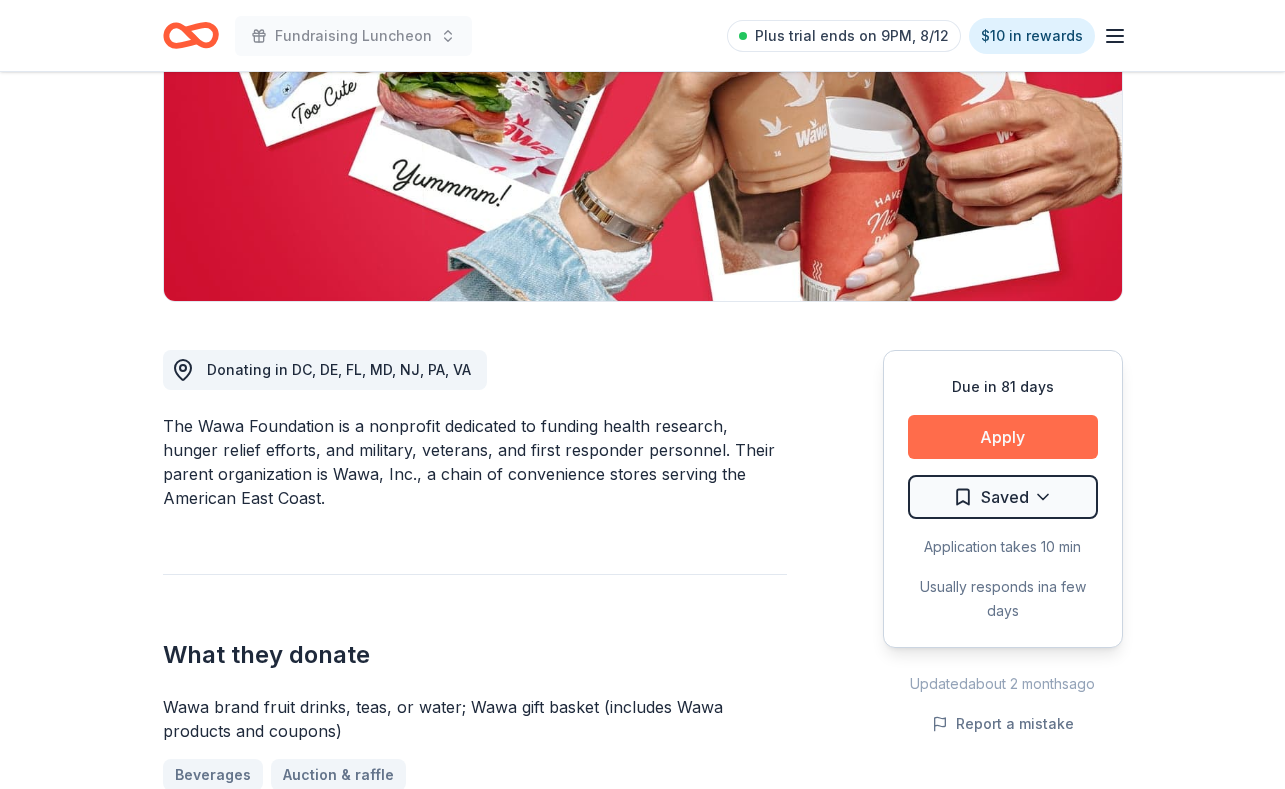 click on "Apply" at bounding box center (1003, 437) 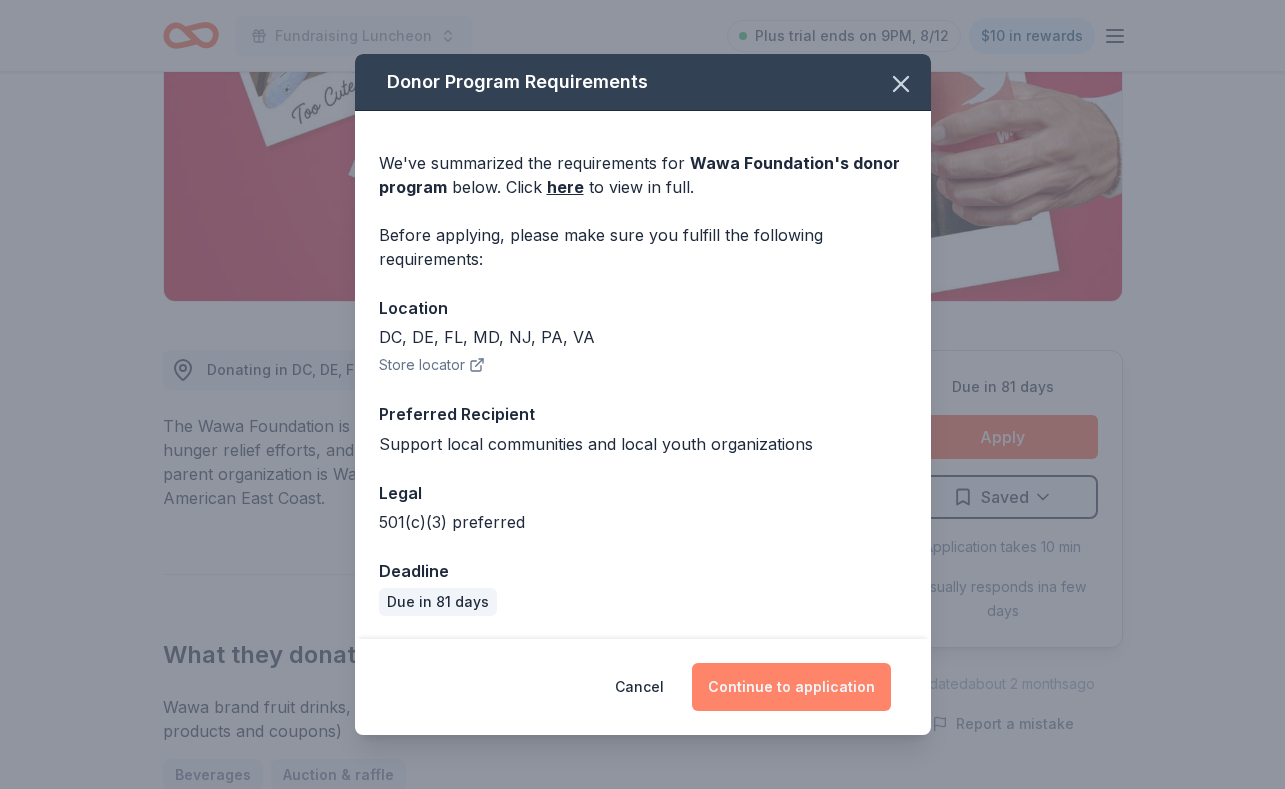 click on "Continue to application" at bounding box center [791, 687] 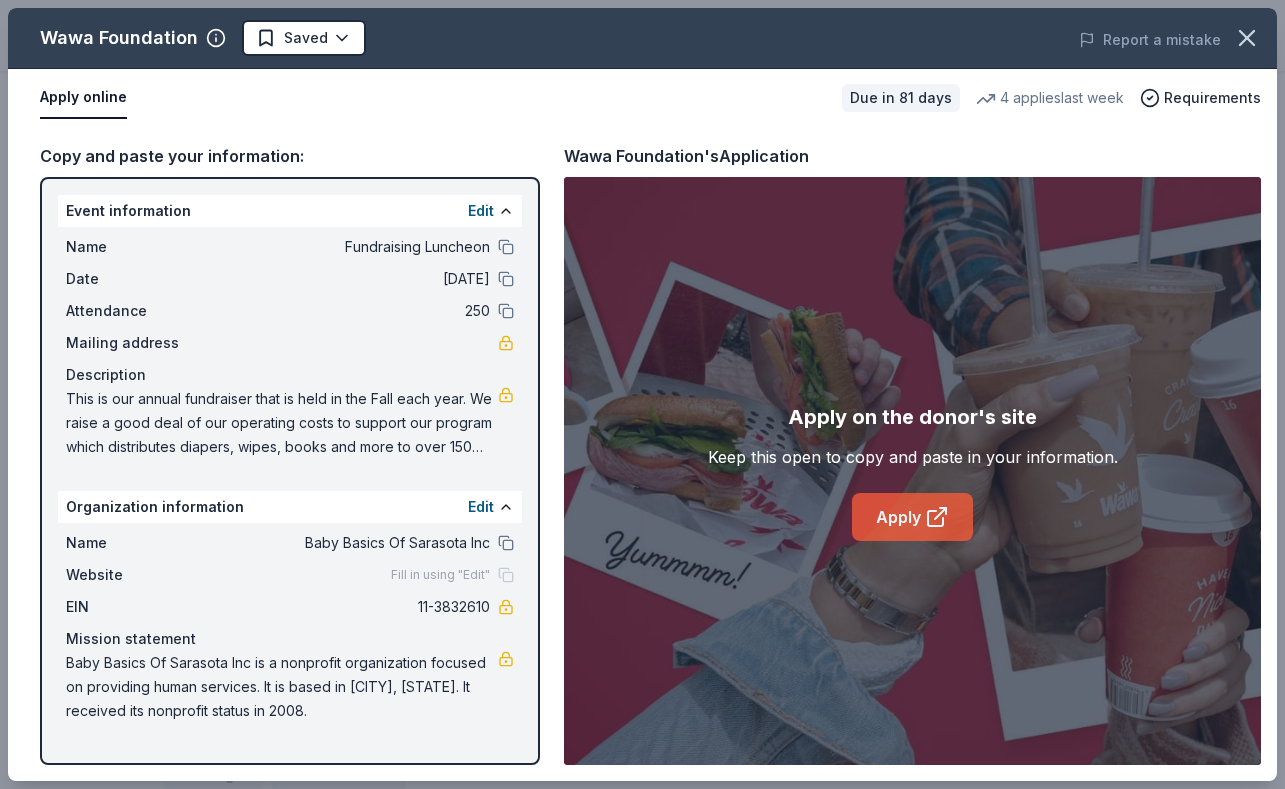 click on "Apply" at bounding box center [912, 517] 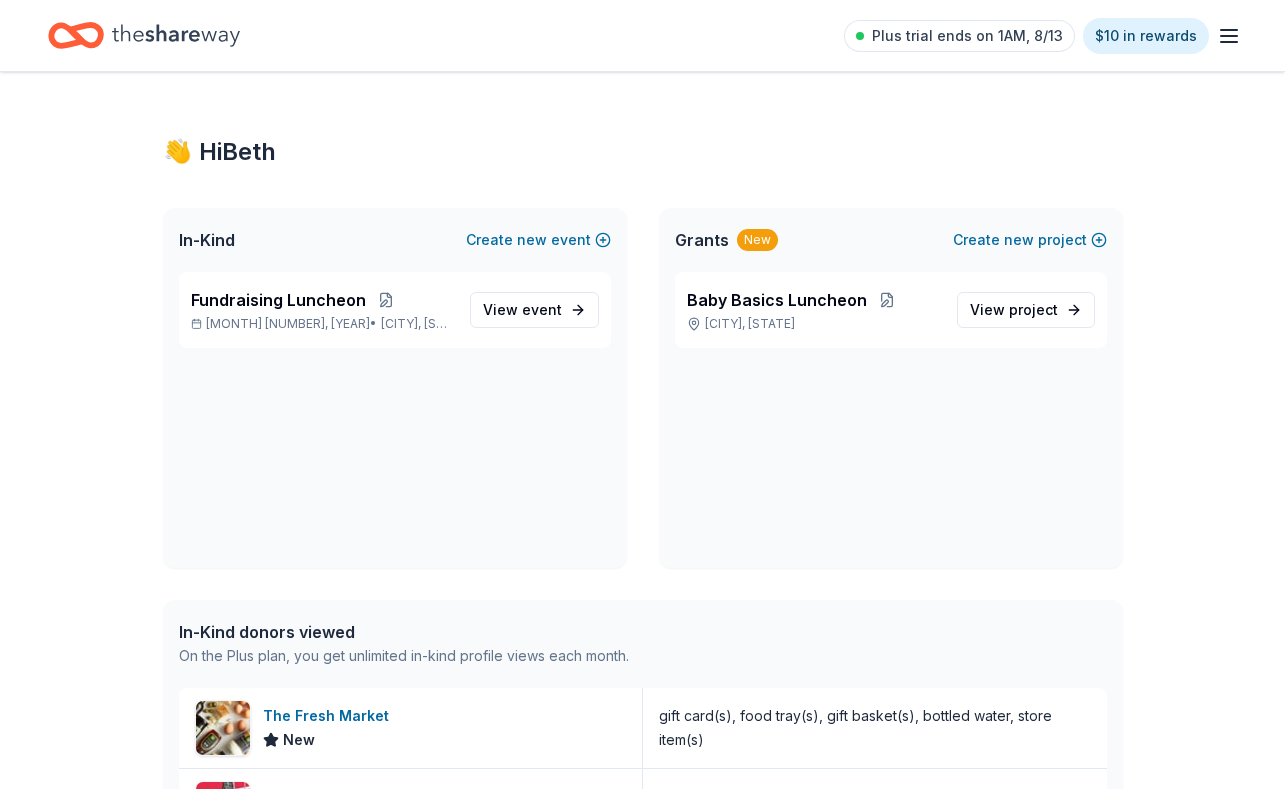 scroll, scrollTop: 0, scrollLeft: 0, axis: both 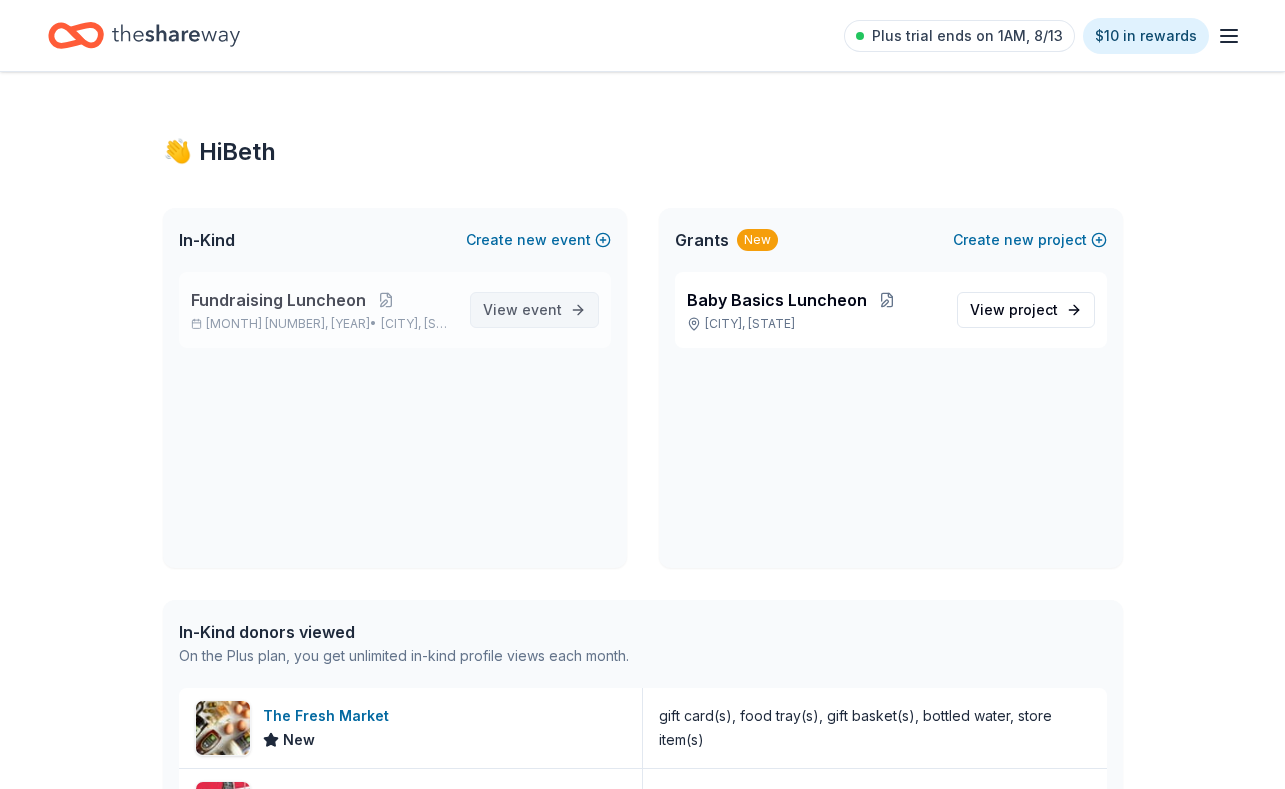 click on "View   event" at bounding box center [522, 310] 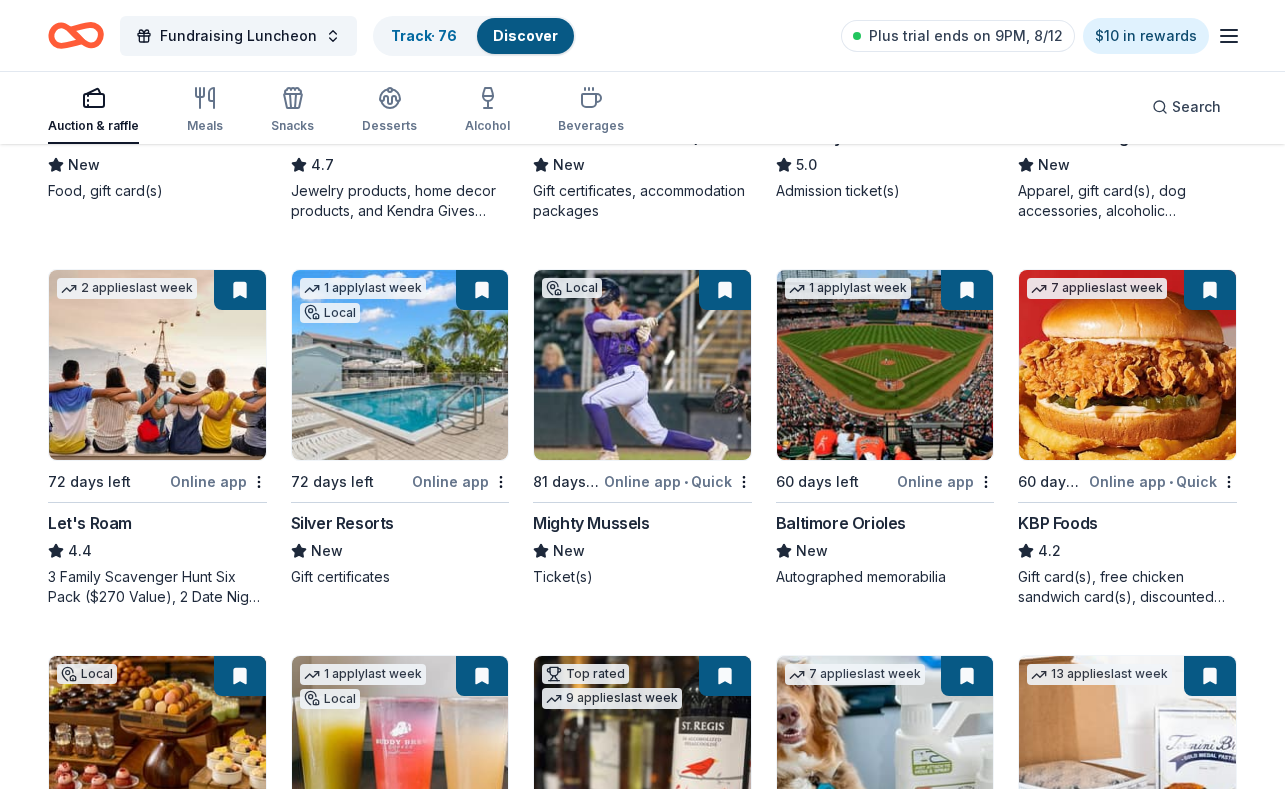 scroll, scrollTop: 861, scrollLeft: 0, axis: vertical 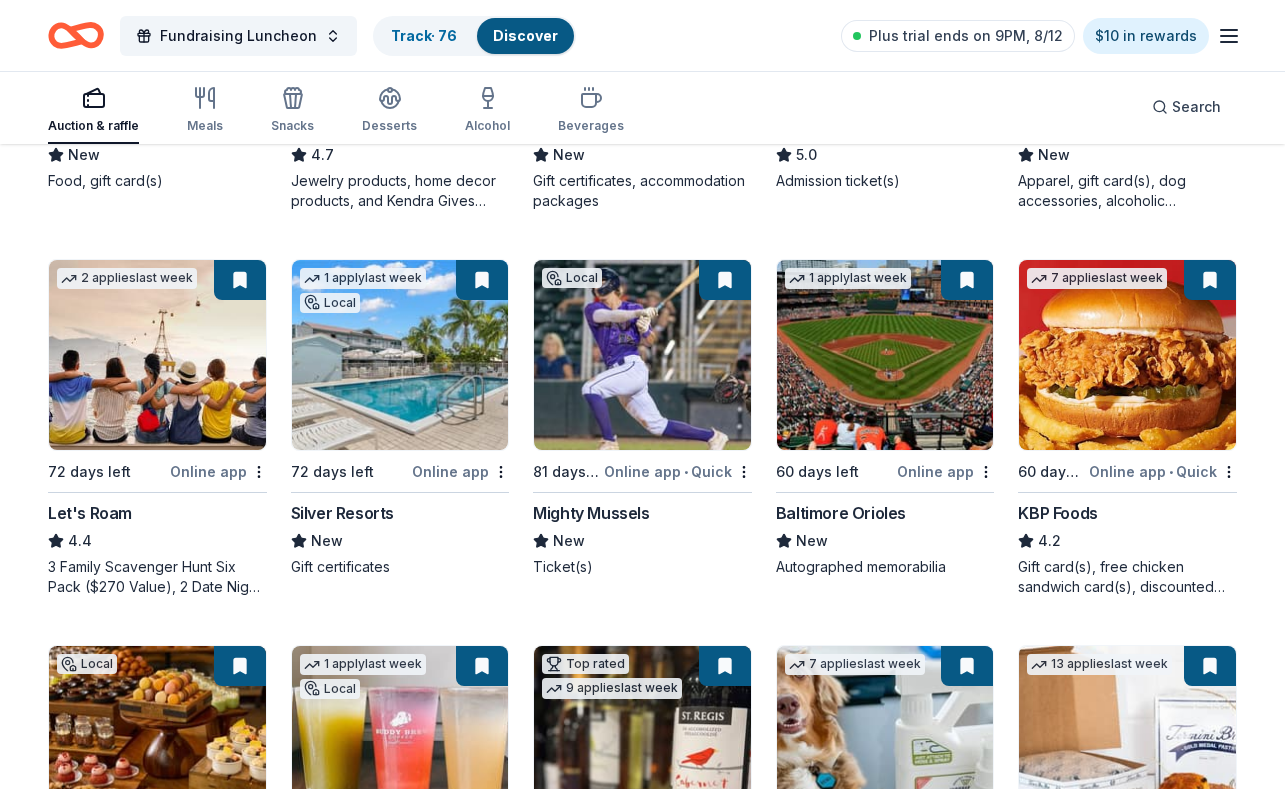 click at bounding box center [482, 280] 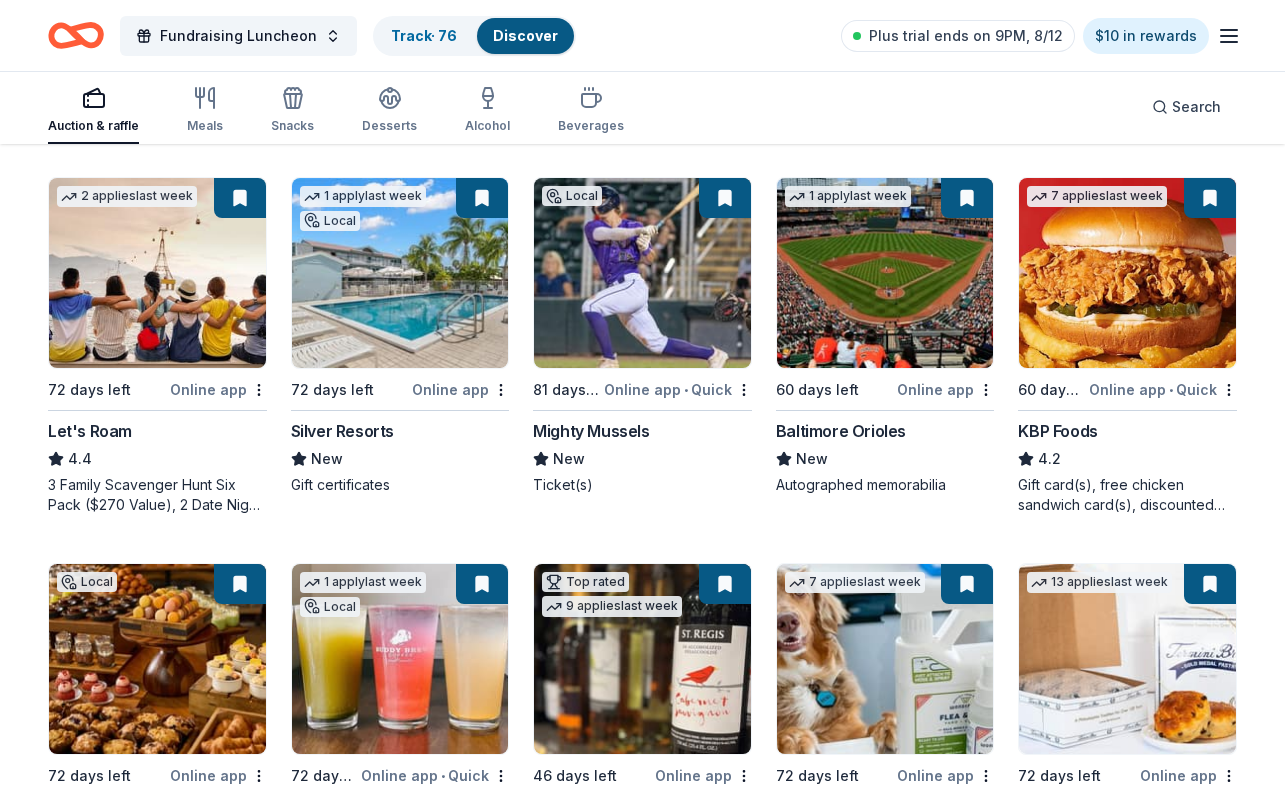 scroll, scrollTop: 949, scrollLeft: 0, axis: vertical 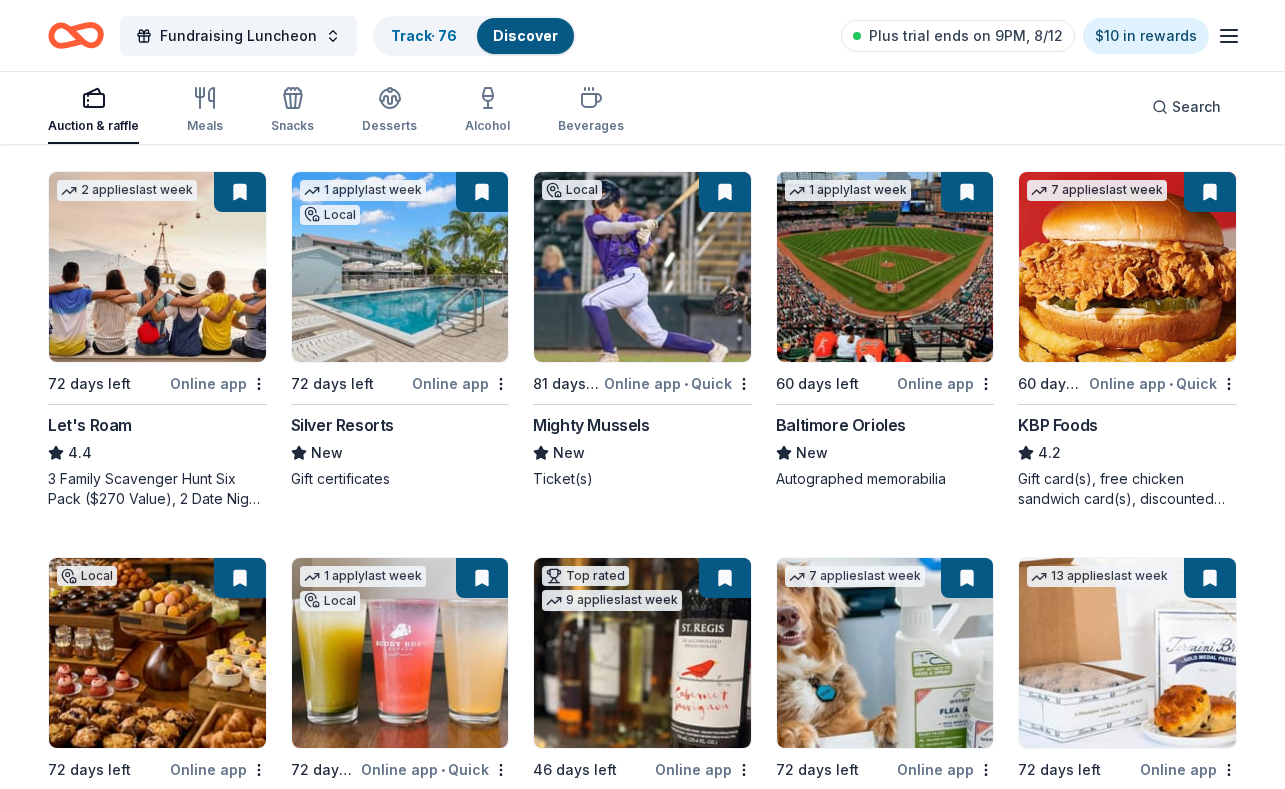 click at bounding box center (967, 192) 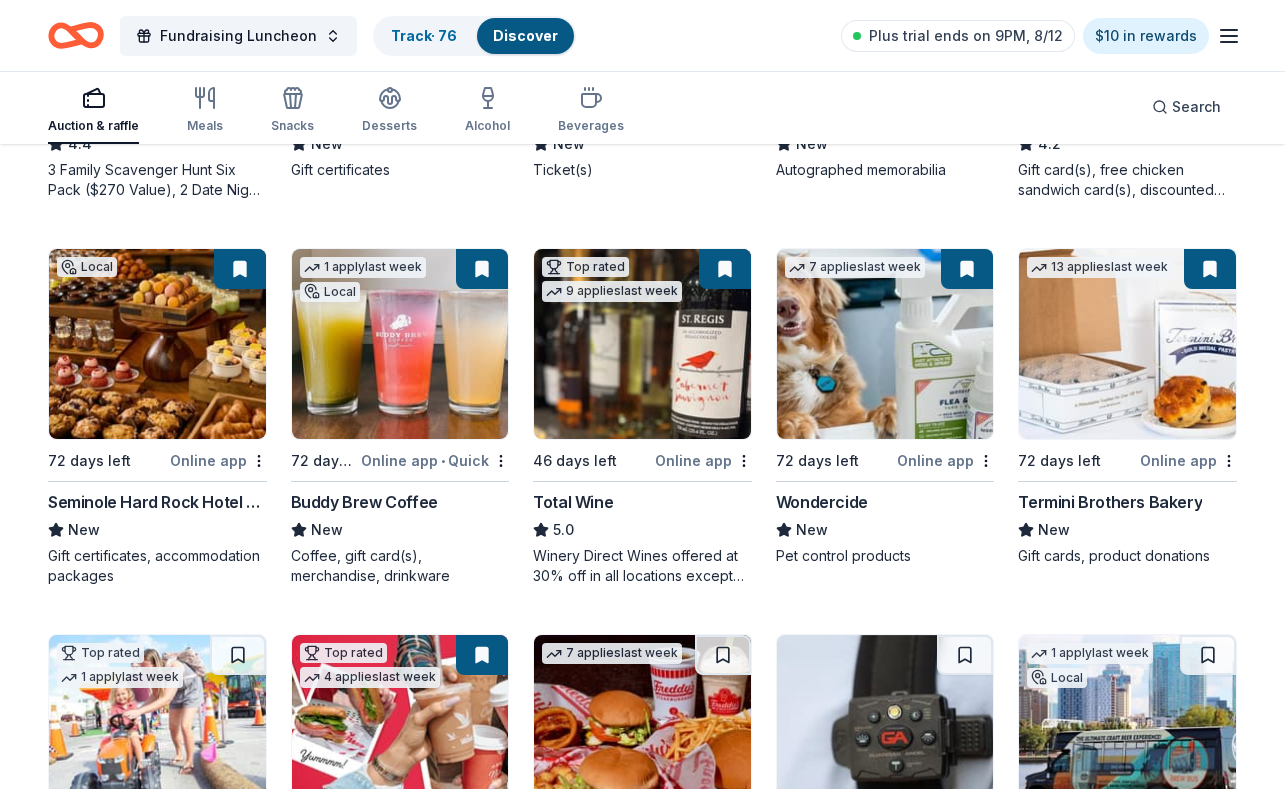 scroll, scrollTop: 1257, scrollLeft: 0, axis: vertical 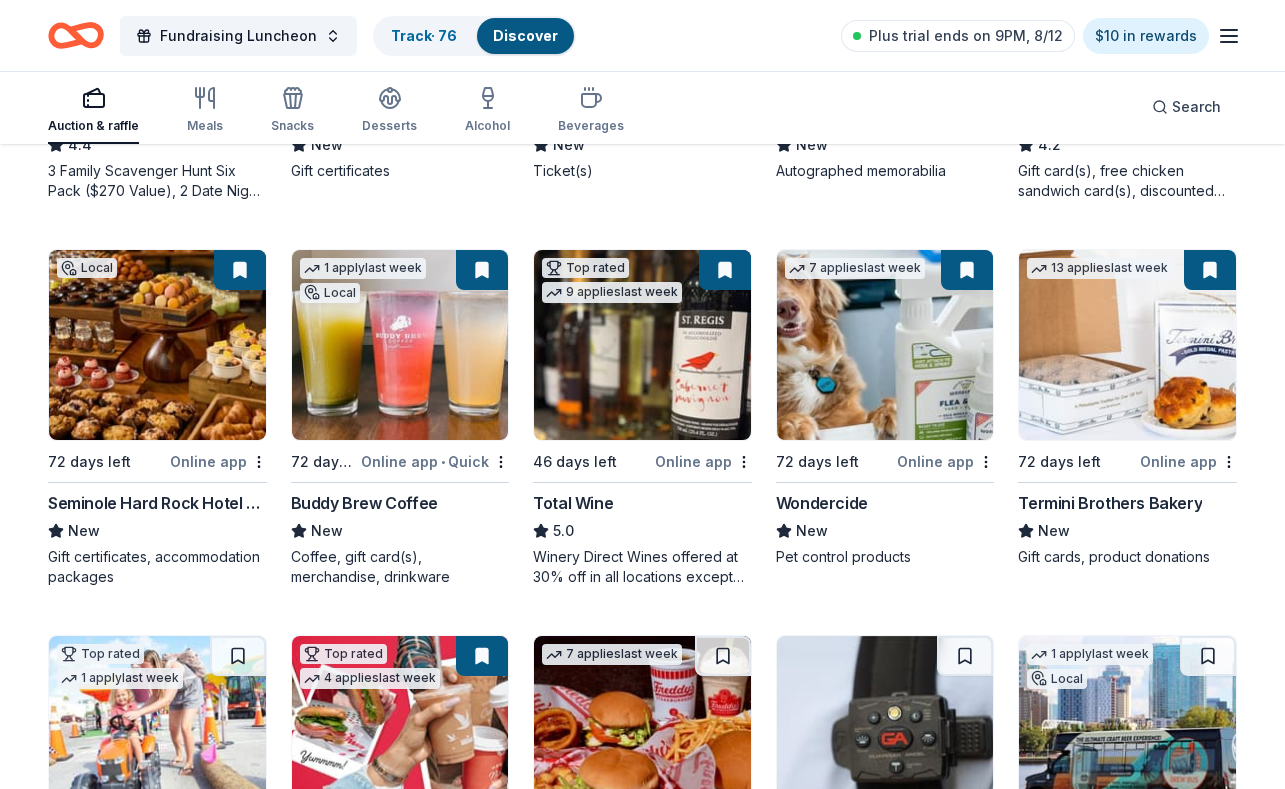 click at bounding box center [482, 270] 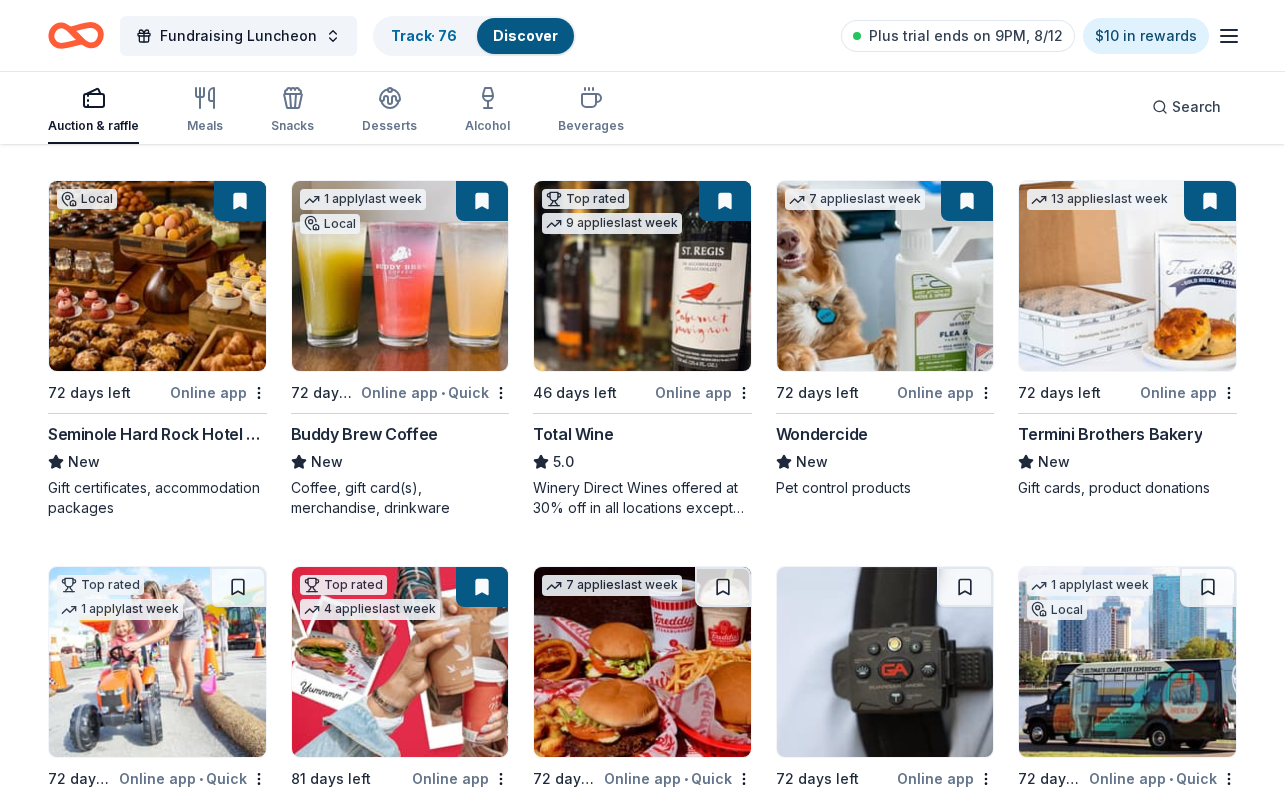 scroll, scrollTop: 1342, scrollLeft: 0, axis: vertical 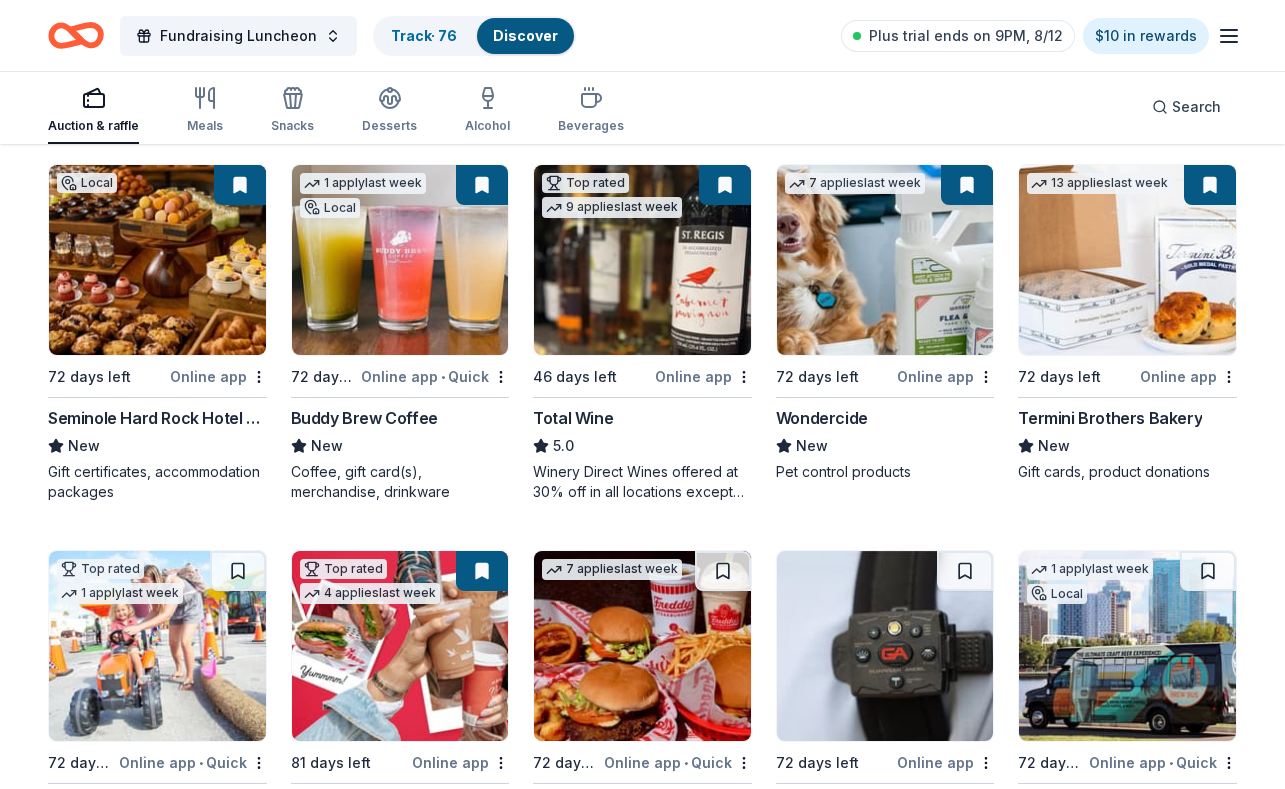 click at bounding box center [885, 260] 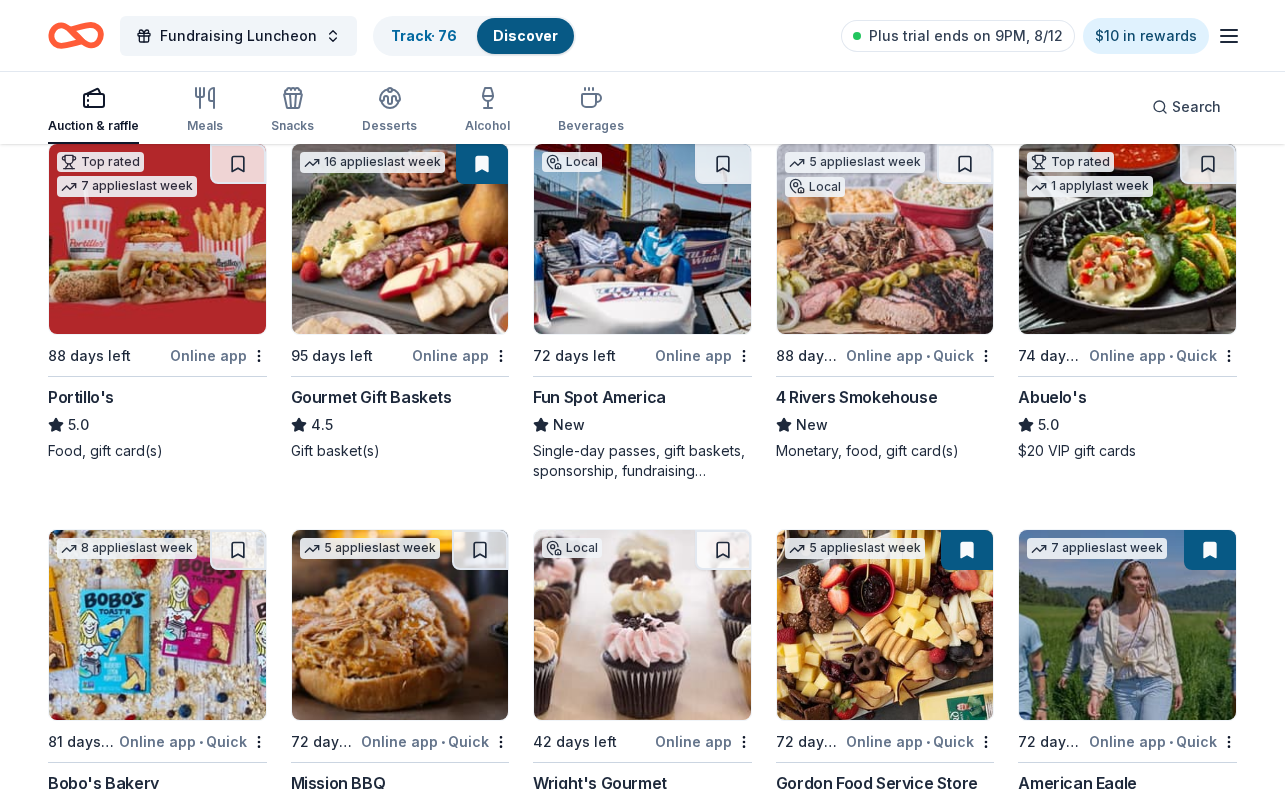 scroll, scrollTop: 2137, scrollLeft: 0, axis: vertical 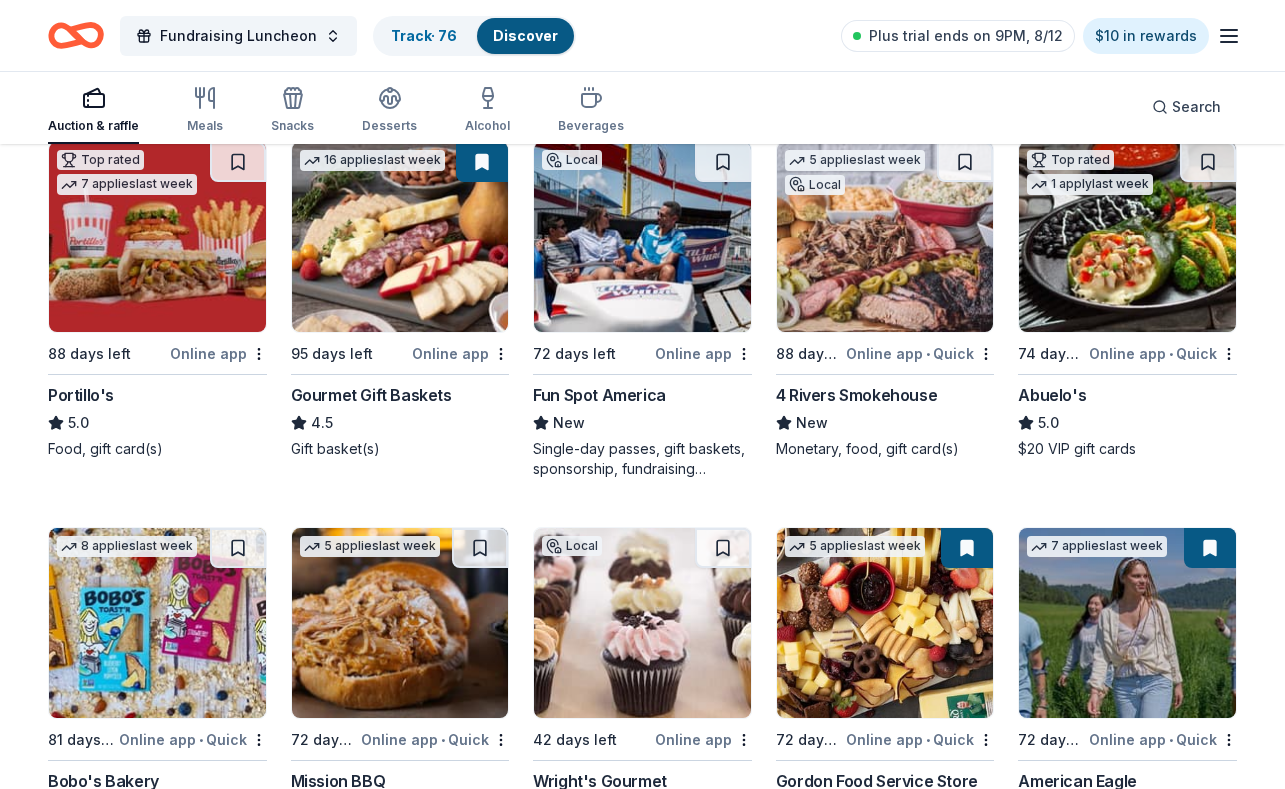 click at bounding box center [482, 162] 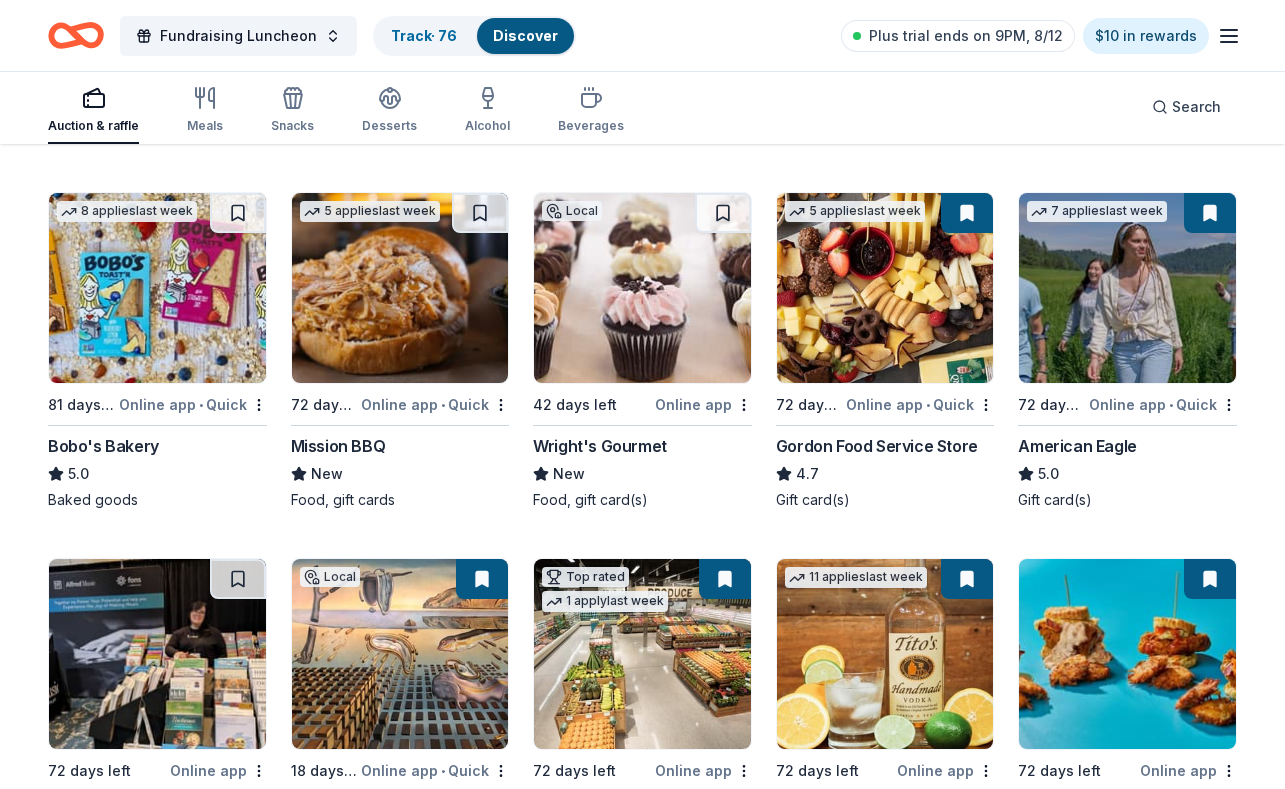 scroll, scrollTop: 2479, scrollLeft: 0, axis: vertical 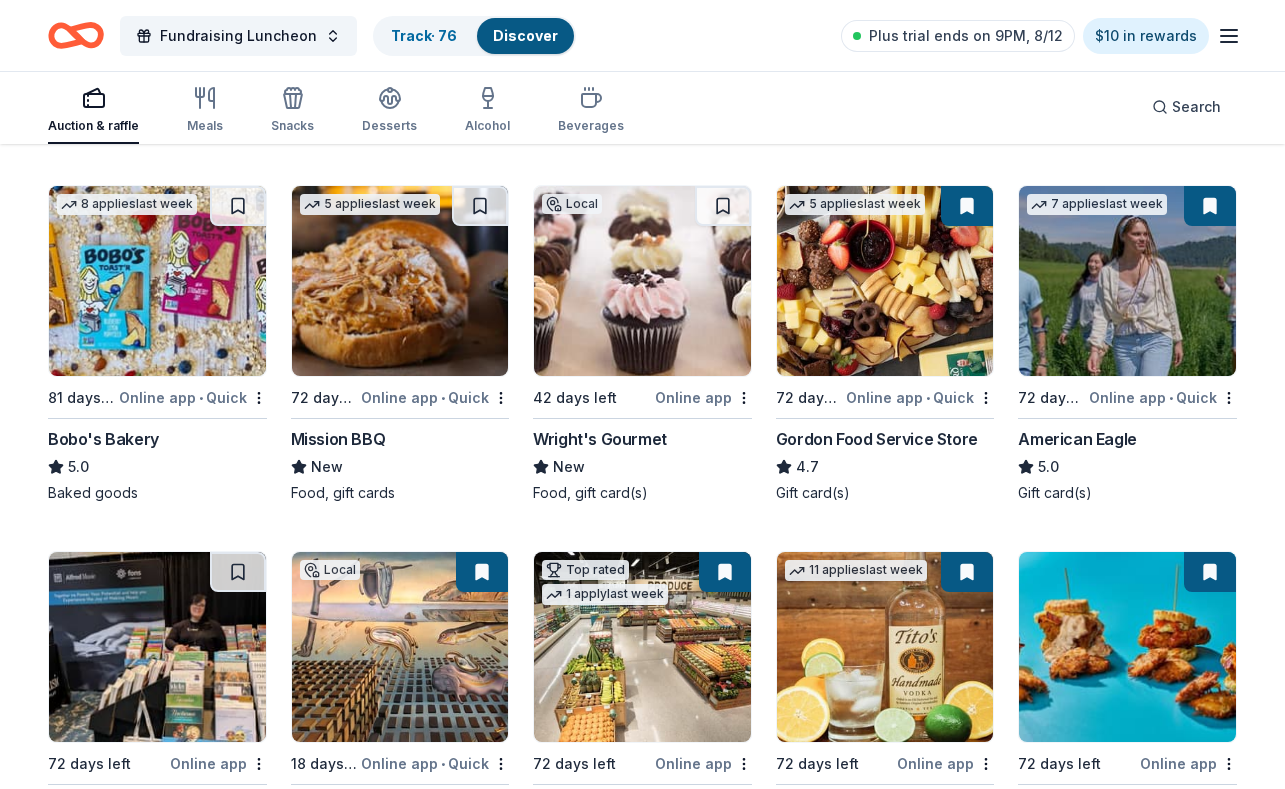 click at bounding box center [967, 206] 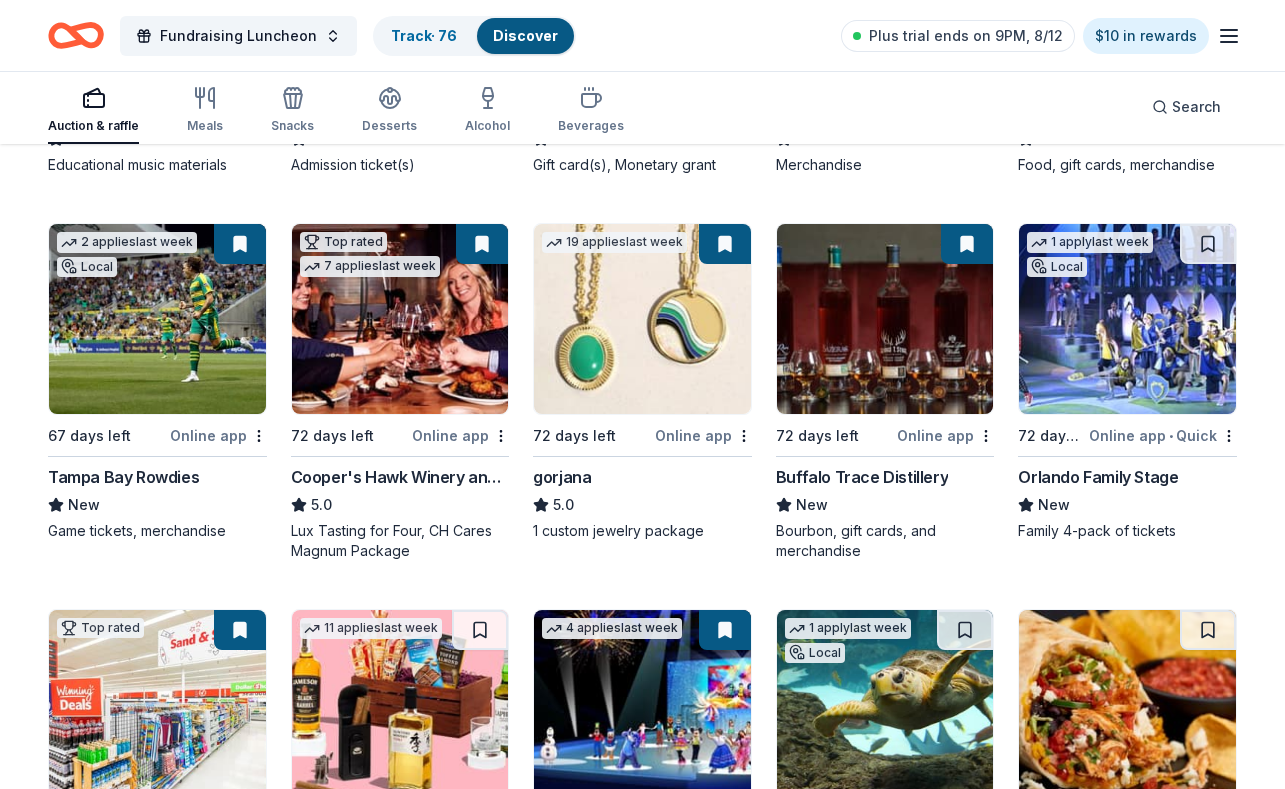 scroll, scrollTop: 3178, scrollLeft: 0, axis: vertical 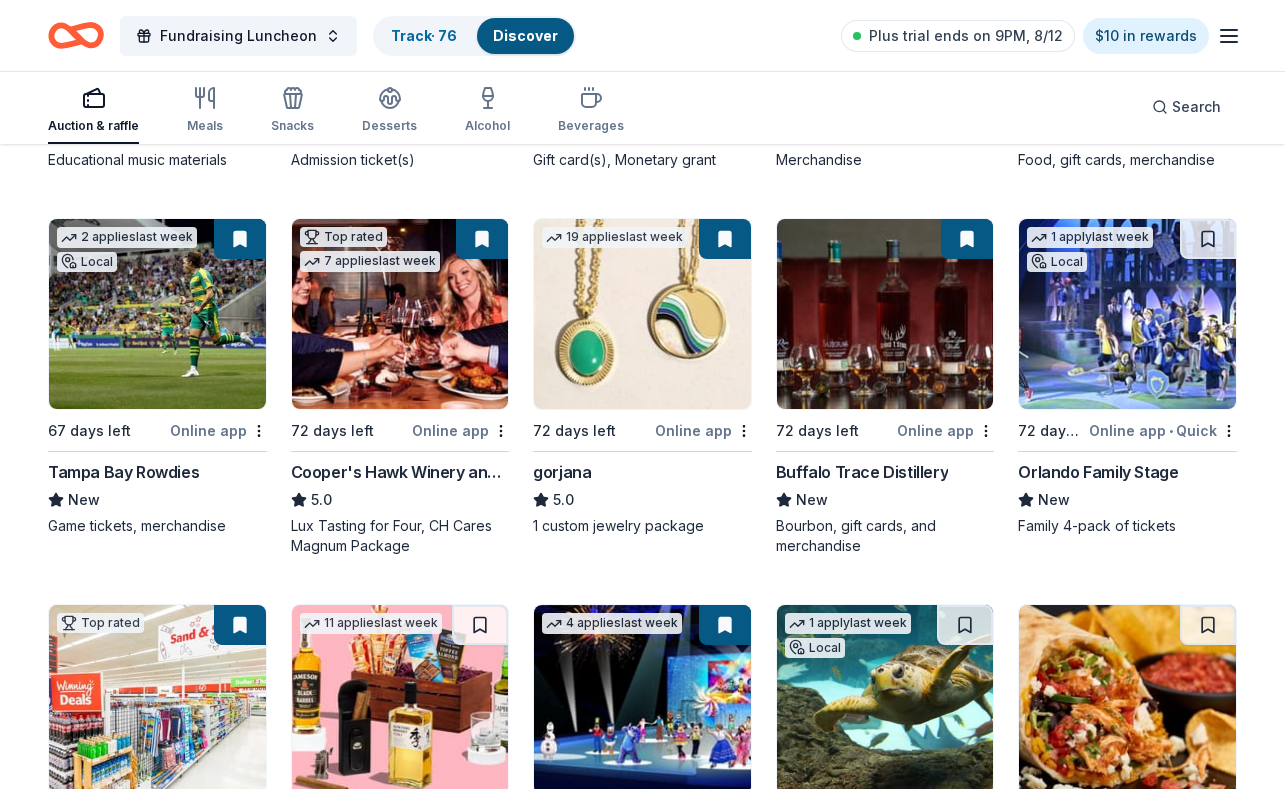 click at bounding box center [400, 314] 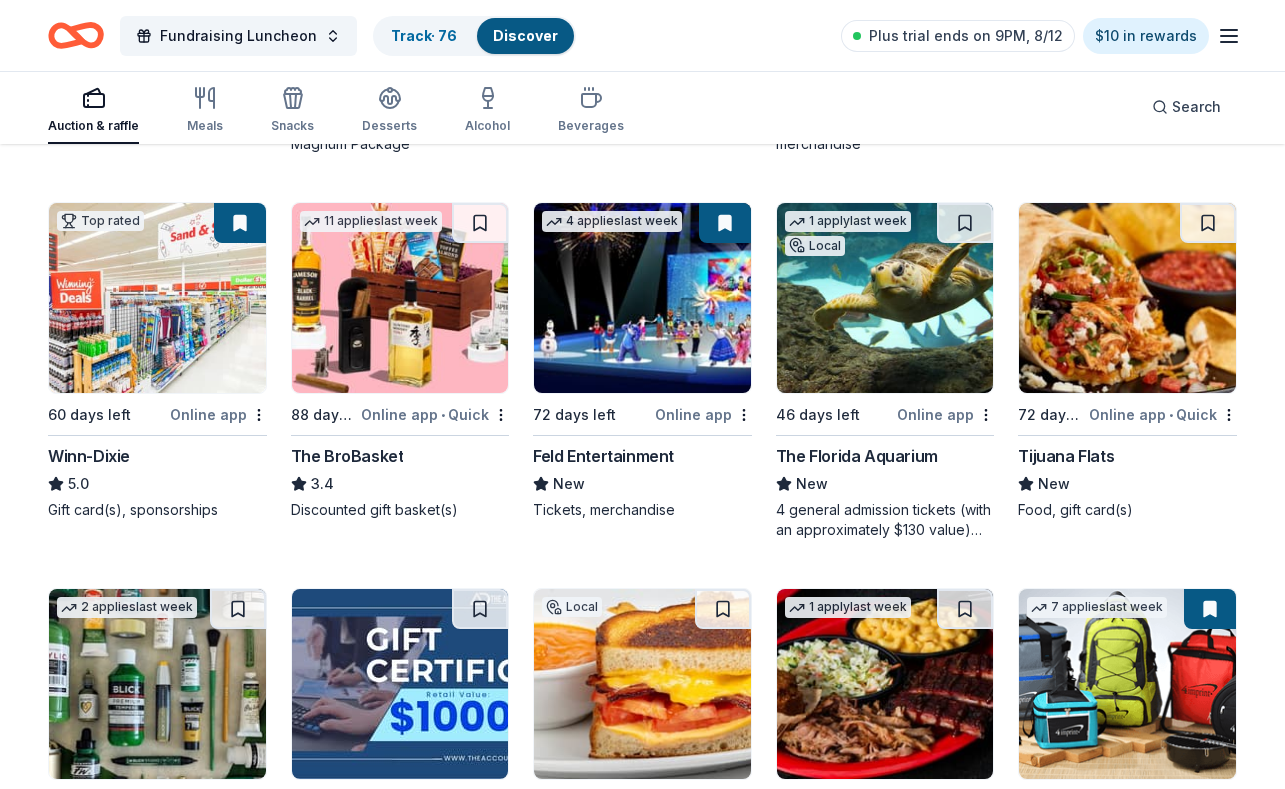 scroll, scrollTop: 3584, scrollLeft: 0, axis: vertical 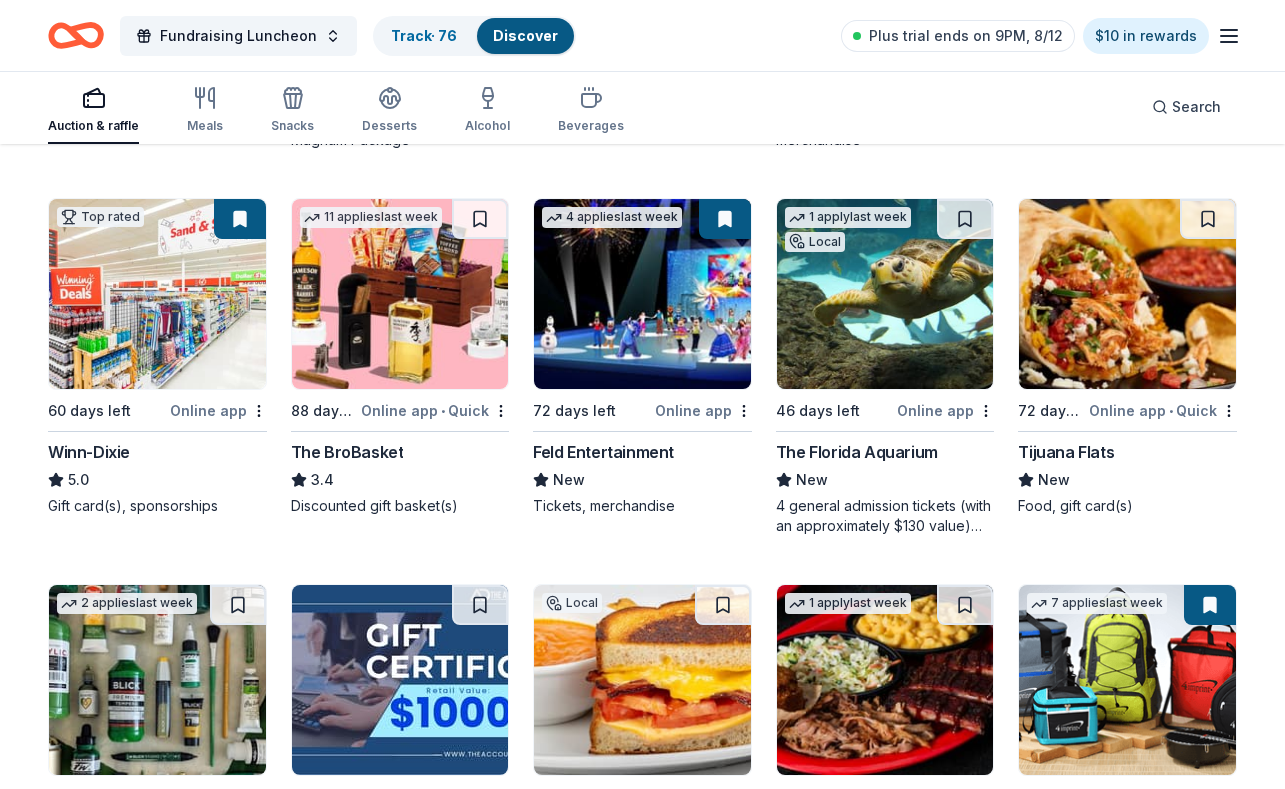 click at bounding box center [642, 294] 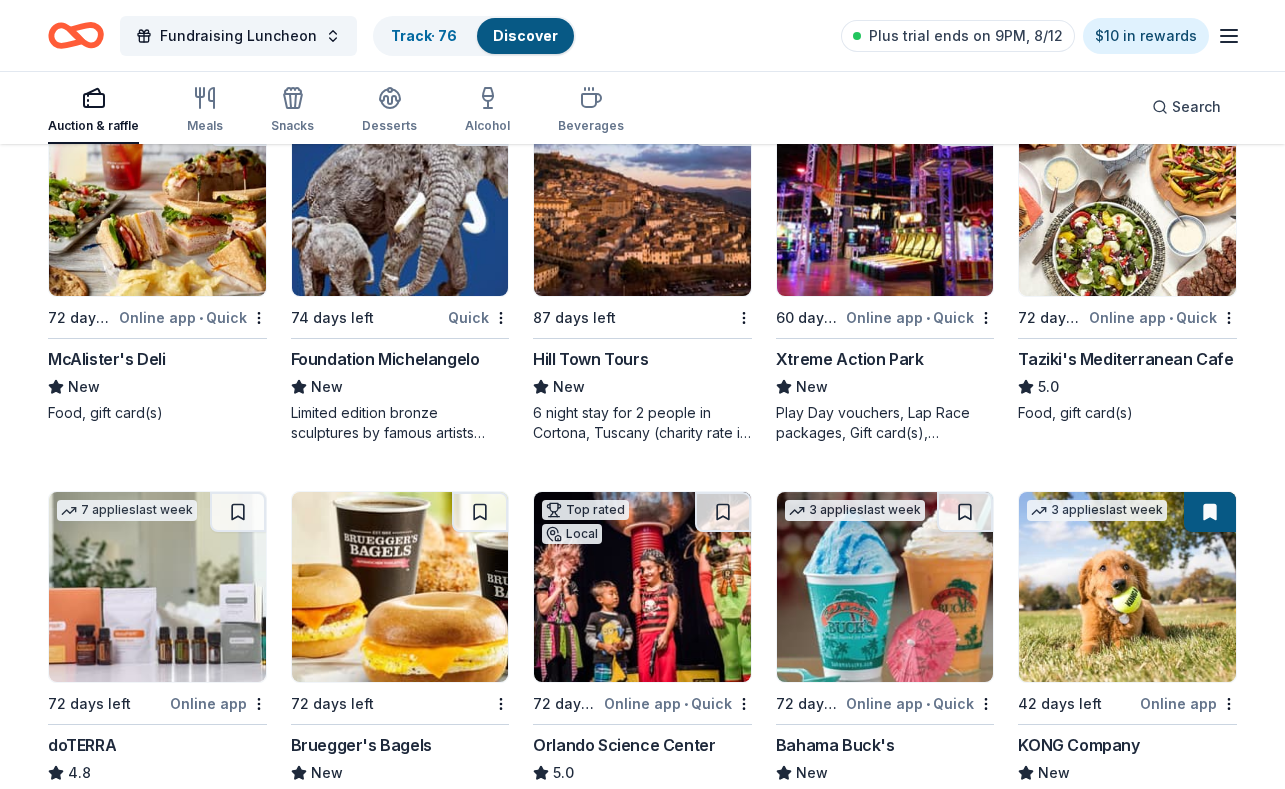 scroll, scrollTop: 5224, scrollLeft: 0, axis: vertical 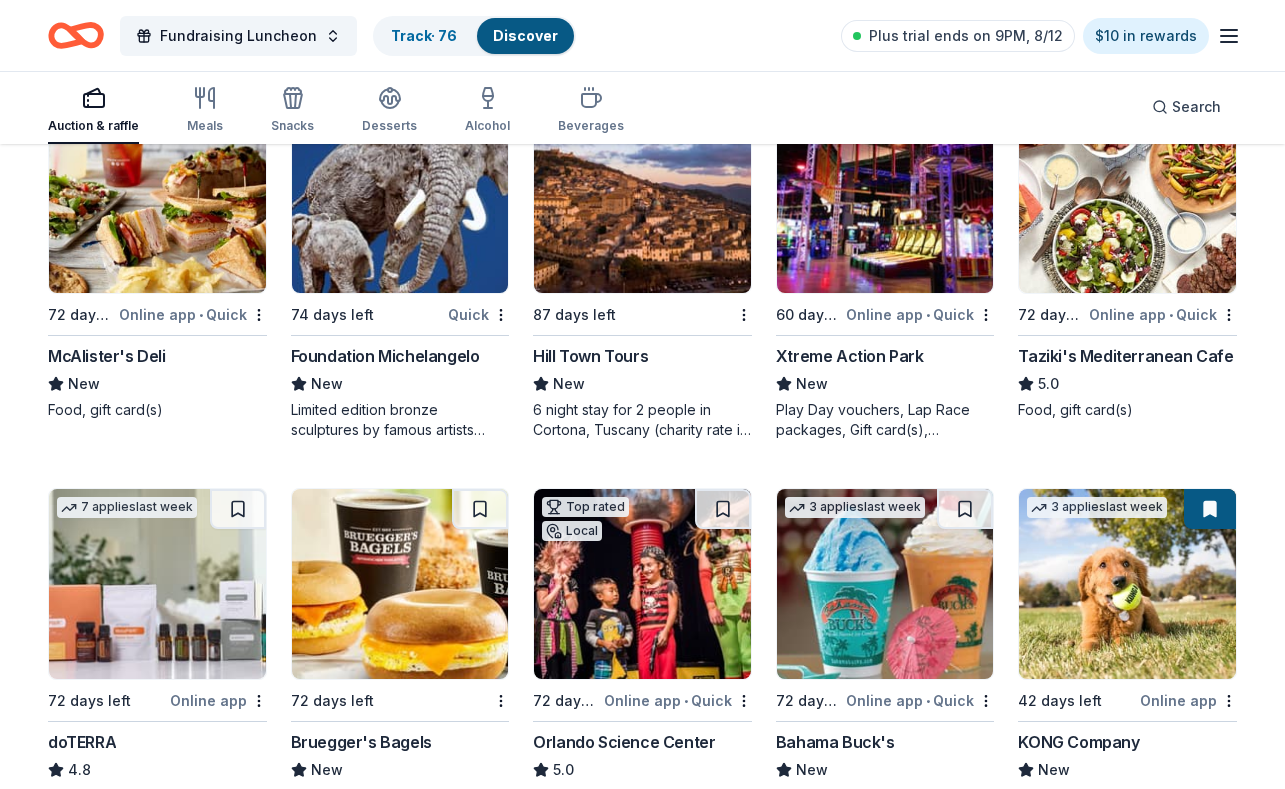 click on "Taziki's Mediterranean Cafe" at bounding box center [1125, 356] 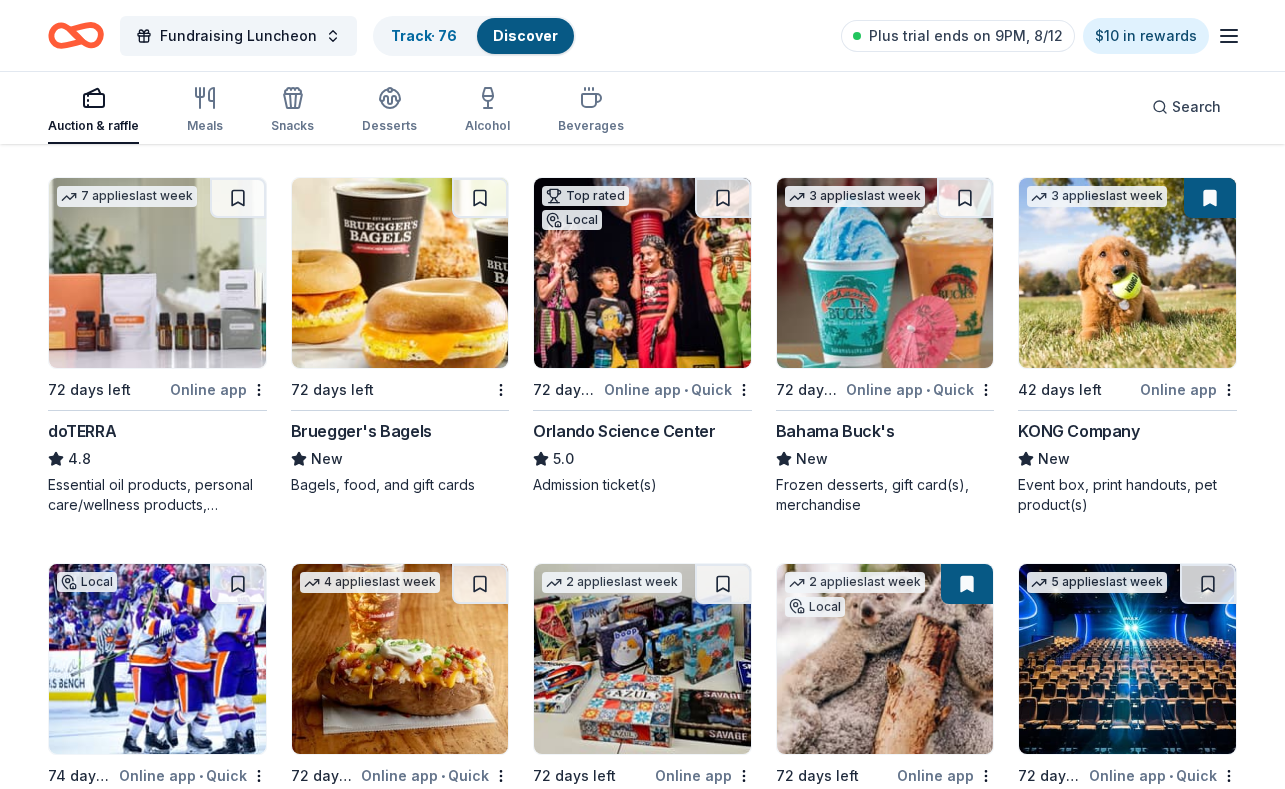 scroll, scrollTop: 5529, scrollLeft: 0, axis: vertical 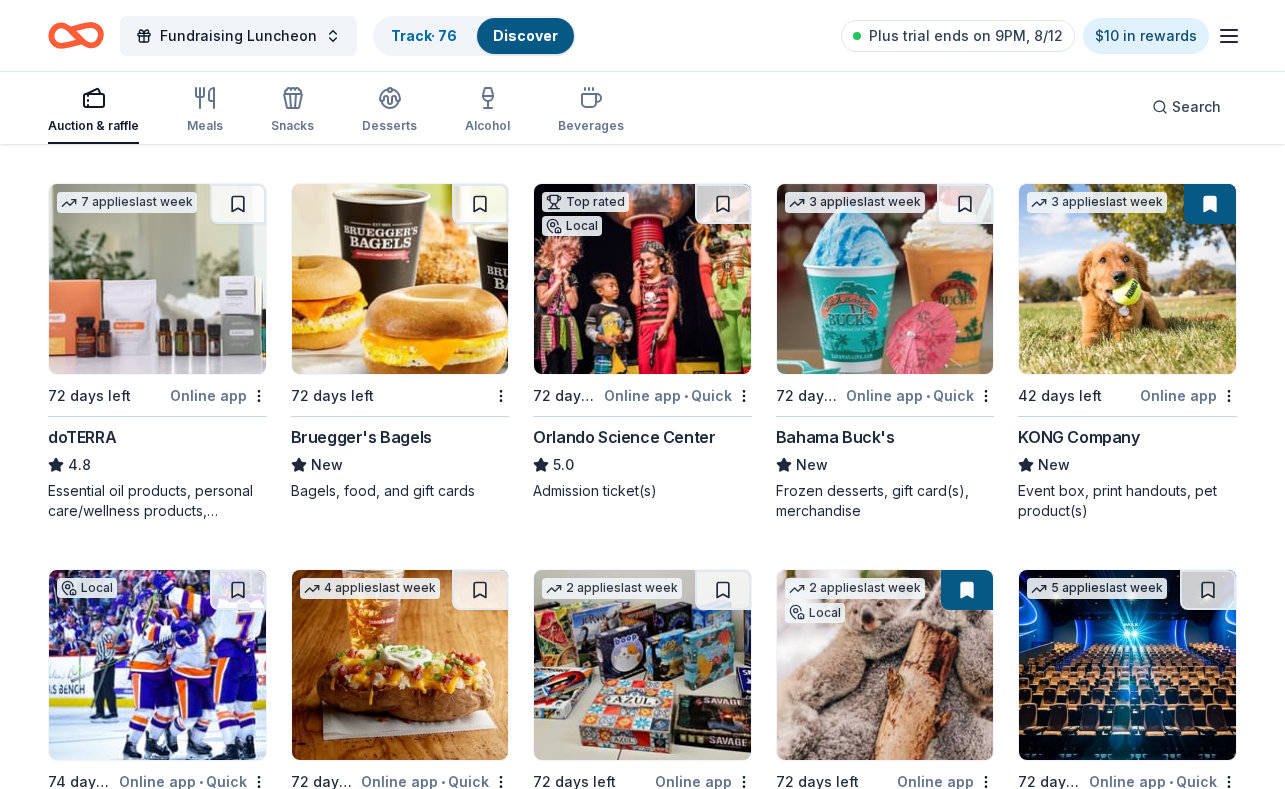 click at bounding box center (1127, 279) 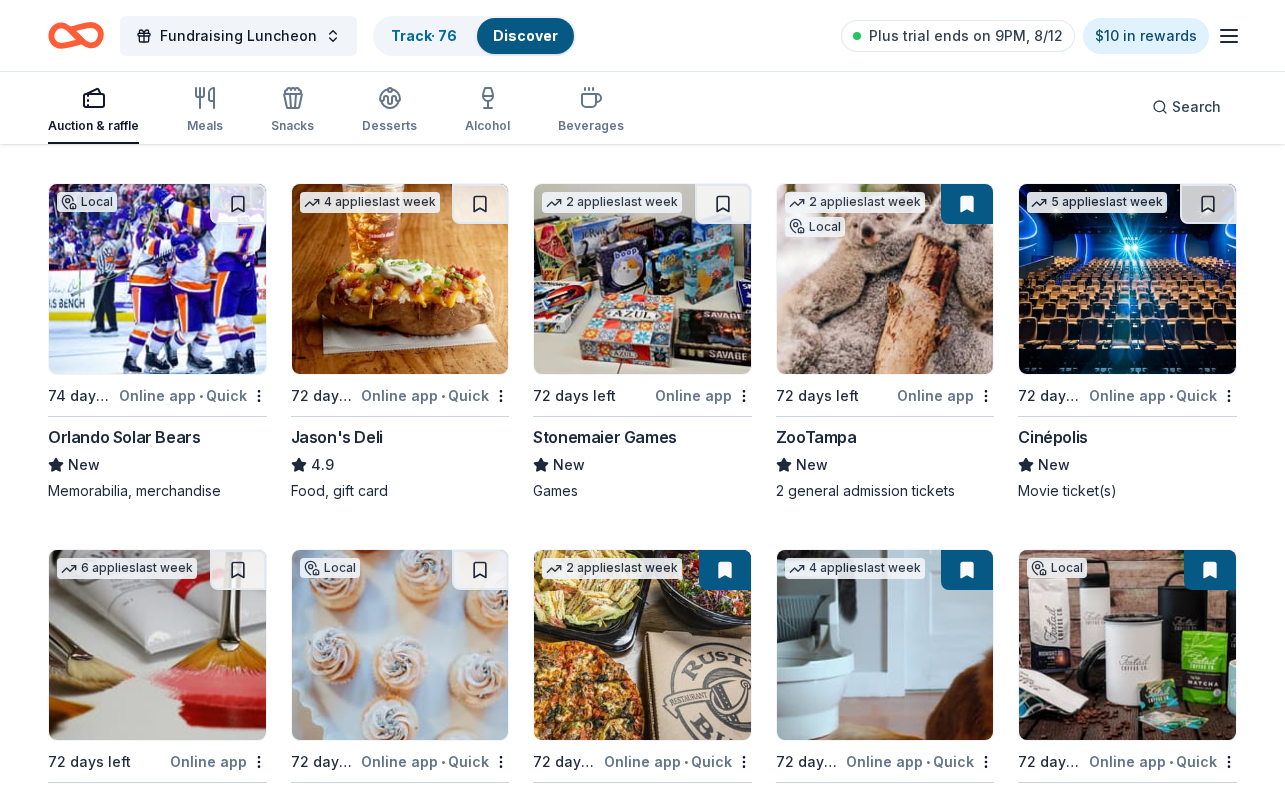 scroll, scrollTop: 5923, scrollLeft: 0, axis: vertical 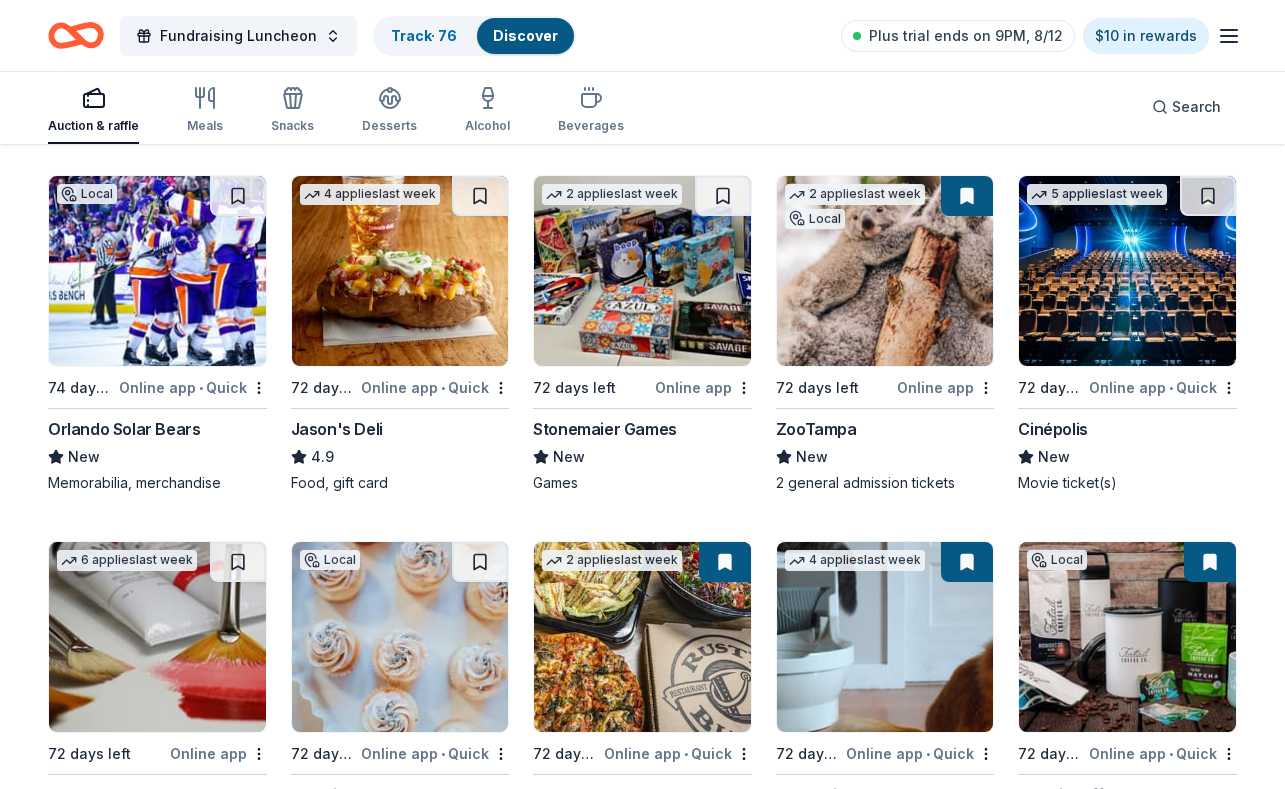 click at bounding box center (885, 271) 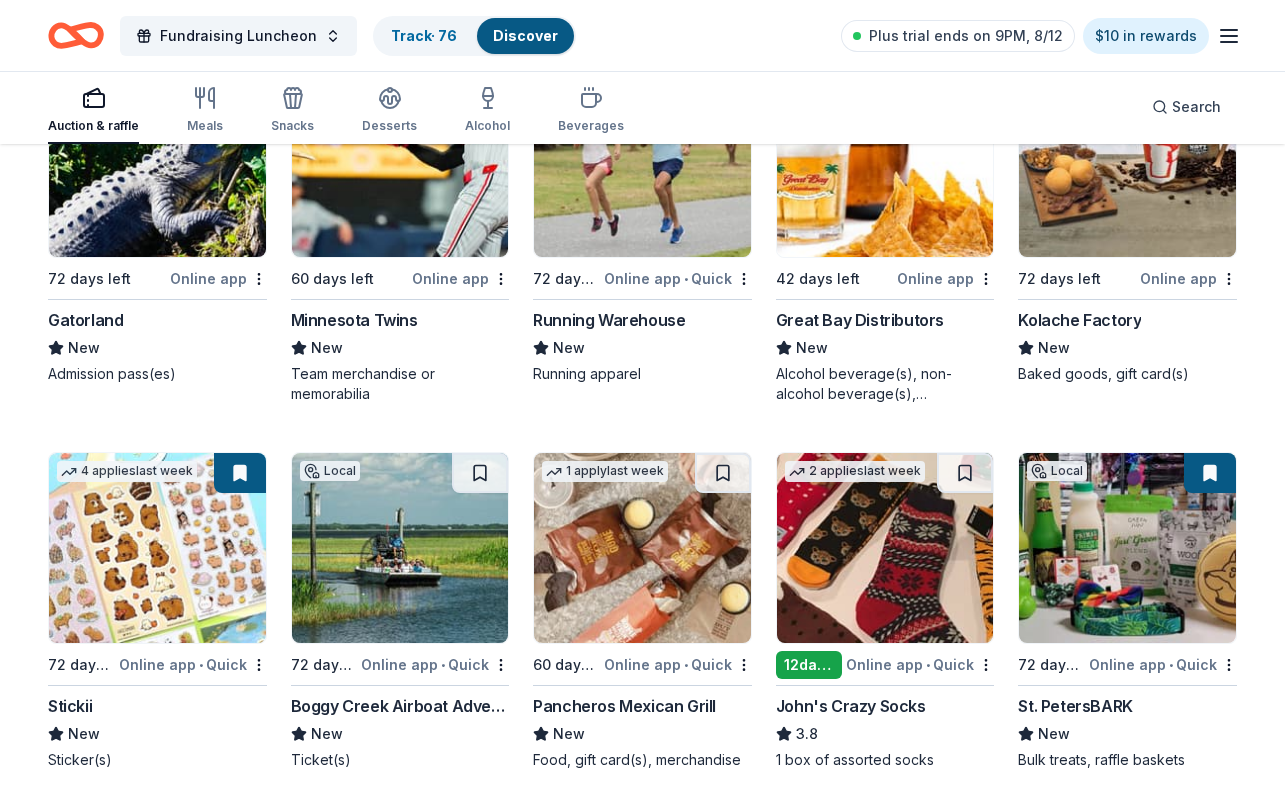 scroll, scrollTop: 7171, scrollLeft: 0, axis: vertical 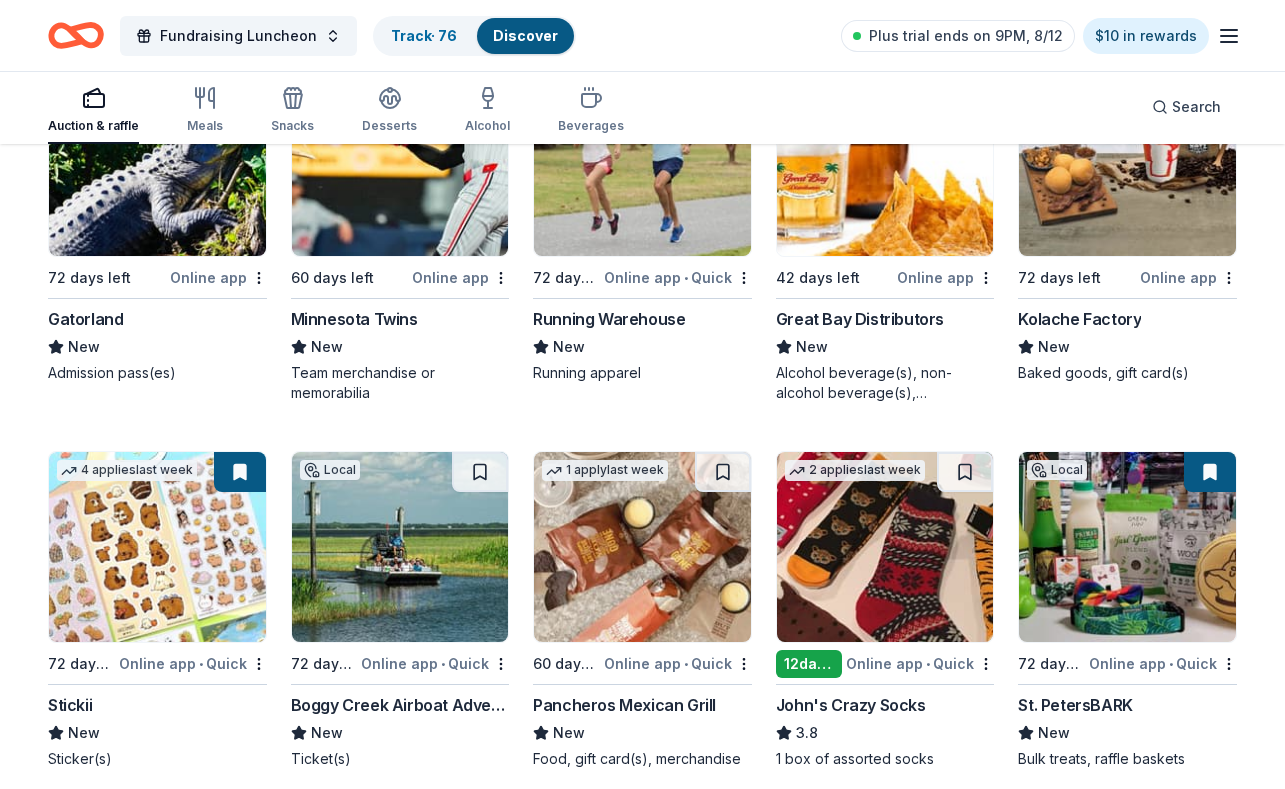 click on "Running Warehouse" at bounding box center [609, 319] 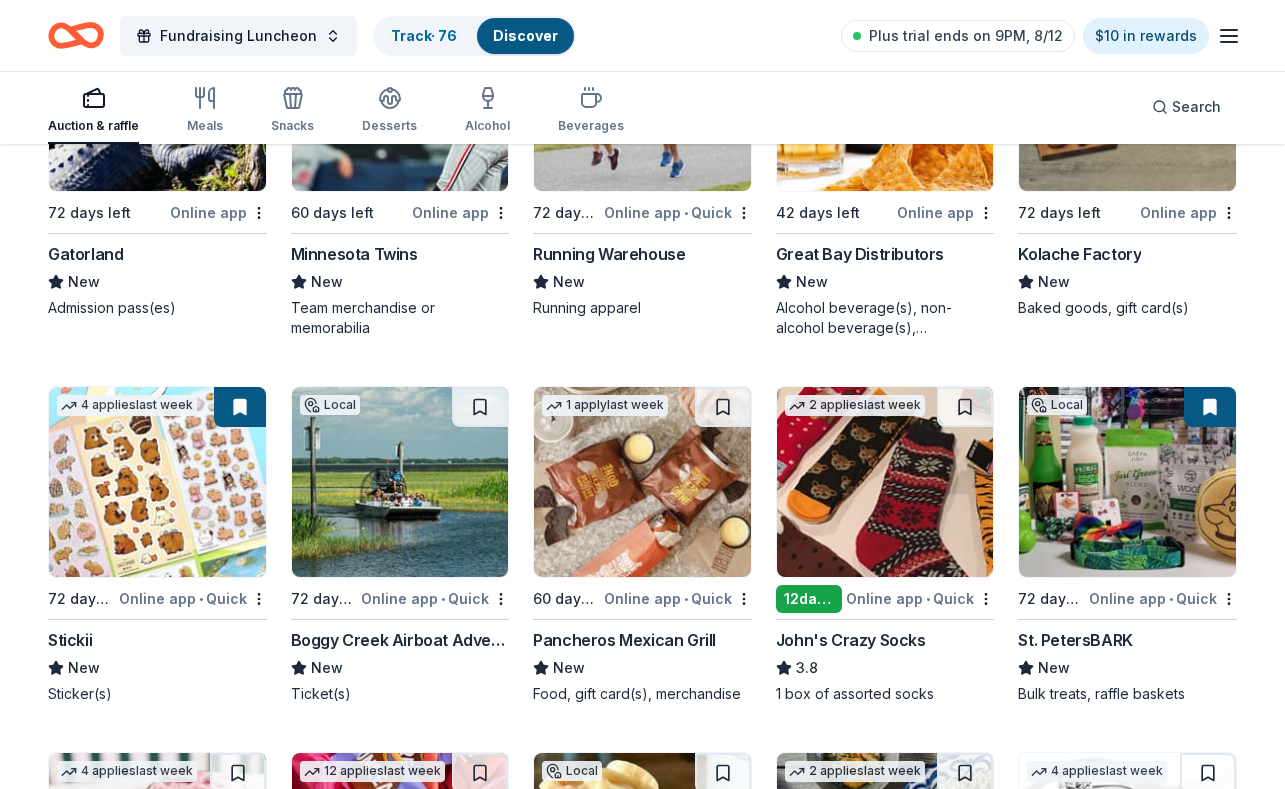 scroll, scrollTop: 7255, scrollLeft: 0, axis: vertical 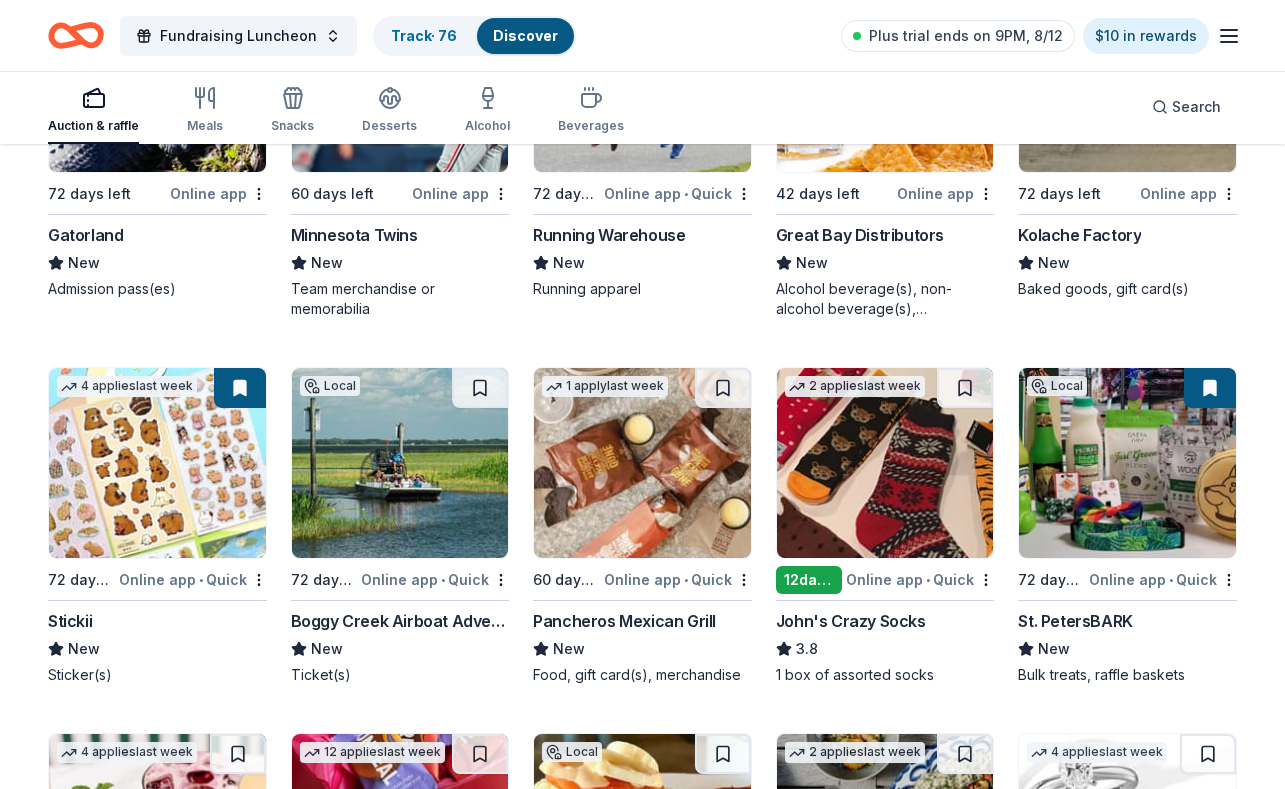 click at bounding box center [1127, 463] 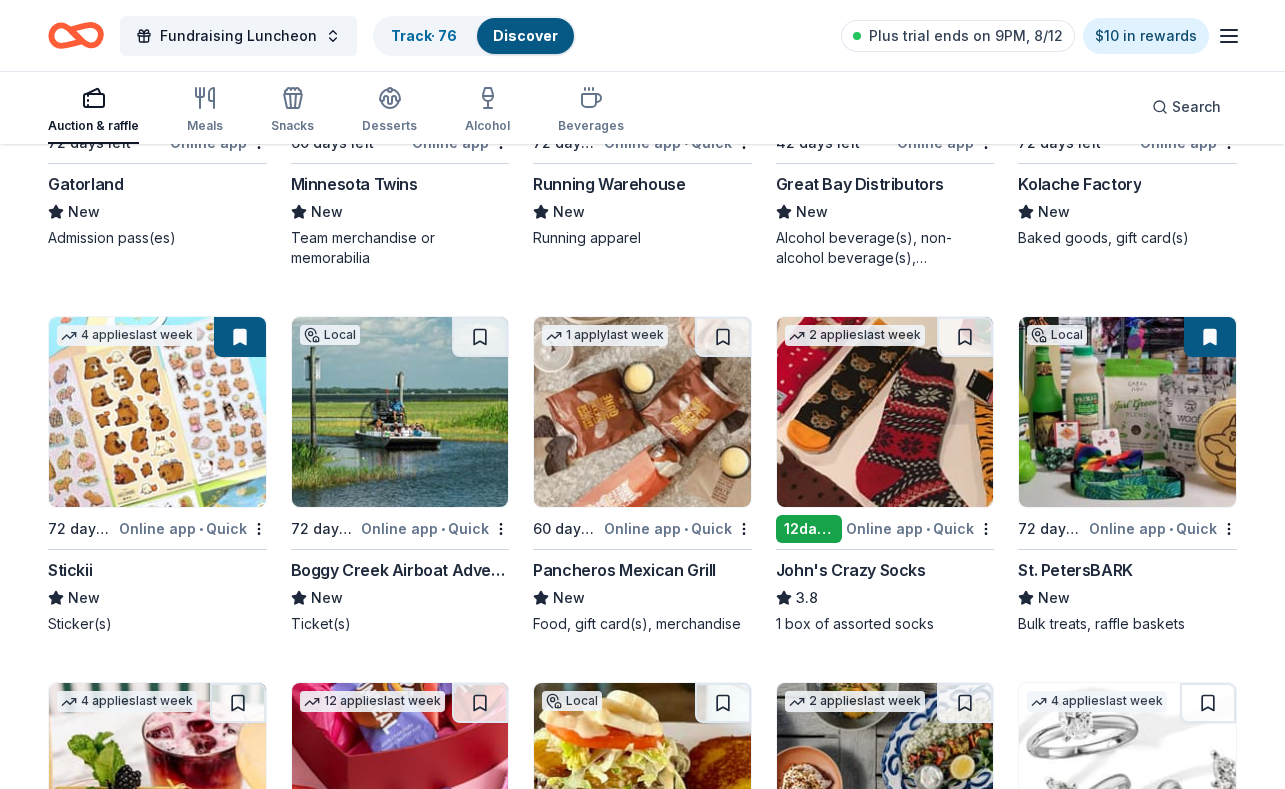 scroll, scrollTop: 7308, scrollLeft: 0, axis: vertical 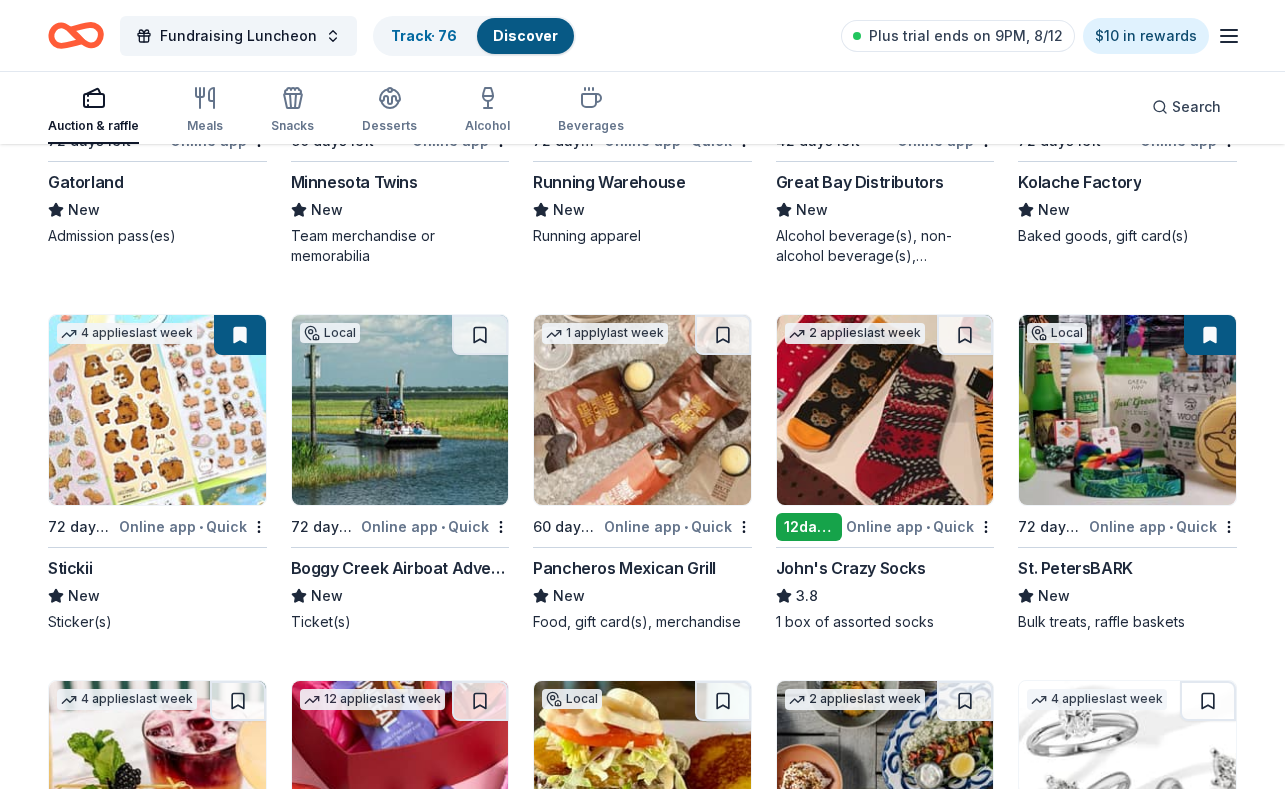click at bounding box center [1127, 410] 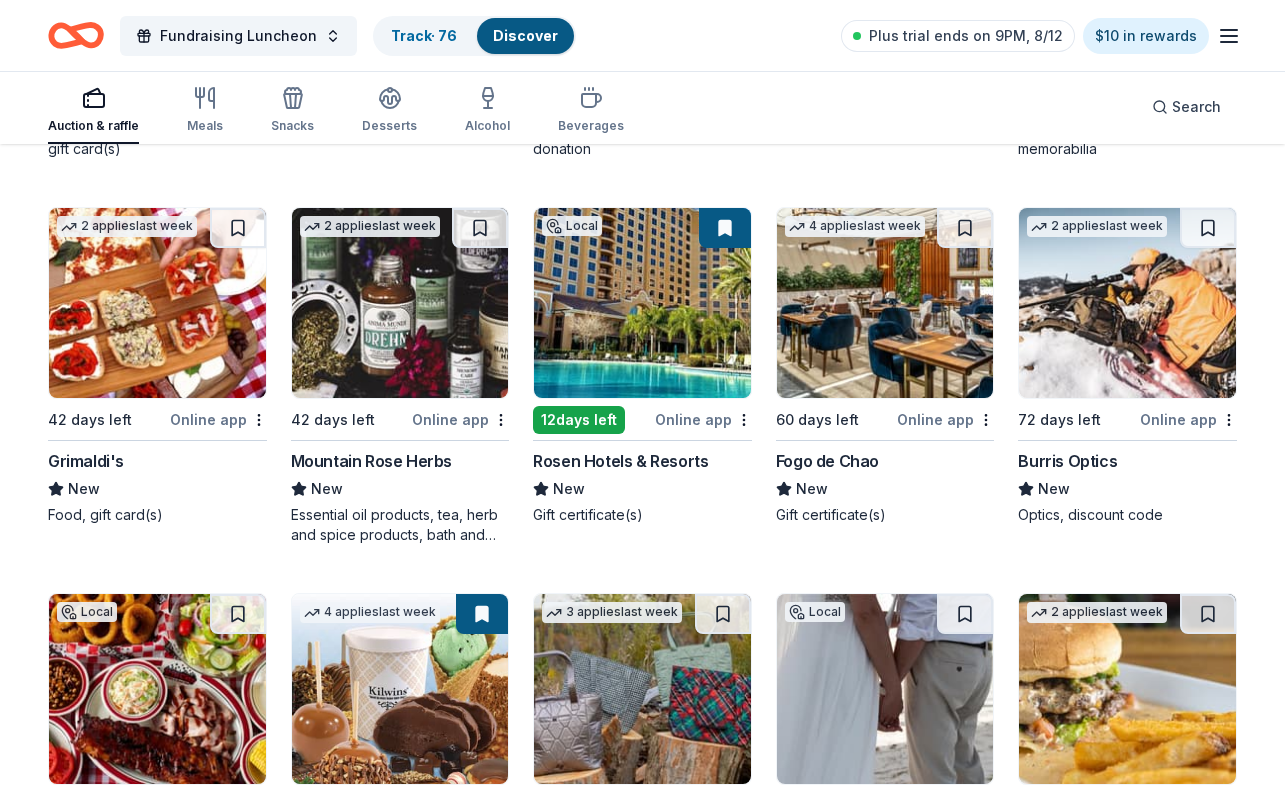 scroll, scrollTop: 8940, scrollLeft: 0, axis: vertical 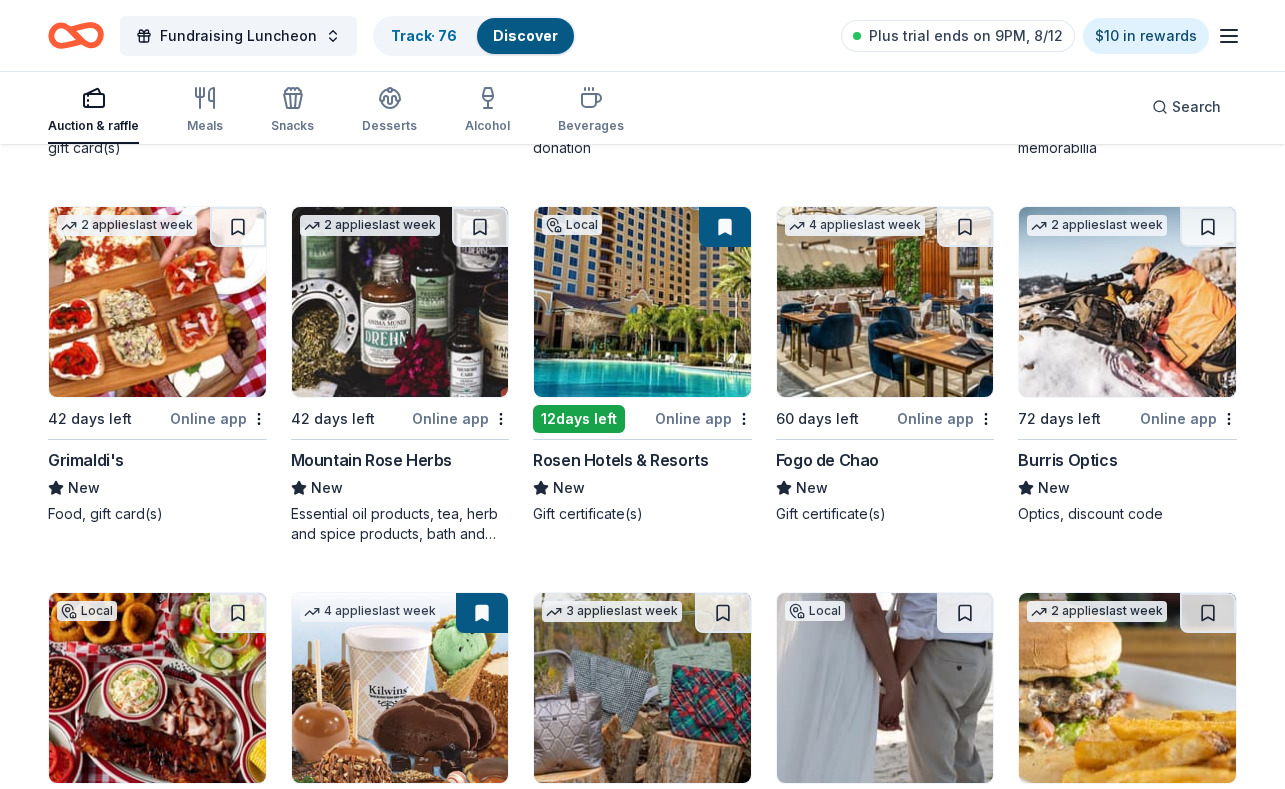 click at bounding box center [642, 302] 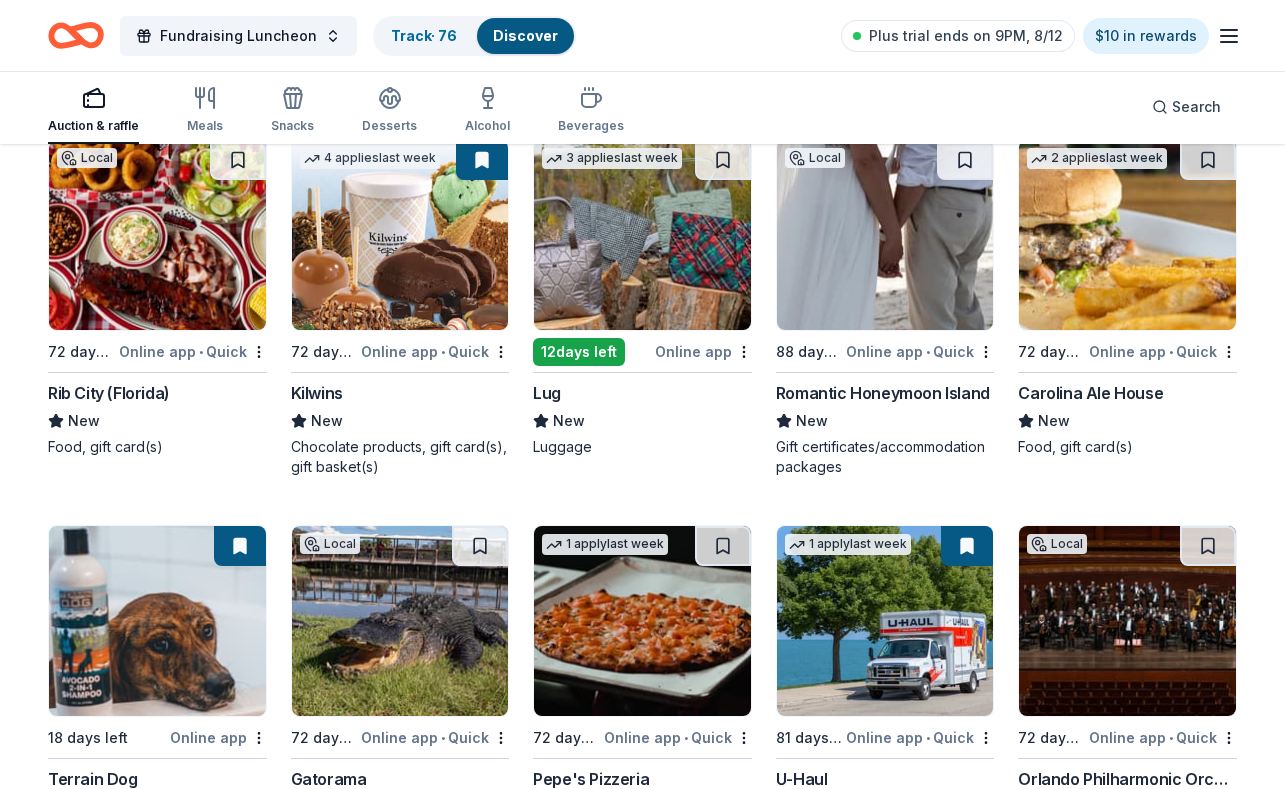 scroll, scrollTop: 9401, scrollLeft: 0, axis: vertical 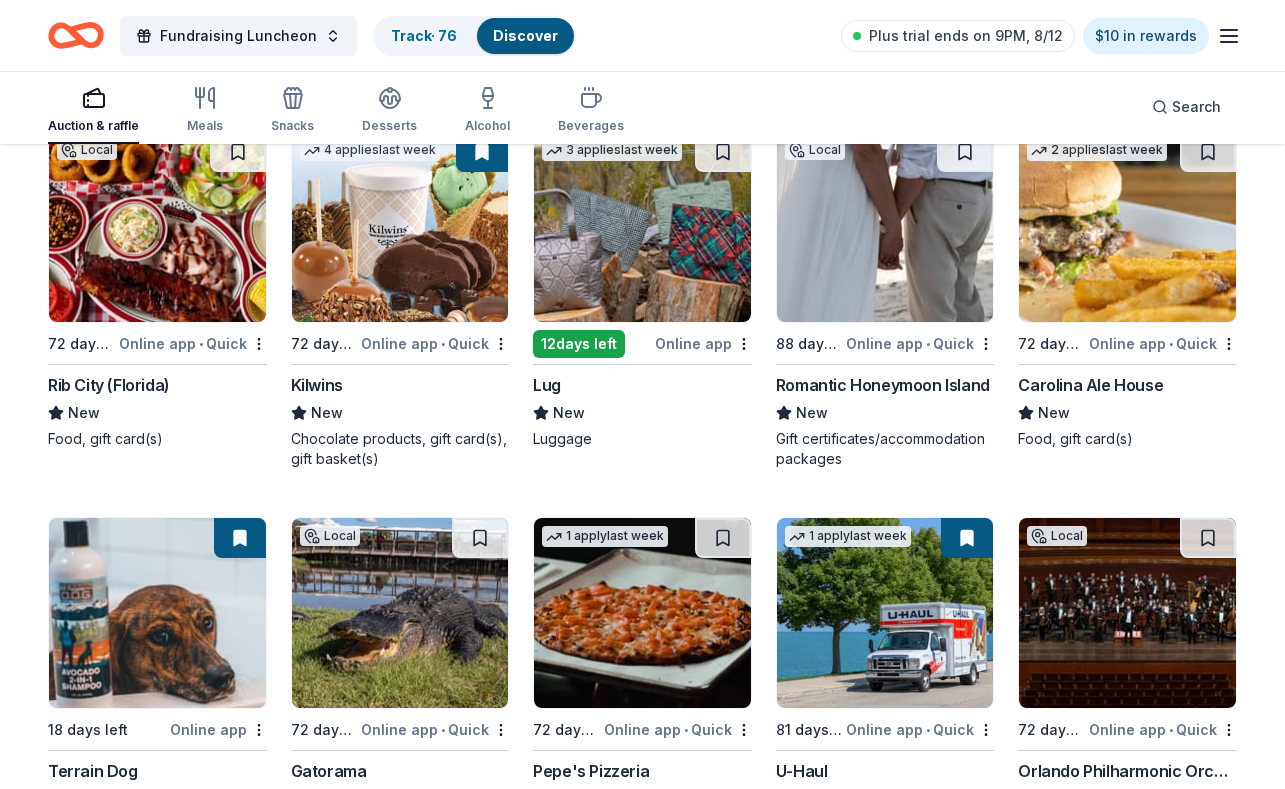 click at bounding box center [400, 227] 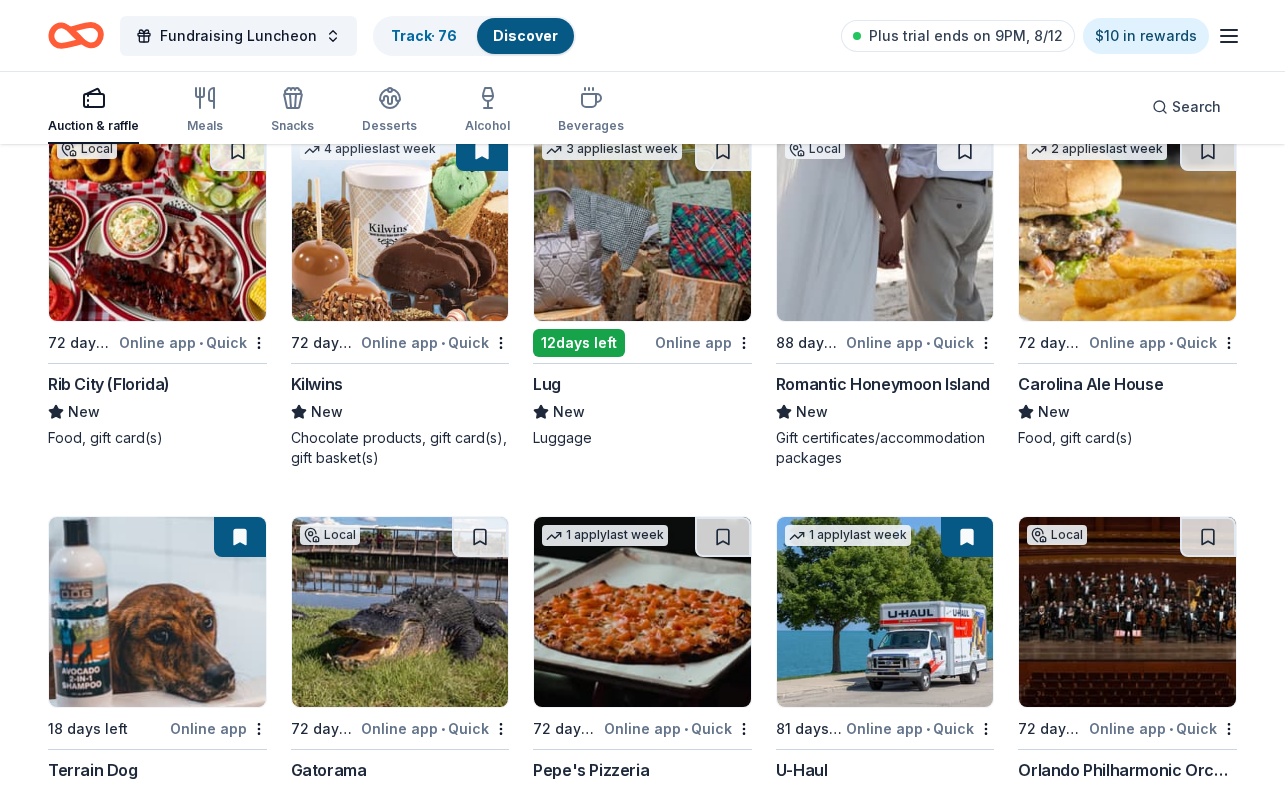 click at bounding box center [400, 226] 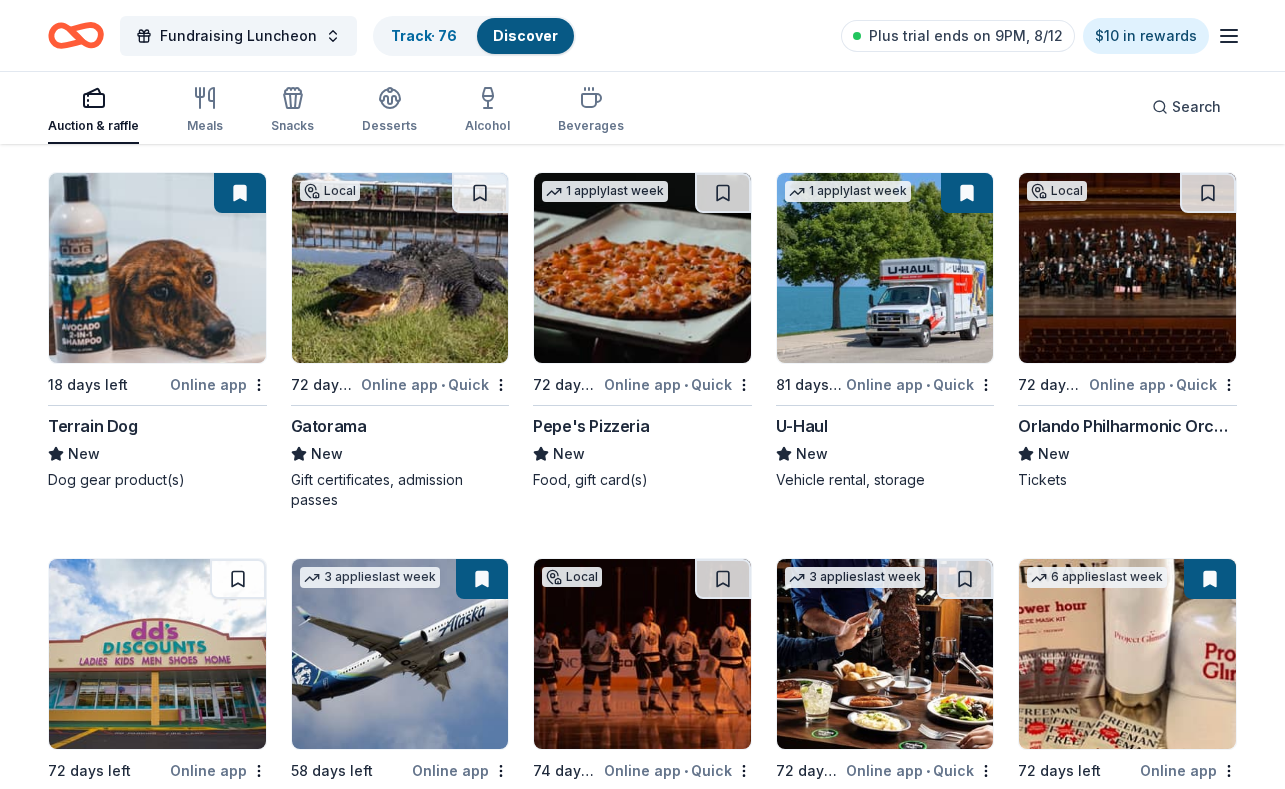 scroll, scrollTop: 9749, scrollLeft: 0, axis: vertical 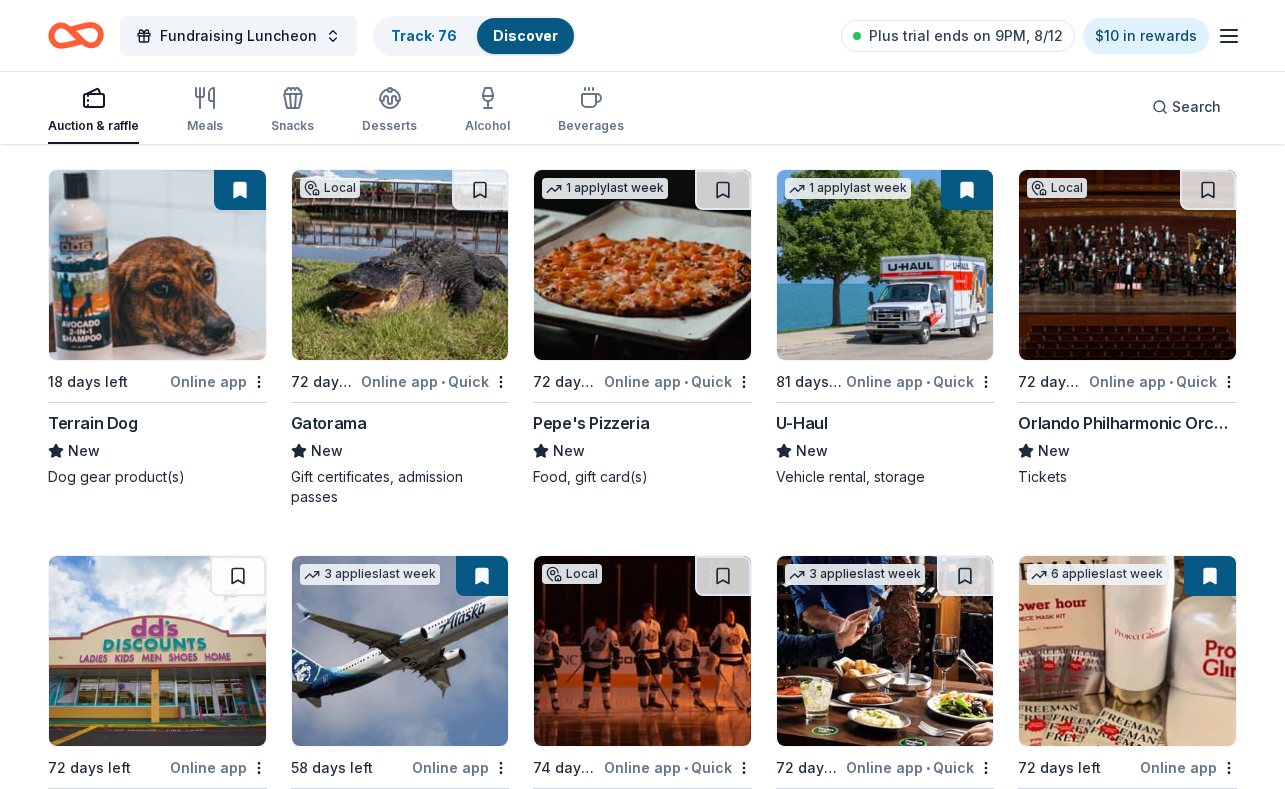 click at bounding box center [157, 265] 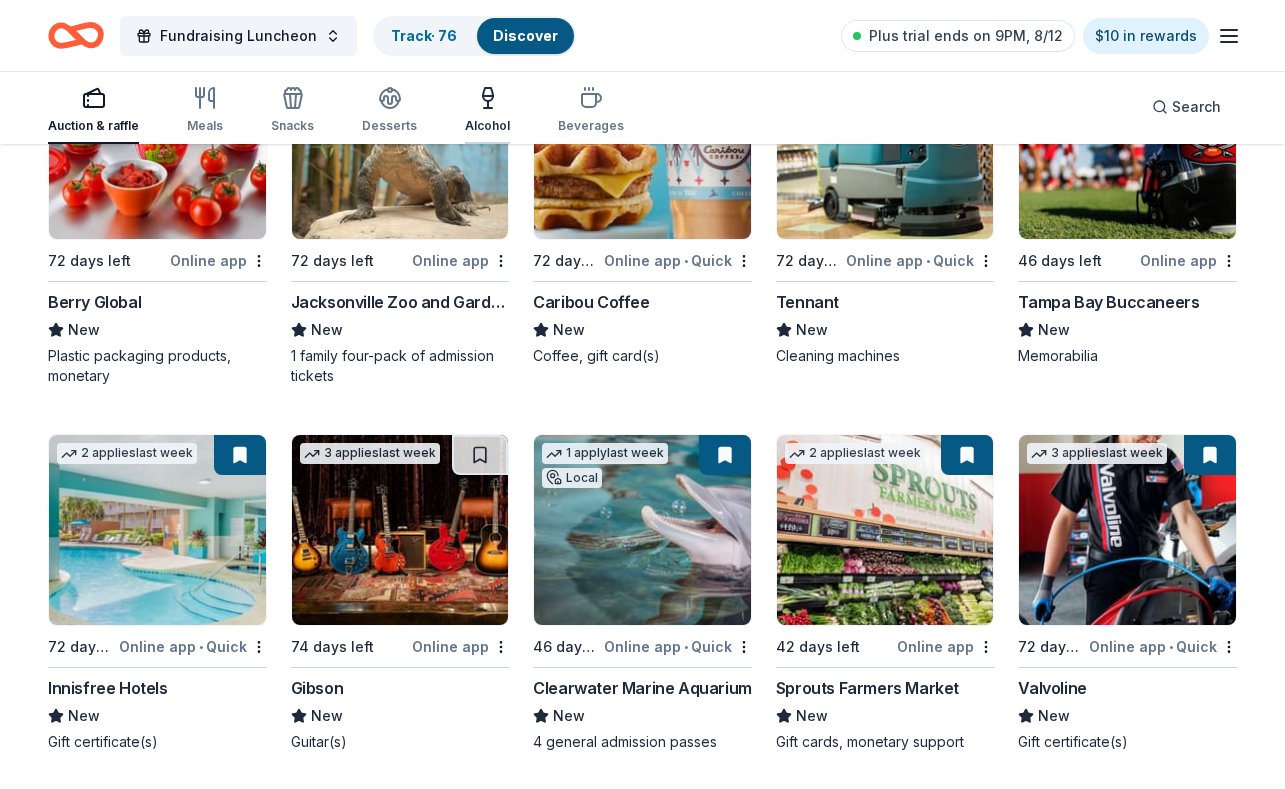scroll, scrollTop: 11012, scrollLeft: 0, axis: vertical 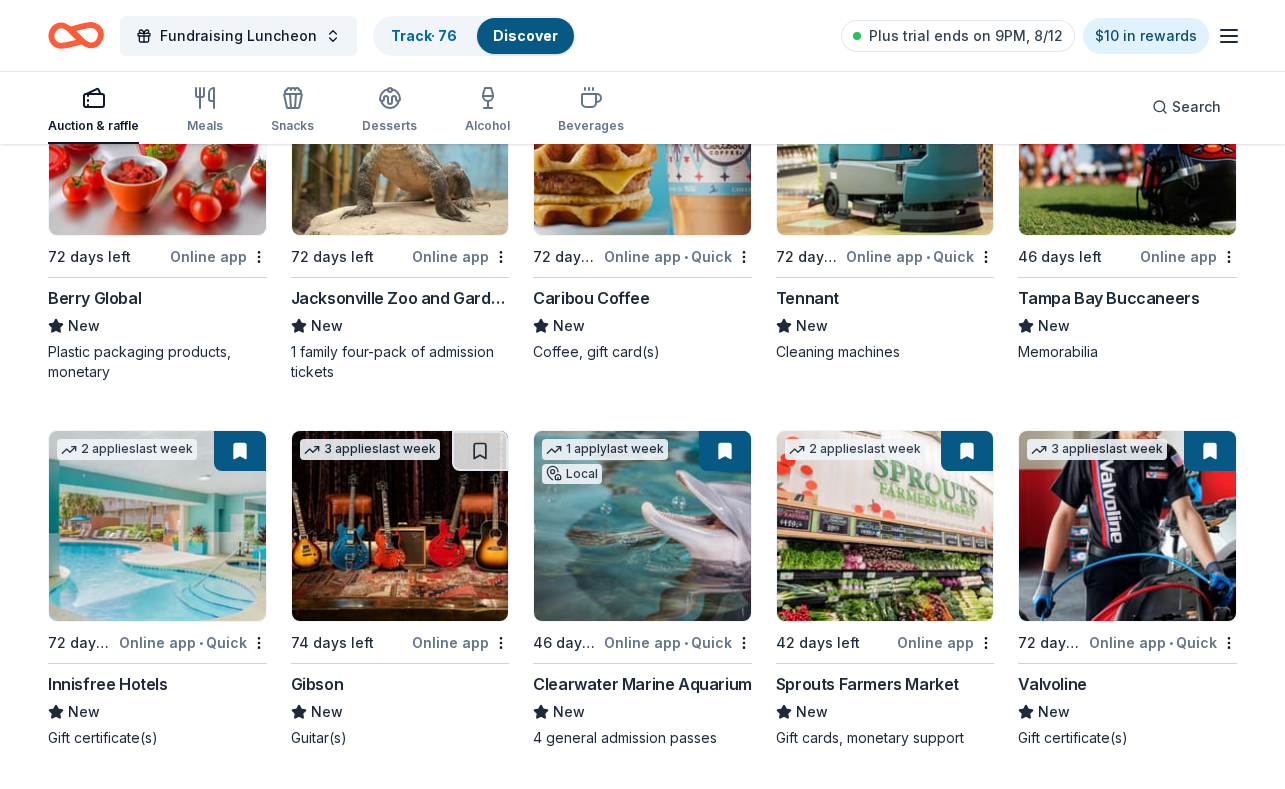 click at bounding box center [1127, 140] 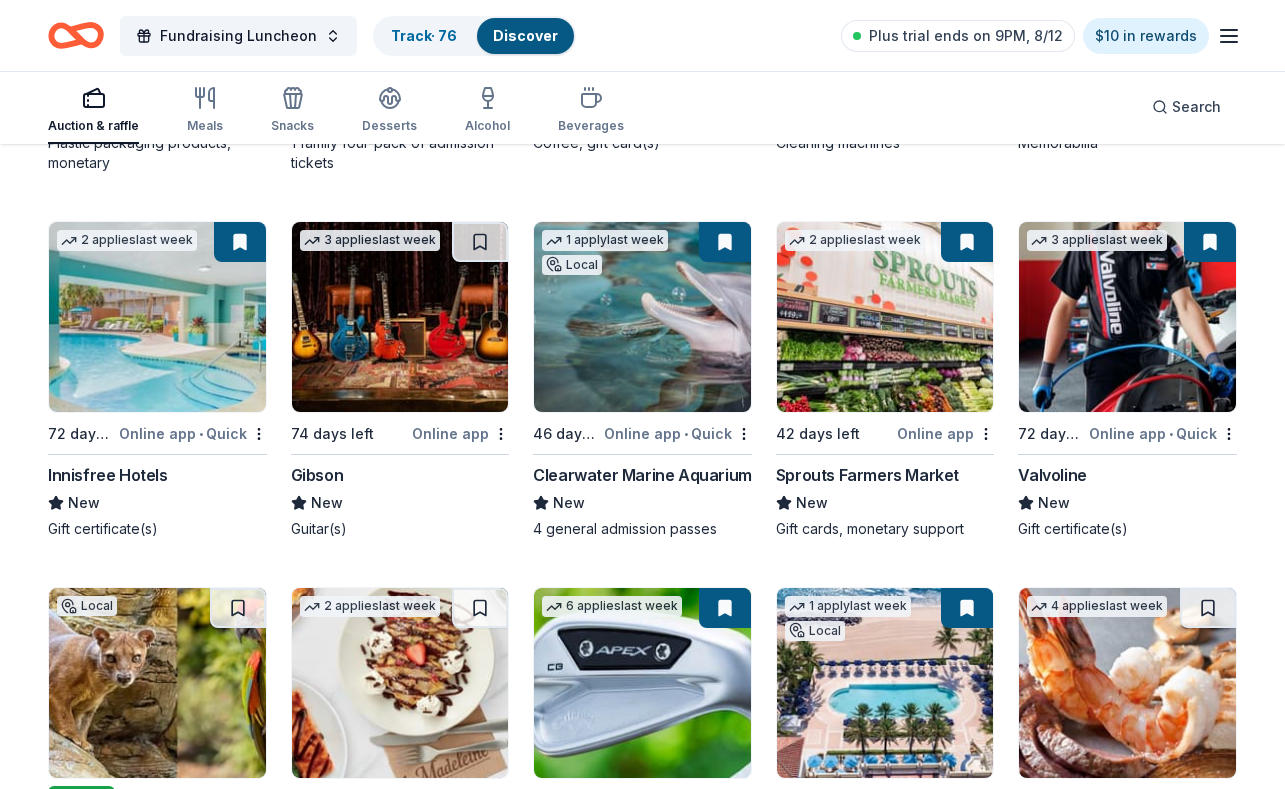 scroll, scrollTop: 11240, scrollLeft: 0, axis: vertical 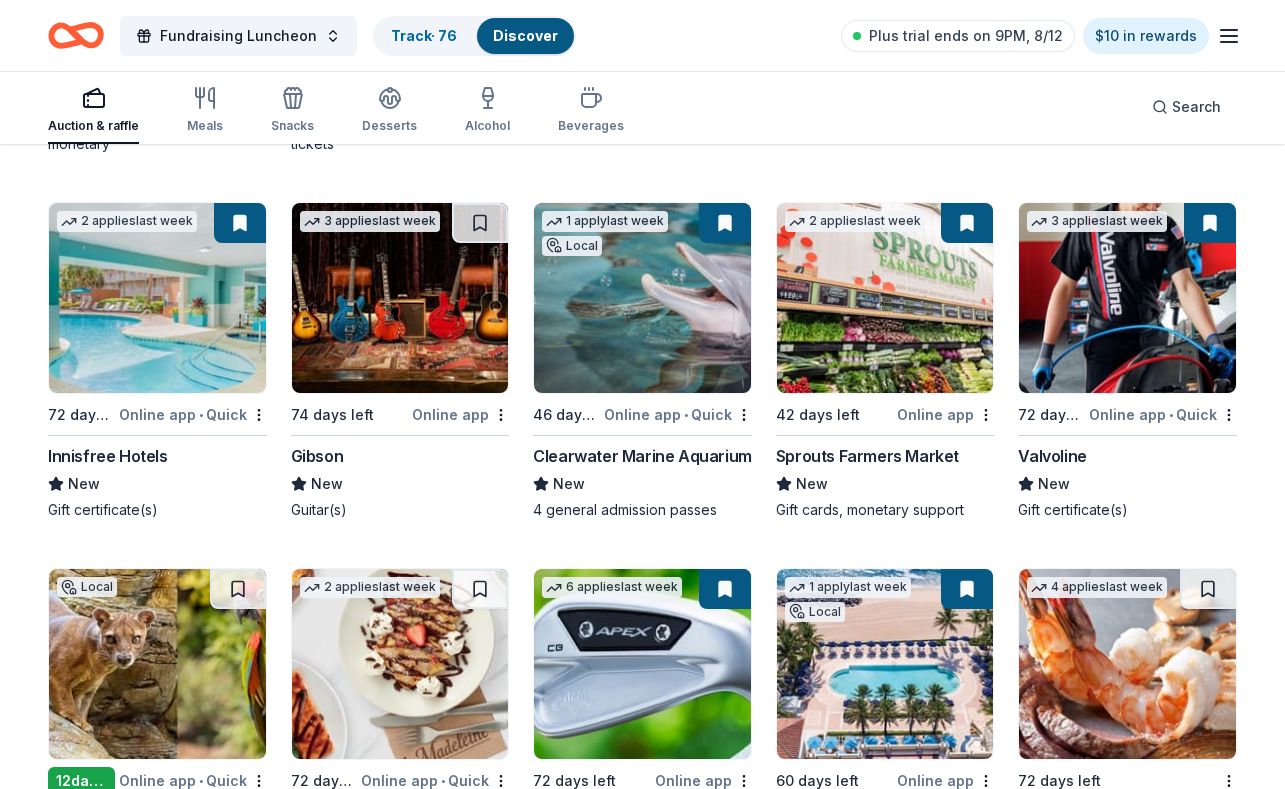 click at bounding box center [885, 298] 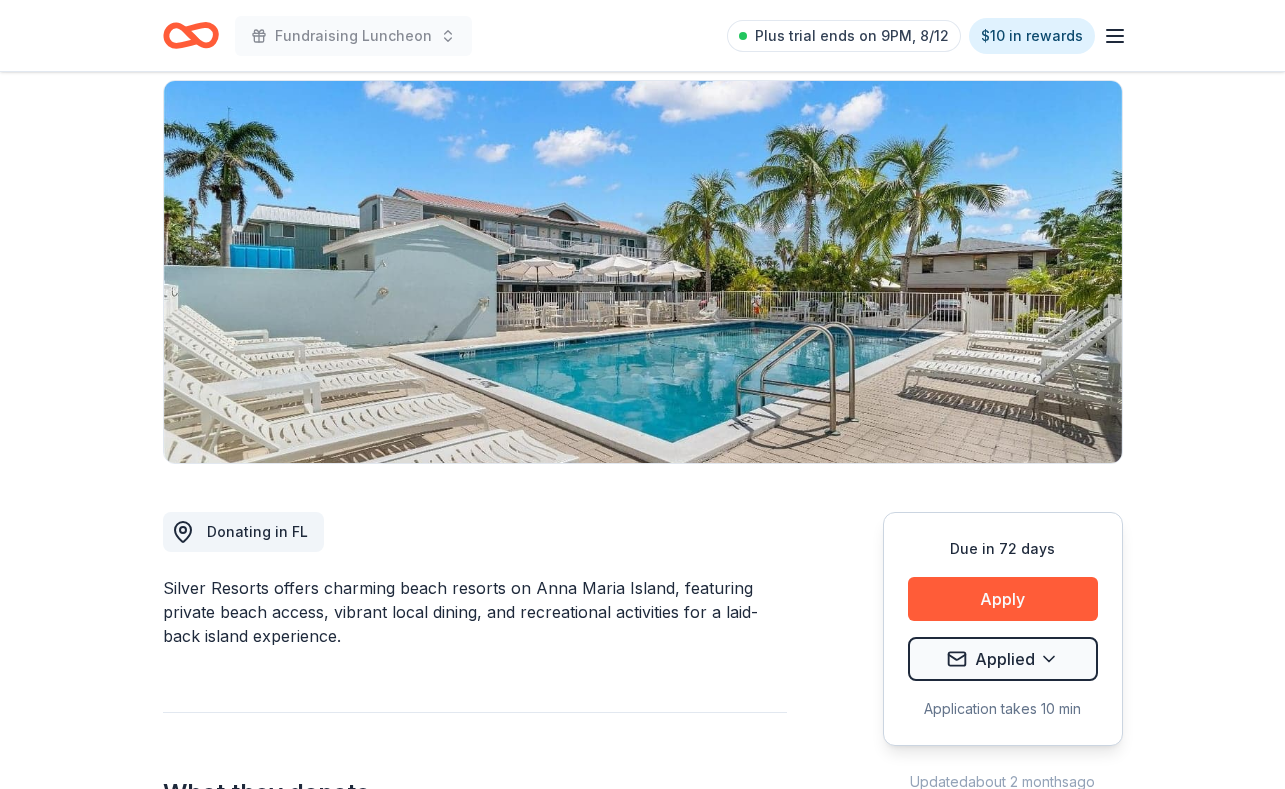 scroll, scrollTop: 149, scrollLeft: 0, axis: vertical 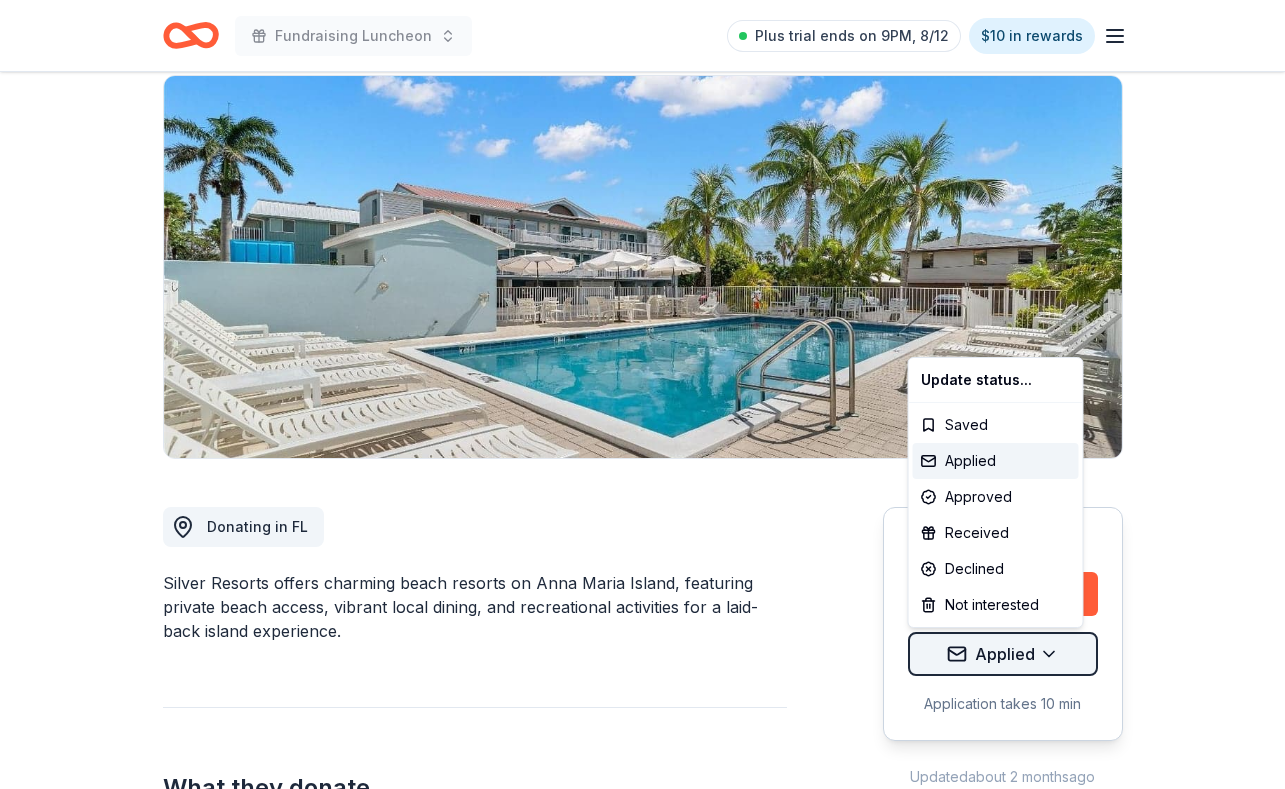 click on "Fundraising Luncheon Plus trial ends on 9PM, 8/12 $10 in rewards Due in 72 days Share Silver Resorts New 1   apply  last week Share Donating in [STATE] Silver Resorts offers charming beach resorts on Anna Maria Island, featuring private beach access, vibrant local dining, and recreational activities for a laid-back island experience. What they donate Gift certificates  Meals Auction & raffle Donation is small & easy to send to guests Who they donate to  Preferred 501(c)(3) required Upgrade to Pro to view approval rates and average donation values Due in 72 days Apply Applied Application takes 10 min Updated  about 2 months  ago Report a mistake New Be the first to review this company! Leave a review Similar donors 5   applies  last week 72 days left Target 4.3 Gift cards ($50-100 value, with a maximum donation of $500 per year) Local 72 days left Online app Ben's Kosher Deli New Gift card(s)  1   apply  last week Local 12  days left Online app Boatyard New Food, gift card(s) Local 72 days left Online app New Local" at bounding box center (642, 245) 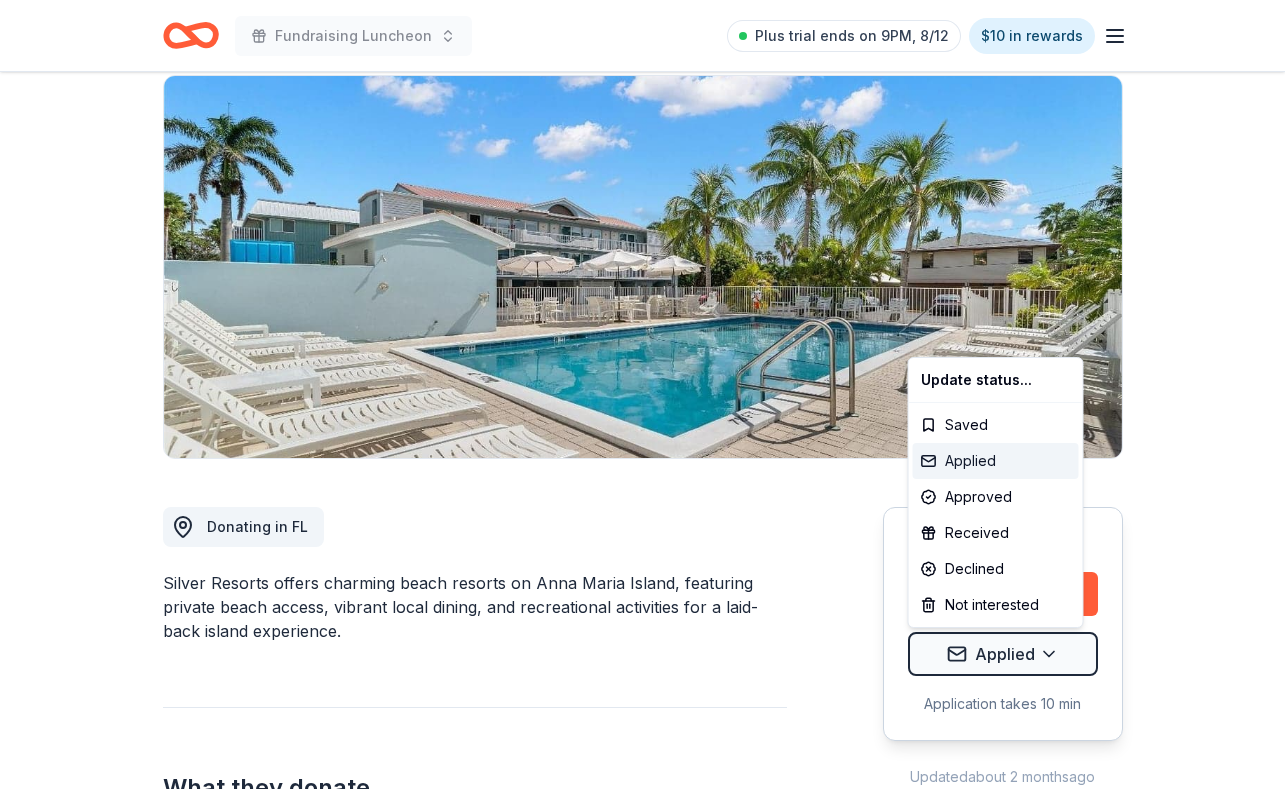 click on "Applied" at bounding box center (996, 461) 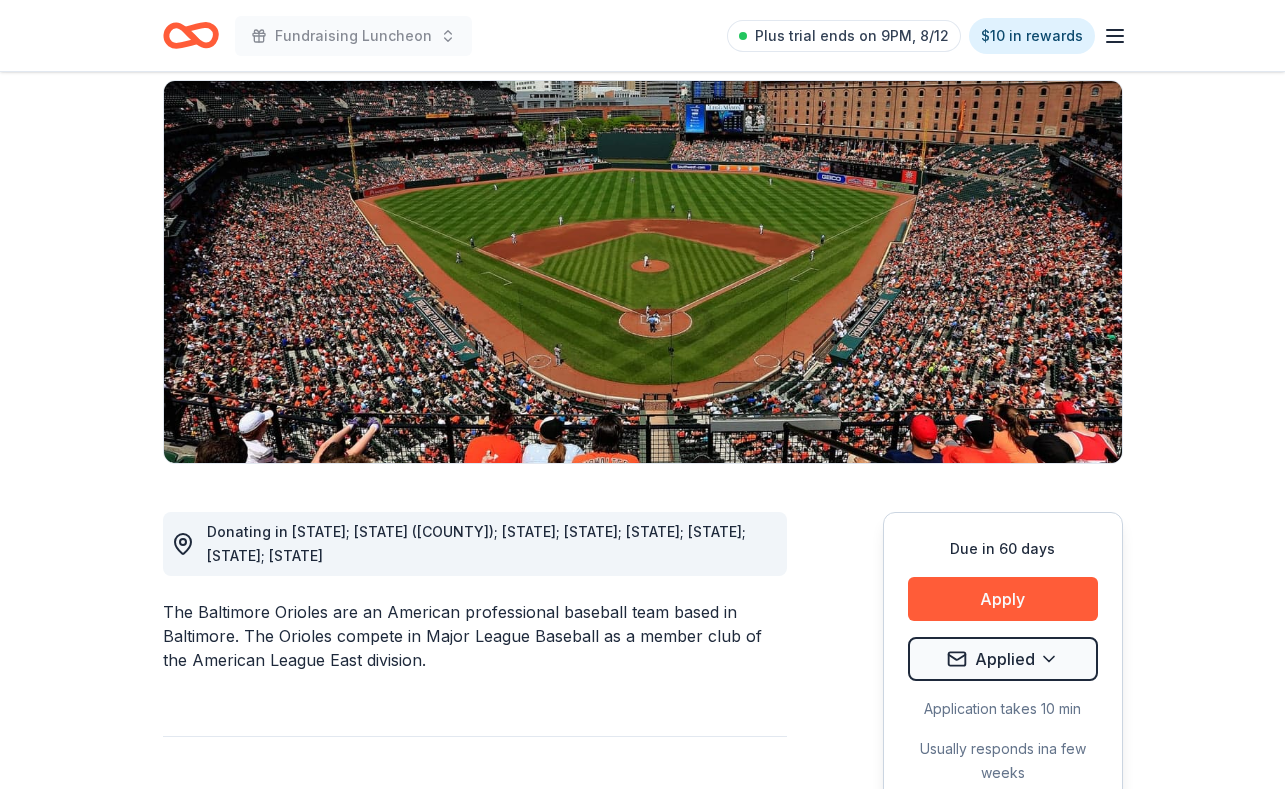 scroll, scrollTop: 148, scrollLeft: 0, axis: vertical 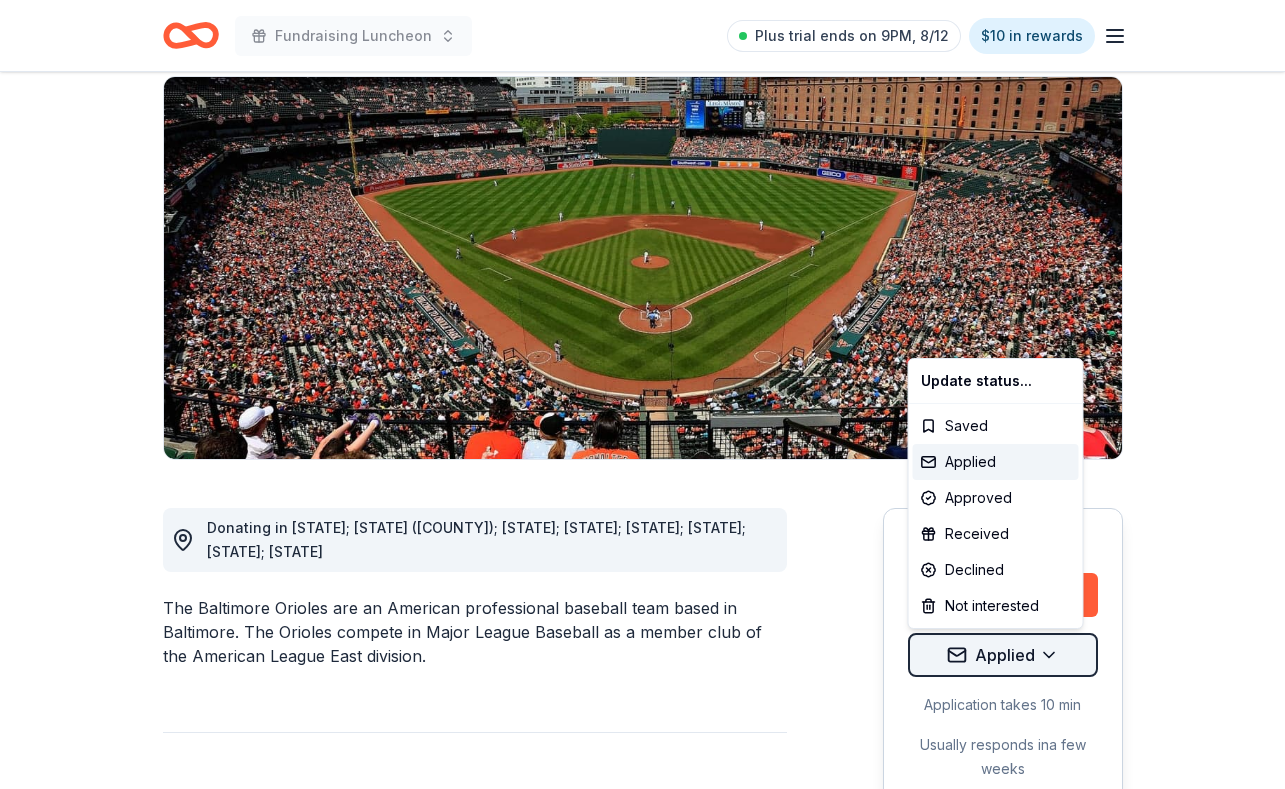 click on "Fundraising Luncheon Plus trial ends on 9PM, 8/12 $10 in rewards Due in 60 days Share Baltimore Orioles New • 2  reviews 1   apply  last week approval rate donation value Share Donating in DC; DE; FL (Sarasota County); MD; NC; PA; VA; WV The Baltimore Orioles are an American professional baseball team based in Baltimore. The Orioles compete in Major League Baseball as a member club of the American League East division. What they donate Autographed memorabilia Auction & raffle Donation can be shipped to you Donation can be picked up You may submit applications every   year .    You may receive donations every   year Who they donate to  Preferred Prioritizes organizations supporting youth athletics, educational initiatives, Health Initiatives or Military Initiatives Children Education Health Wellness & Fitness 501(c)(3) required  Ineligible For-profit company programs and initiatives For profit Due in 60 days Apply Applied Application takes 10 min Usually responds in  a few weeks Updated  about 2 months  ago" at bounding box center [642, 246] 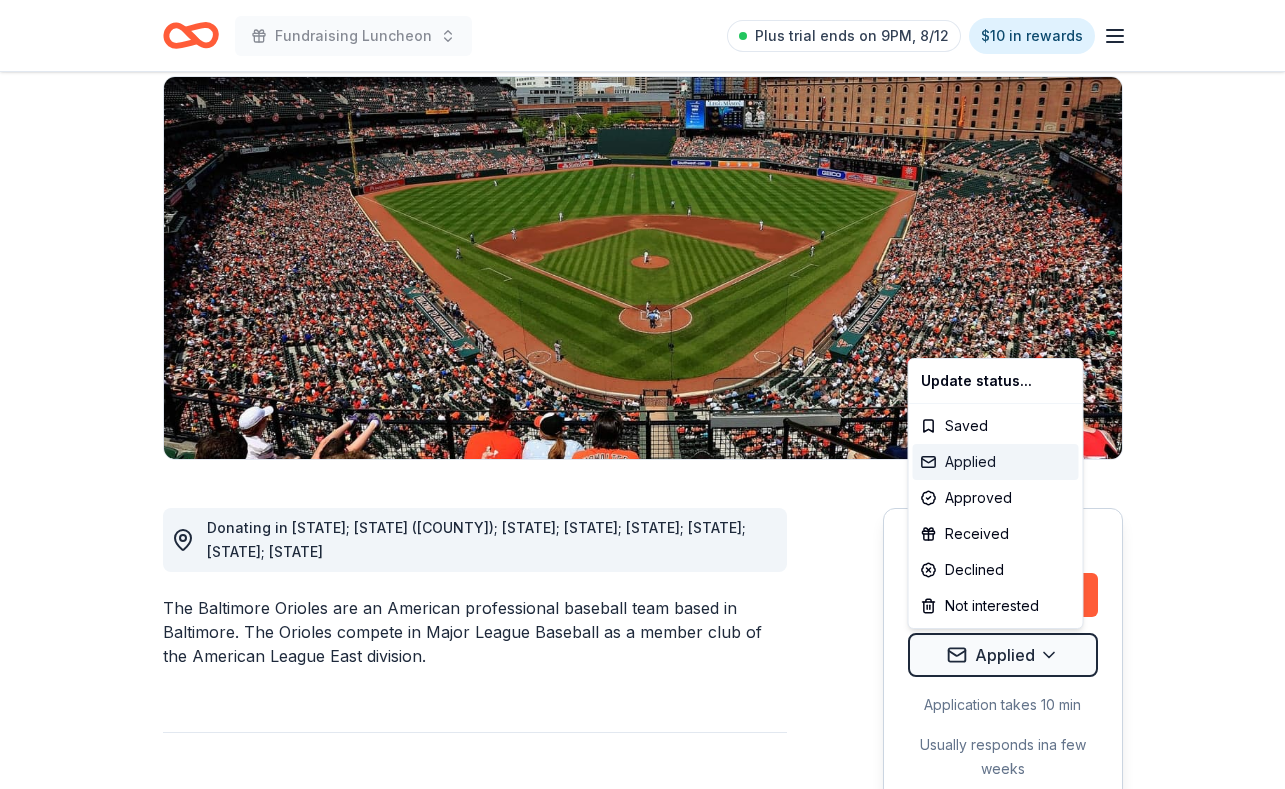 click on "Applied" at bounding box center (996, 462) 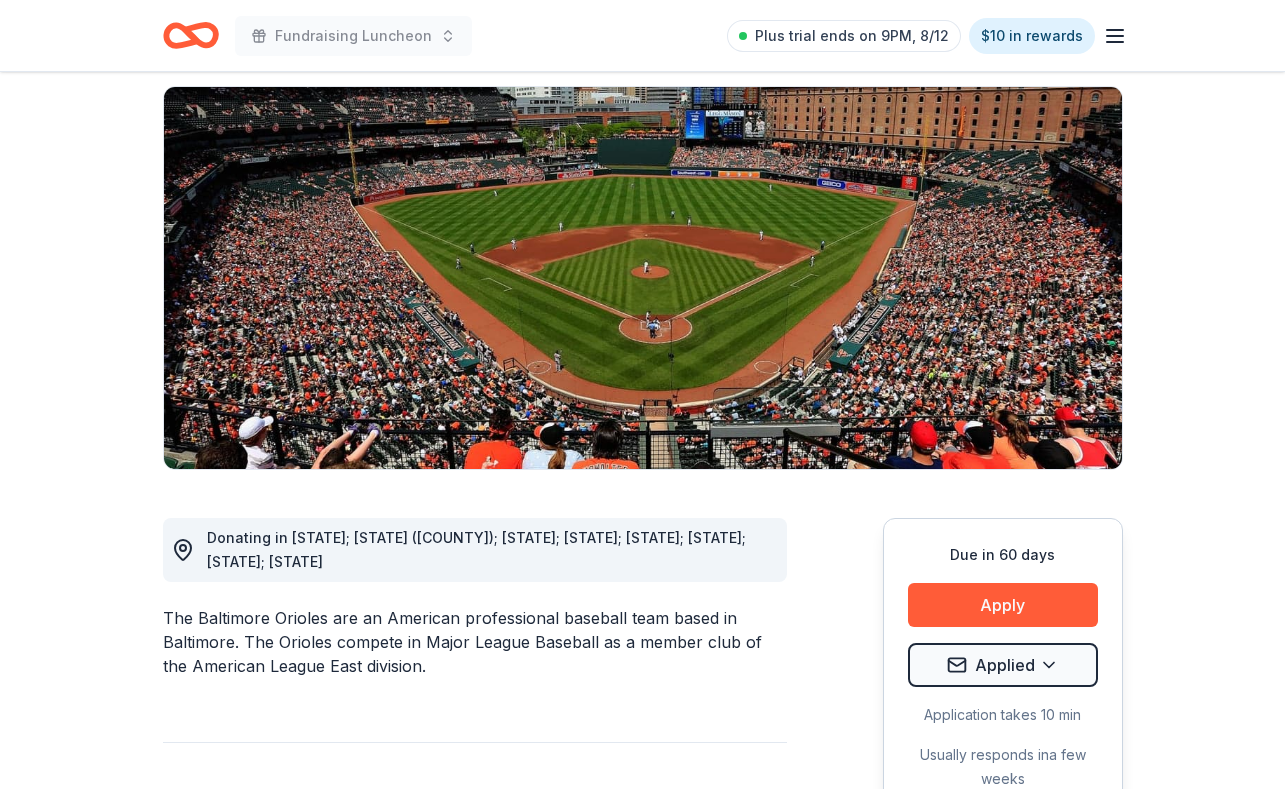 scroll, scrollTop: 0, scrollLeft: 0, axis: both 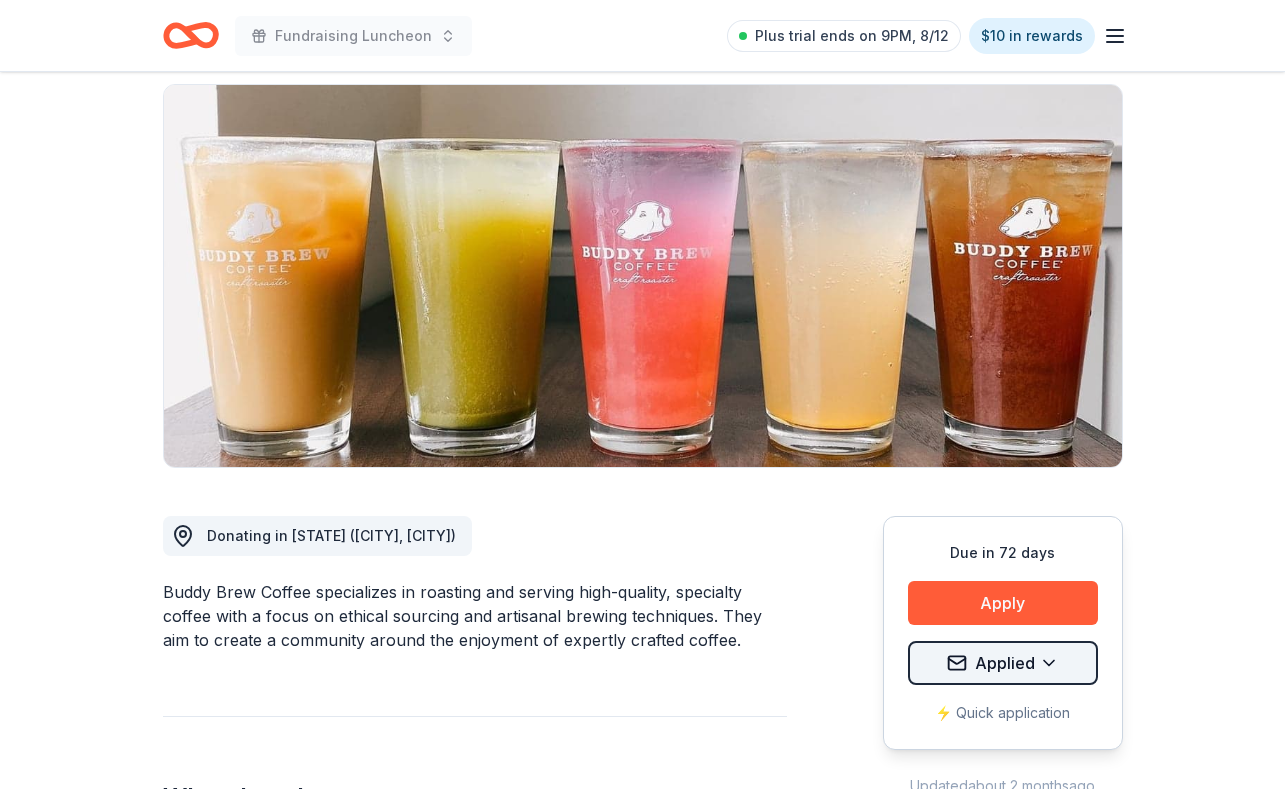 click on "Fundraising Luncheon Plus trial ends on 9PM, 8/12 $10 in rewards Due in 72 days Share Buddy Brew Coffee New 1   apply  last week Share Donating in [STATE] ([CITY], [CITY]) Buddy Brew Coffee specializes in roasting and serving high-quality, specialty coffee with a focus on ethical sourcing and artisanal brewing techniques. They aim to create a community around the enjoyment of expertly crafted coffee. What they donate Coffee, gift card(s), merchandise, drinkware Beverages Auction & raffle Donation is small & easy to send to guests Who they donate to Buddy Brew Coffee hasn't listed any preferences or eligibility criteria. Upgrade to Pro to view approval rates and average donation values Due in 72 days Apply Applied ⚡️ Quick application Updated about 2 months ago Report a mistake New Be the first to review this company! Leave a review Similar donors Top rated 1   apply  last week 74 days left Online app Abuelo's  5.0 $20 VIP gift cards 16   applies  last week 95 days left Online app Gourmet Gift Baskets 4.5" at bounding box center [642, 254] 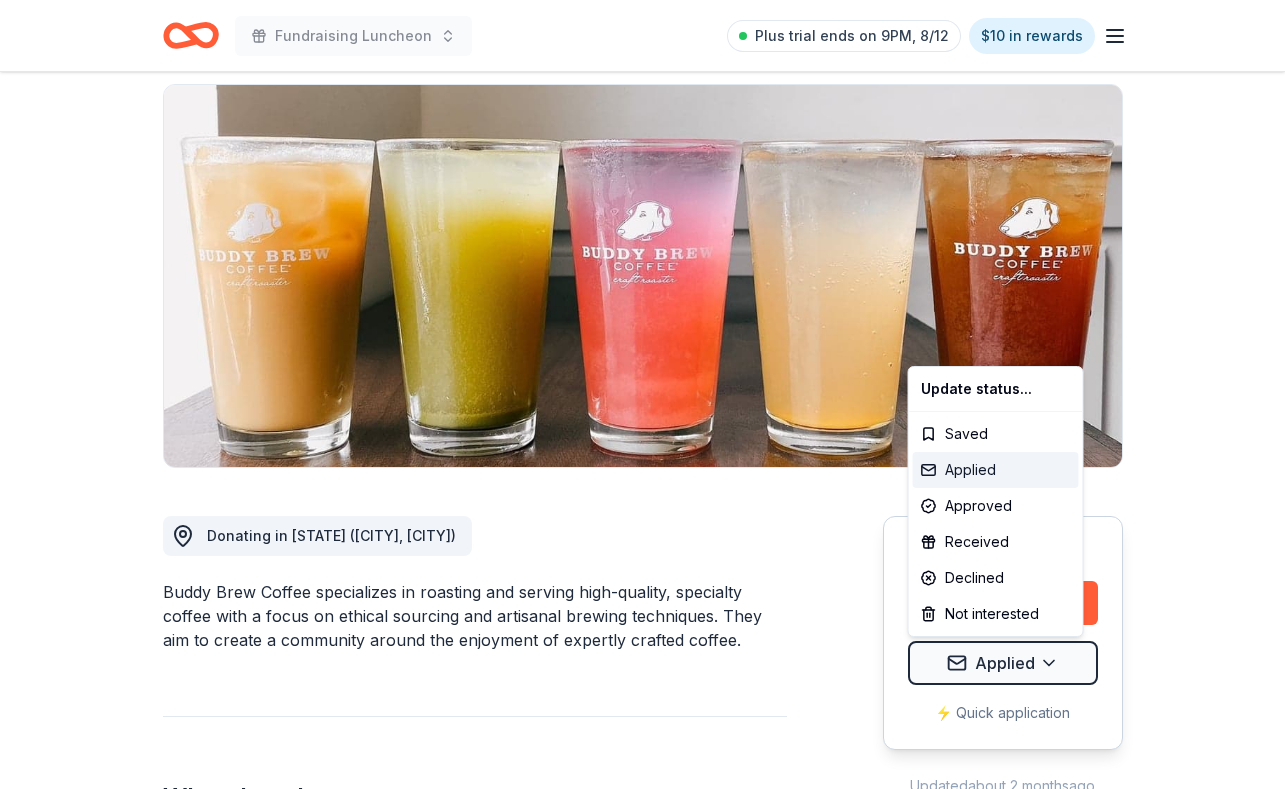 click on "Applied" at bounding box center [996, 470] 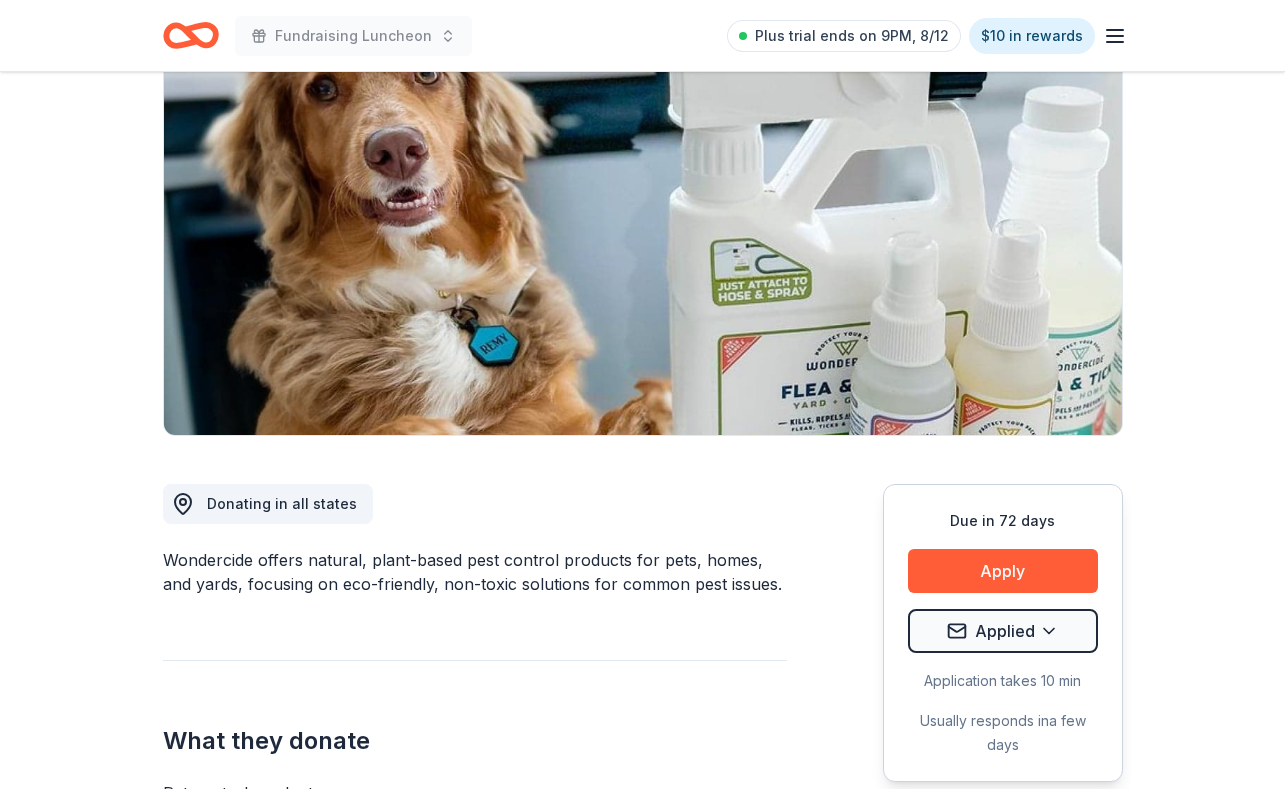 scroll, scrollTop: 179, scrollLeft: 0, axis: vertical 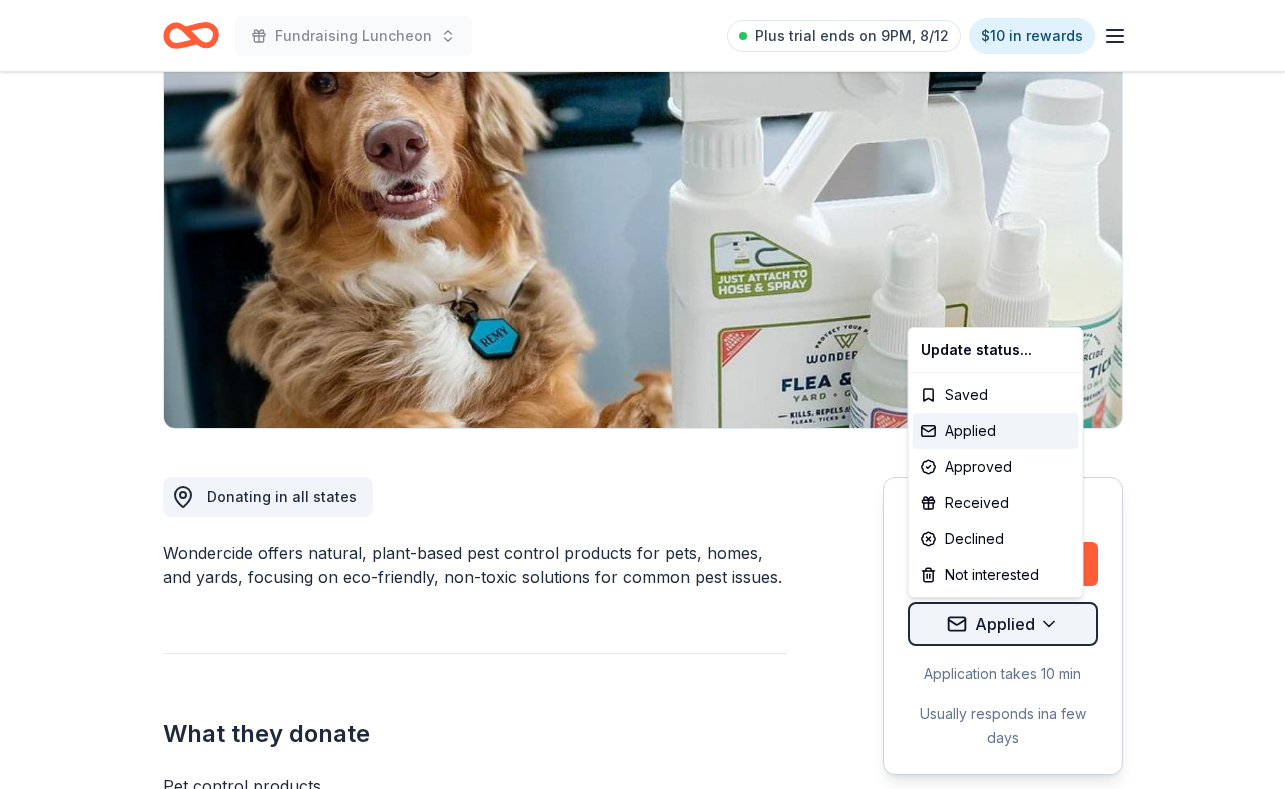 click on "Fundraising Luncheon Plus trial ends on 9PM, [DATE] $10 in rewards Due in 72 days Share Wondercide New • 2 reviews 7 applies last week approval rate donation value Share Donating in all states Wondercide offers natural, plant-based pest control products for pets, homes, and yards, focusing on eco-friendly, non-toxic solutions for common pest issues. What they donate Pet control products Auction & raffle Donation can be shipped to you Who they donate to Wondercide hasn't listed any preferences or eligibility criteria. Due in 72 days Apply Applied Application takes 10 min Usually responds in a few days Updated about 2 months ago Report a mistake approval rate 20% approved 30% declined 50% no response donation value (average) 20% 70% 0% 10% $xx - $xx $xx - $xx $xx - $xx $xx - $xx Upgrade to Pro to view approval rates and average donation values New • 2 reviews Vets R Us, Inc. [MONTH] 2024 • Declined They were quick to reply with unable to approve. Catholic Academy of Niagara Falls [MONTH] 2023" at bounding box center [642, 215] 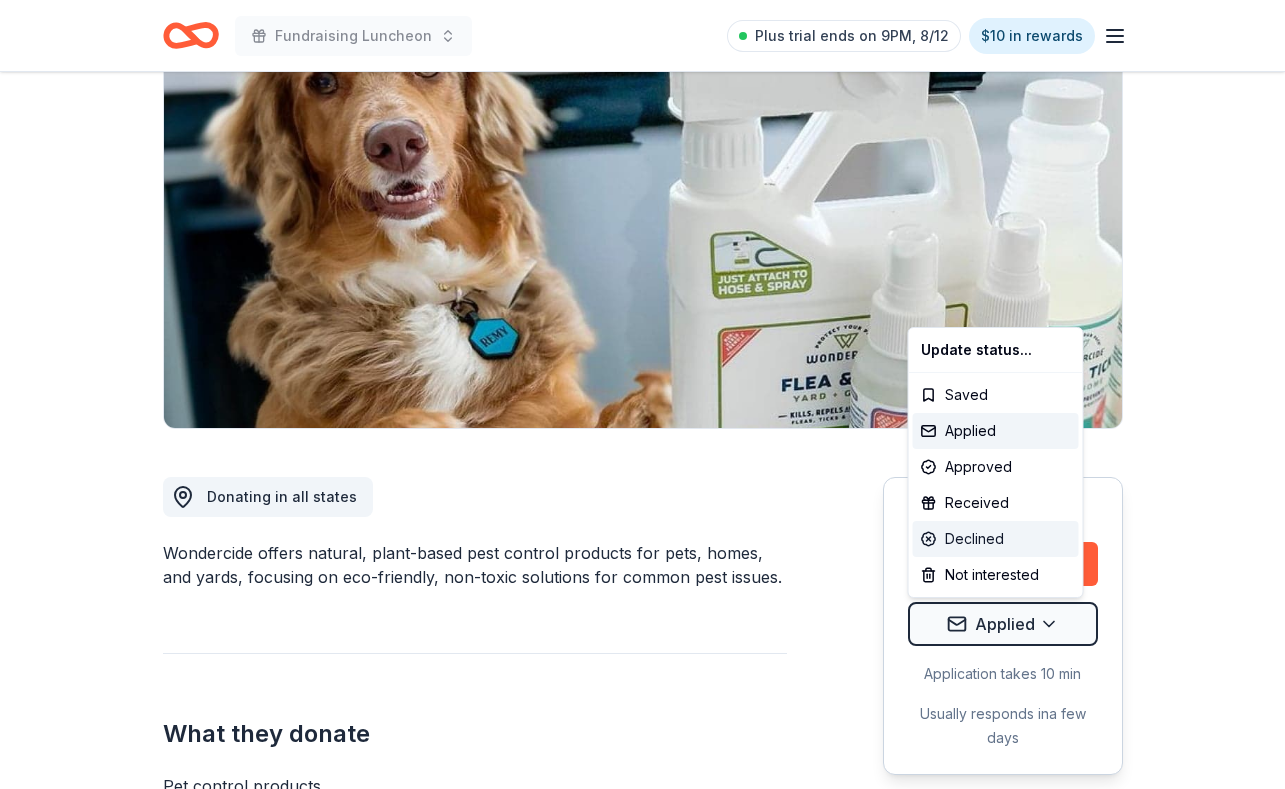 click on "Declined" at bounding box center (996, 539) 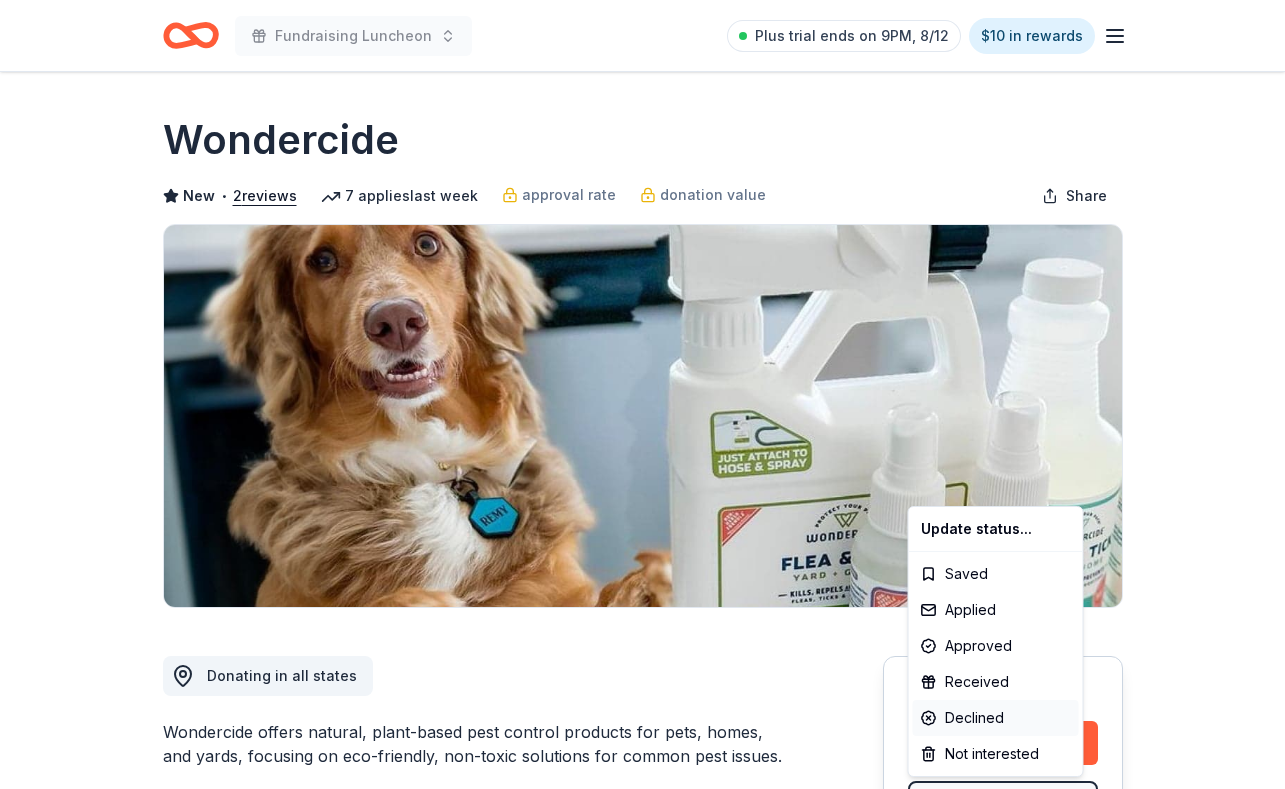 scroll, scrollTop: 0, scrollLeft: 0, axis: both 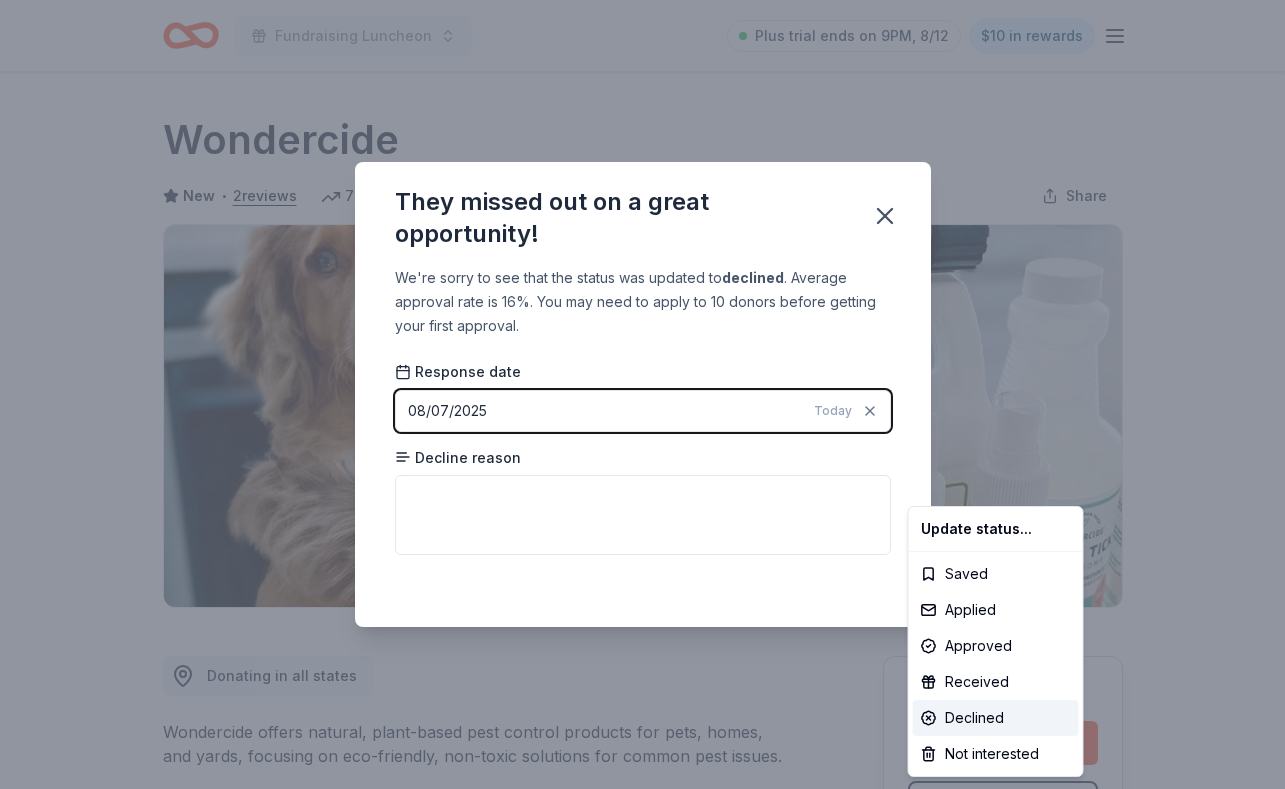 click on "Fundraising Luncheon Plus trial ends on 9PM, 8/12 $10 in rewards Due in 72 days Share Wondercide New • 2  reviews 7   applies  last week approval rate donation value Share Donating in all states Wondercide offers natural, plant-based pest control products for pets, homes, and yards, focusing on eco-friendly, non-toxic solutions for common pest issues. What they donate Pet control products  Auction & raffle Donation can be shipped to you Who they donate to Wondercide  hasn ' t listed any preferences or eligibility criteria. Due in 72 days Apply Declined Application takes 10 min Usually responds in  a few days Updated  about 2 months  ago Report a mistake approval rate 20 % approved 30 % declined 50 % no response donation value (average) 20% 70% 0% 10% $xx - $xx $xx - $xx $xx - $xx $xx - $xx Upgrade to Pro to view approval rates and average donation values New • 2  reviews Vets R Us, Inc. April 2024 • Declined They were quick to reply with unable to approve. Catholic Academy of Niagara Falls November 2023" at bounding box center [642, 394] 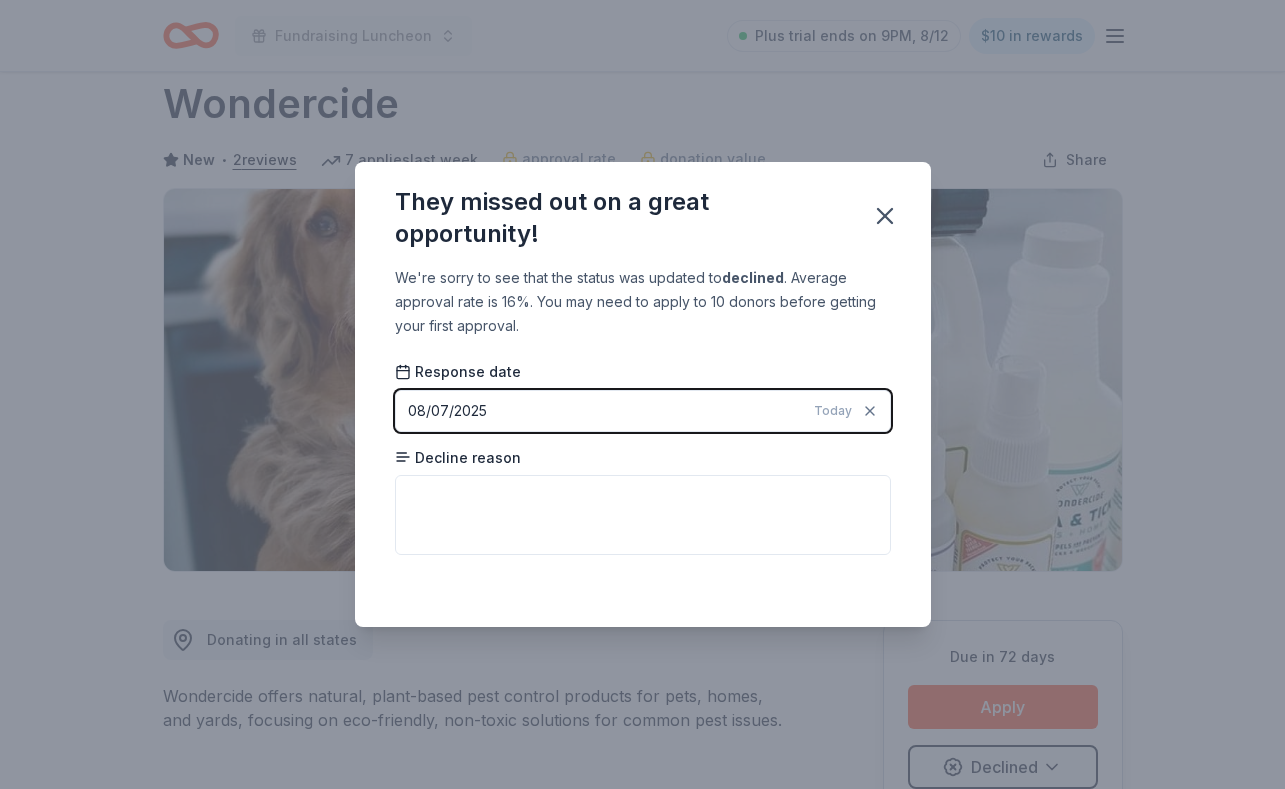 type 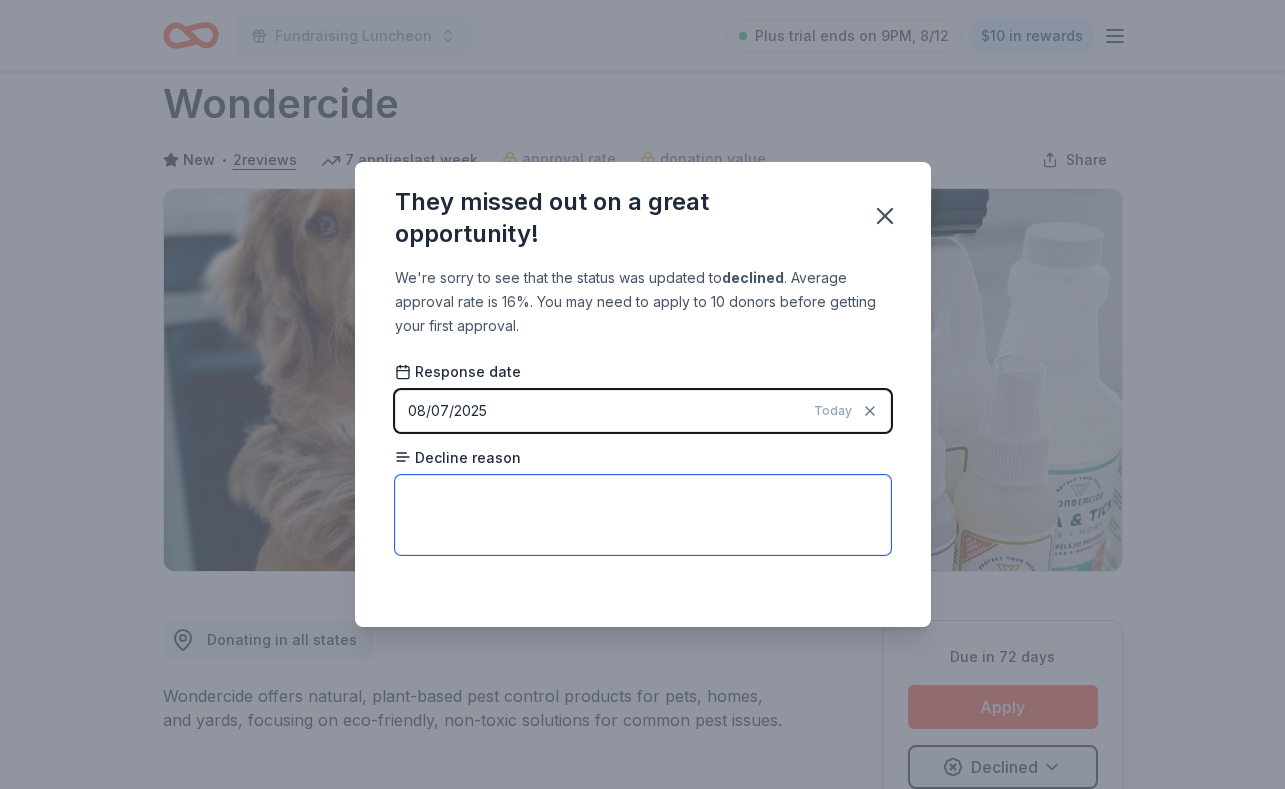 click at bounding box center [643, 515] 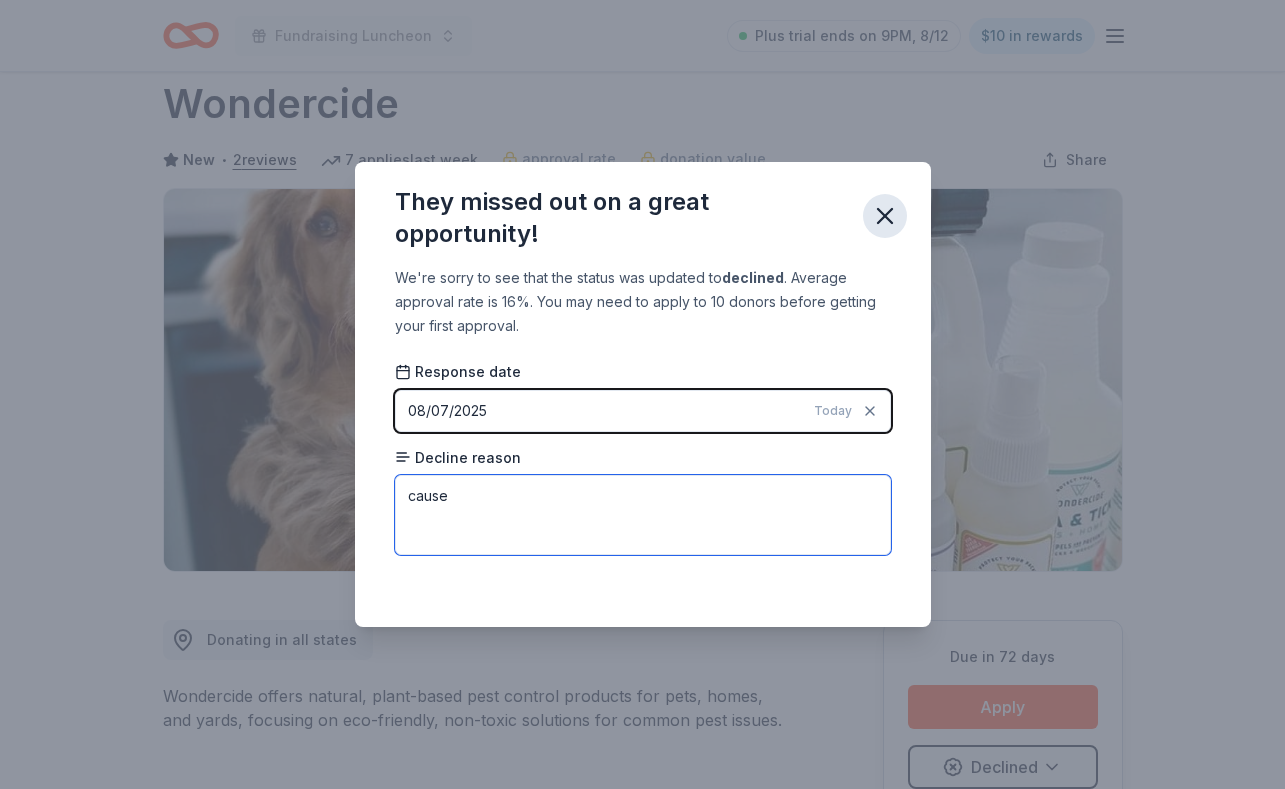type on "cause" 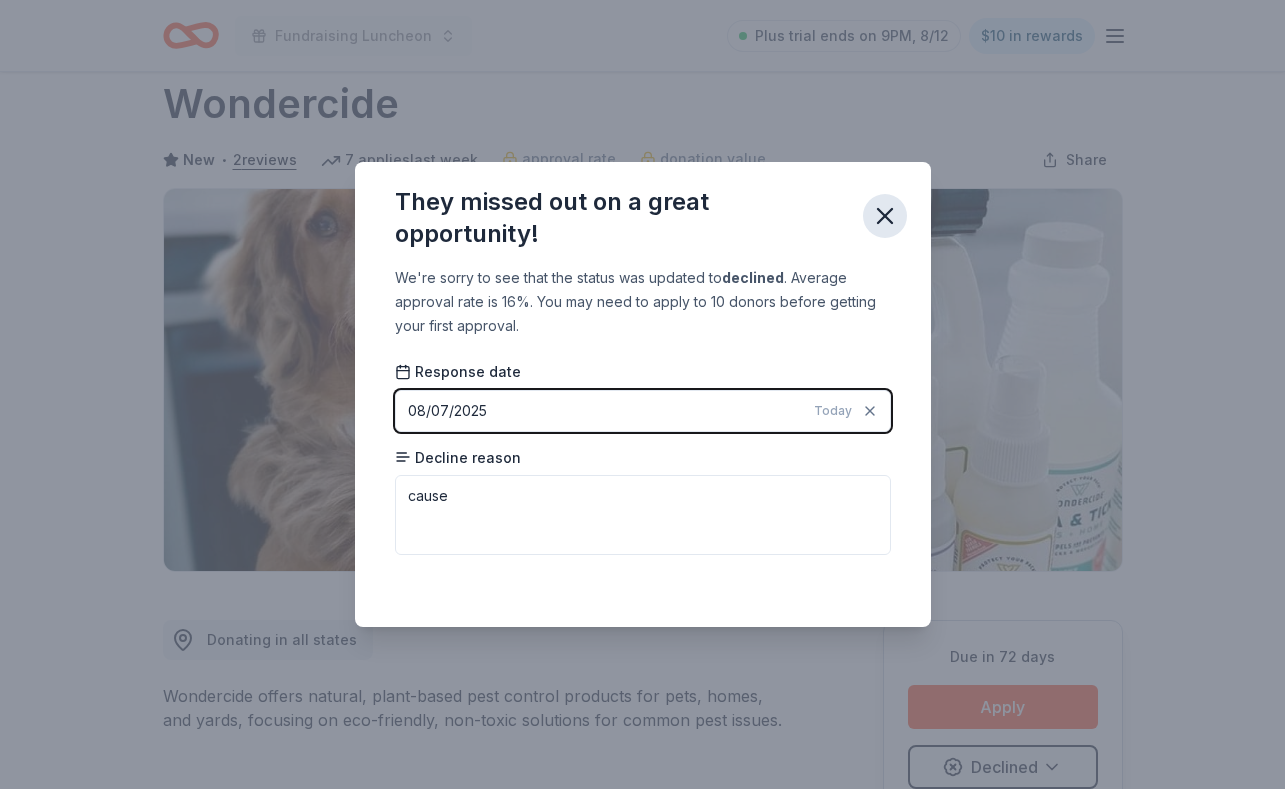 click 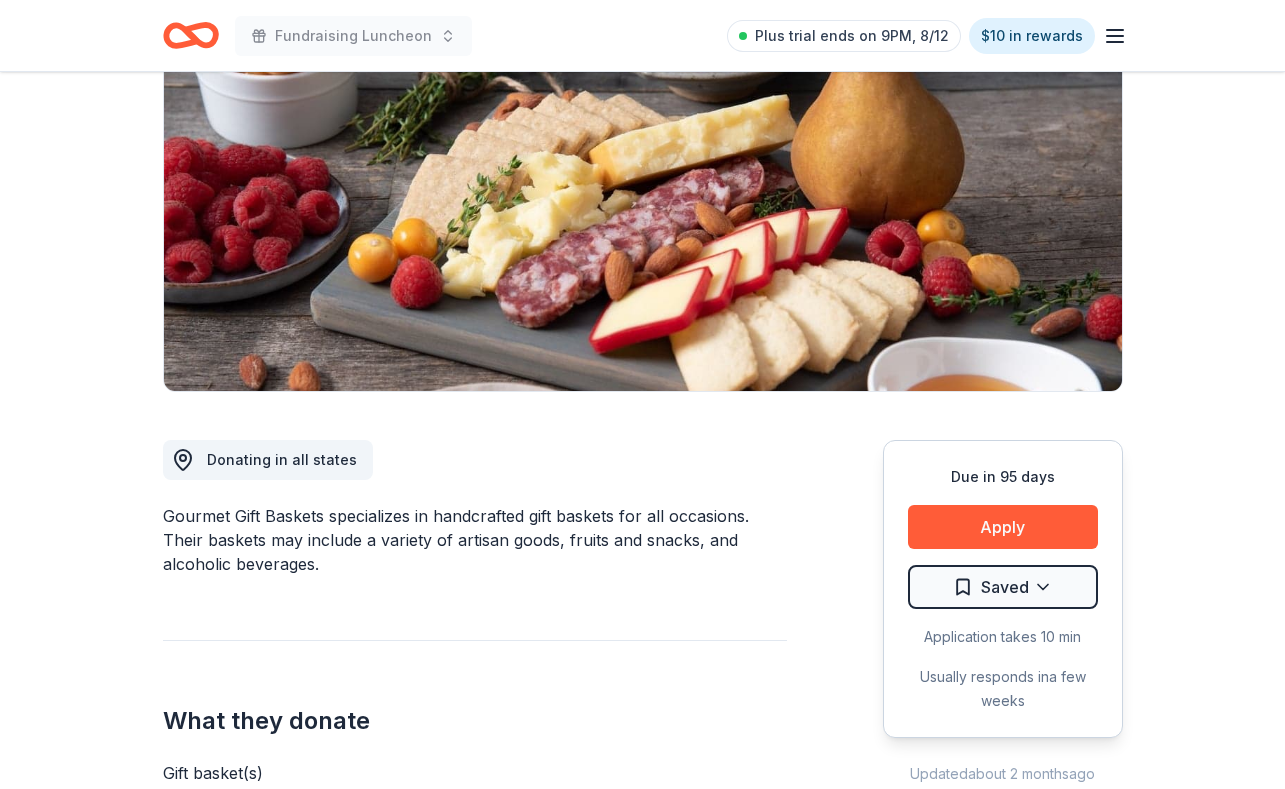 scroll, scrollTop: 226, scrollLeft: 0, axis: vertical 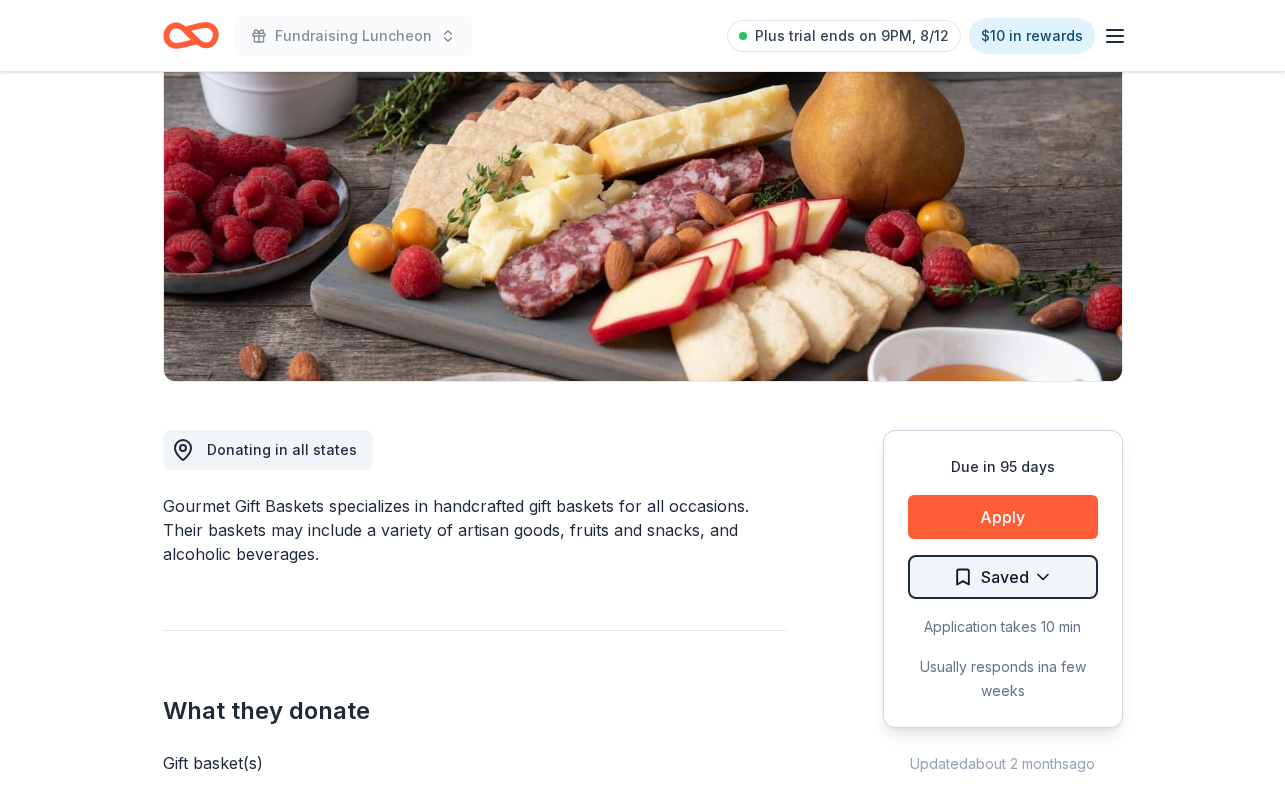 click on "Fundraising Luncheon Plus trial ends on 9PM, [DATE] $10 in rewards Due in 95 days Share Gourmet Gift Baskets 4.5 • 25 reviews 16 applies last week approval rate donation value Share Donating in all [STATE] Gourmet Gift Baskets specializes in handcrafted gift baskets for all occasions. Their baskets may include a variety of artisan goods, fruits and snacks, and alcoholic beverages. What they donate Gift basket(s) Alcohol Beverages Desserts Auction & raffle Snacks Who they donate to Preferred 501(c)(3) preferred Due in 95 days Apply Saved Application takes 10 min Usually responds in a few weeks Updated about 2 months ago Report a mistake approval rate 20 % approved 30 % declined 50 % no response donation value (average) 20% 70% 0% 10% $xx - $xx $xx - $xx $xx - $xx $xx - $xx Upgrade to Pro to view approval rates and average donation values 4.5 • 25 reviews See all 25 reviews The Confidence Campaign [MONTH] [YEAR] • Approved The process was easy and they were very generous. Great company to work with! 25" at bounding box center [642, 168] 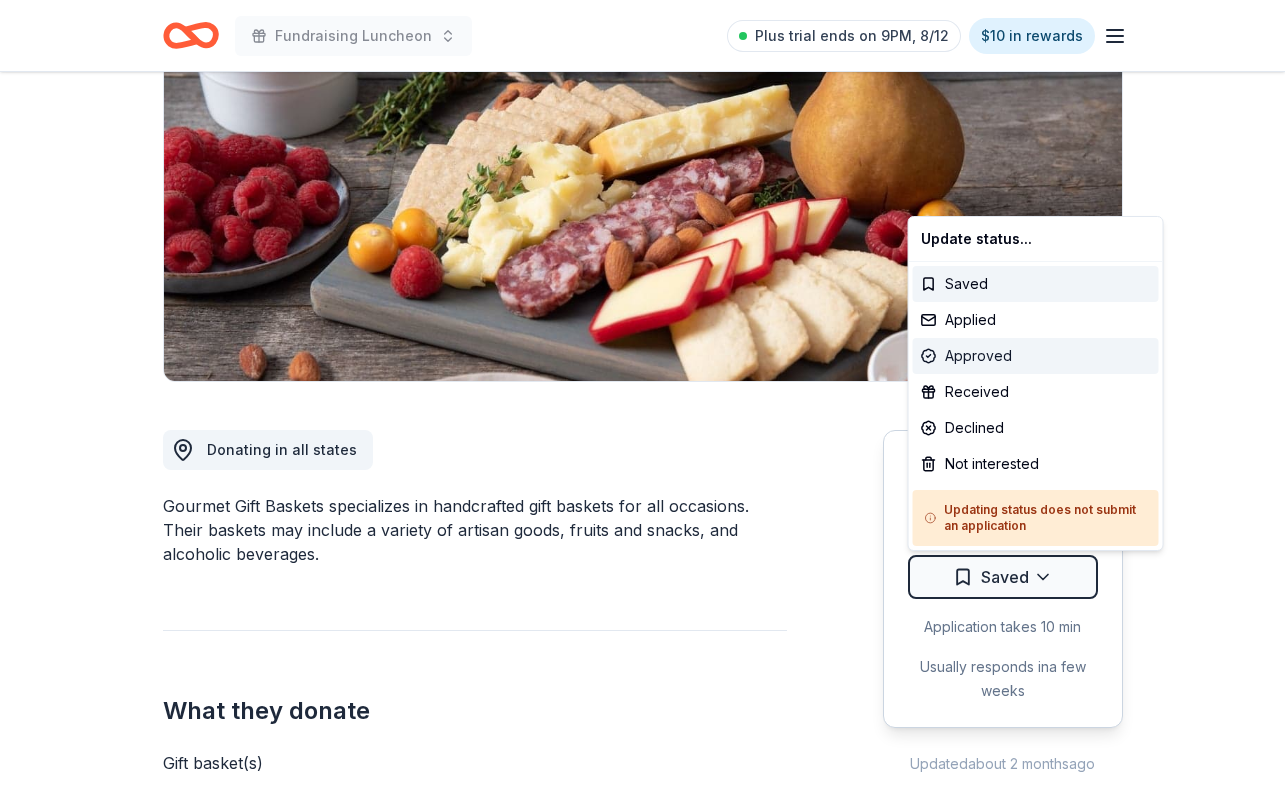 click on "Approved" at bounding box center [1036, 356] 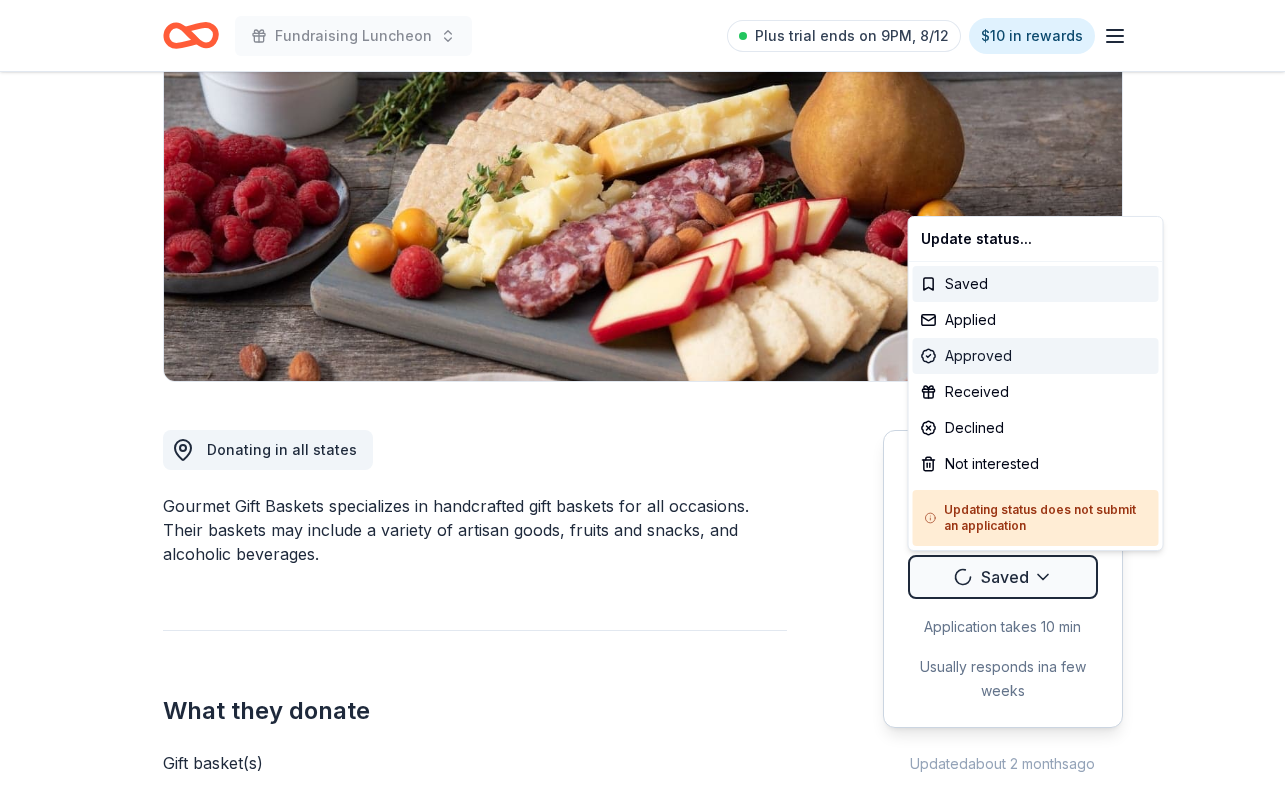 scroll, scrollTop: 0, scrollLeft: 0, axis: both 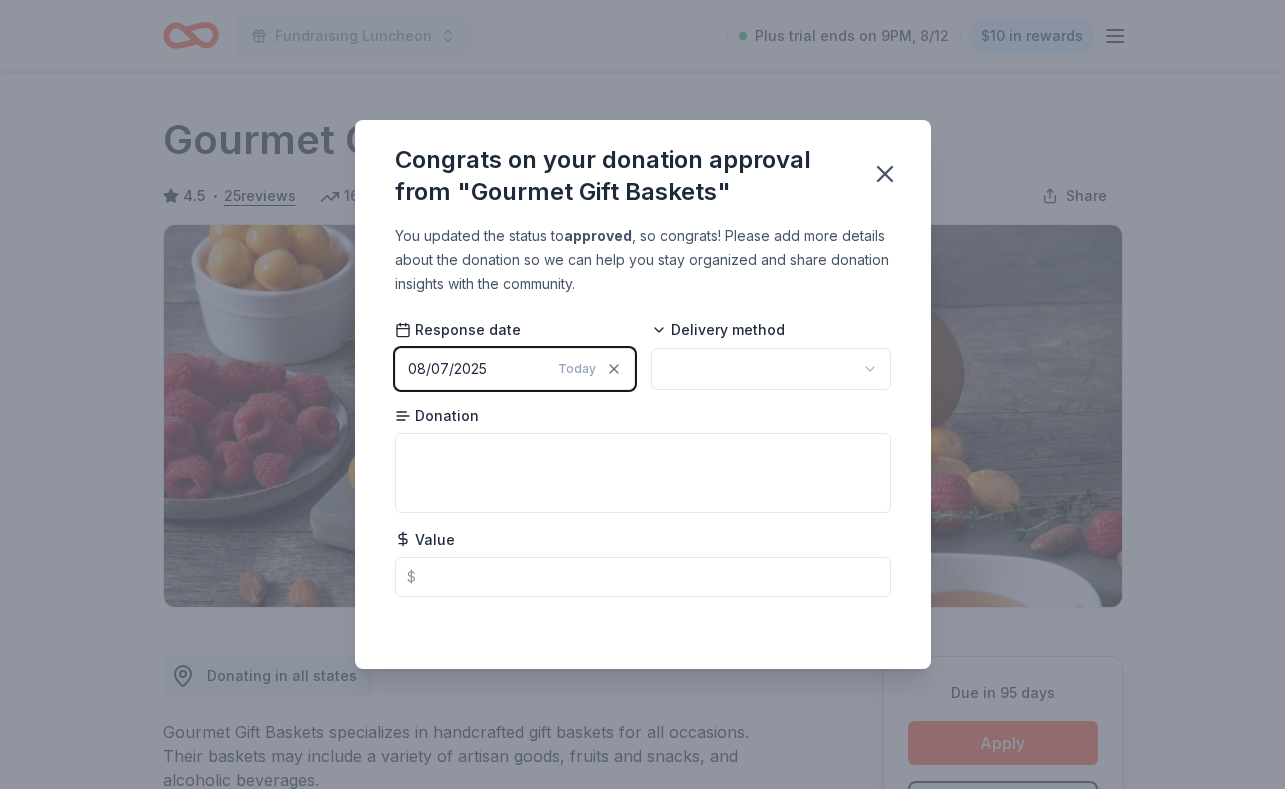click on "Fundraising Luncheon Plus trial ends on 9PM, [DATE] $10 in rewards Due in 95 days Share Gourmet Gift Baskets 4.5 • 25 reviews 16 applies last week approval rate donation value Share Donating in all [STATE] Gourmet Gift Baskets specializes in handcrafted gift baskets for all occasions. Their baskets may include a variety of artisan goods, fruits and snacks, and alcoholic beverages. What they donate Gift basket(s) Alcohol Beverages Desserts Auction & raffle Snacks Who they donate to Preferred 501(c)(3) preferred Due in 95 days Apply Approved Application takes 10 min Usually responds in a few weeks Updated about 2 months ago Report a mistake approval rate 20 % approved 30 % declined 50 % no response donation value (average) 20% 70% 0% 10% $xx - $xx $xx - $xx $xx - $xx $xx - $xx Upgrade to Pro to view approval rates and average donation values 4.5 • 25 reviews See all 25 reviews The Confidence Campaign [MONTH] [YEAR] • Approved The process was easy and they were very generous. Great company to work with!" at bounding box center (642, 394) 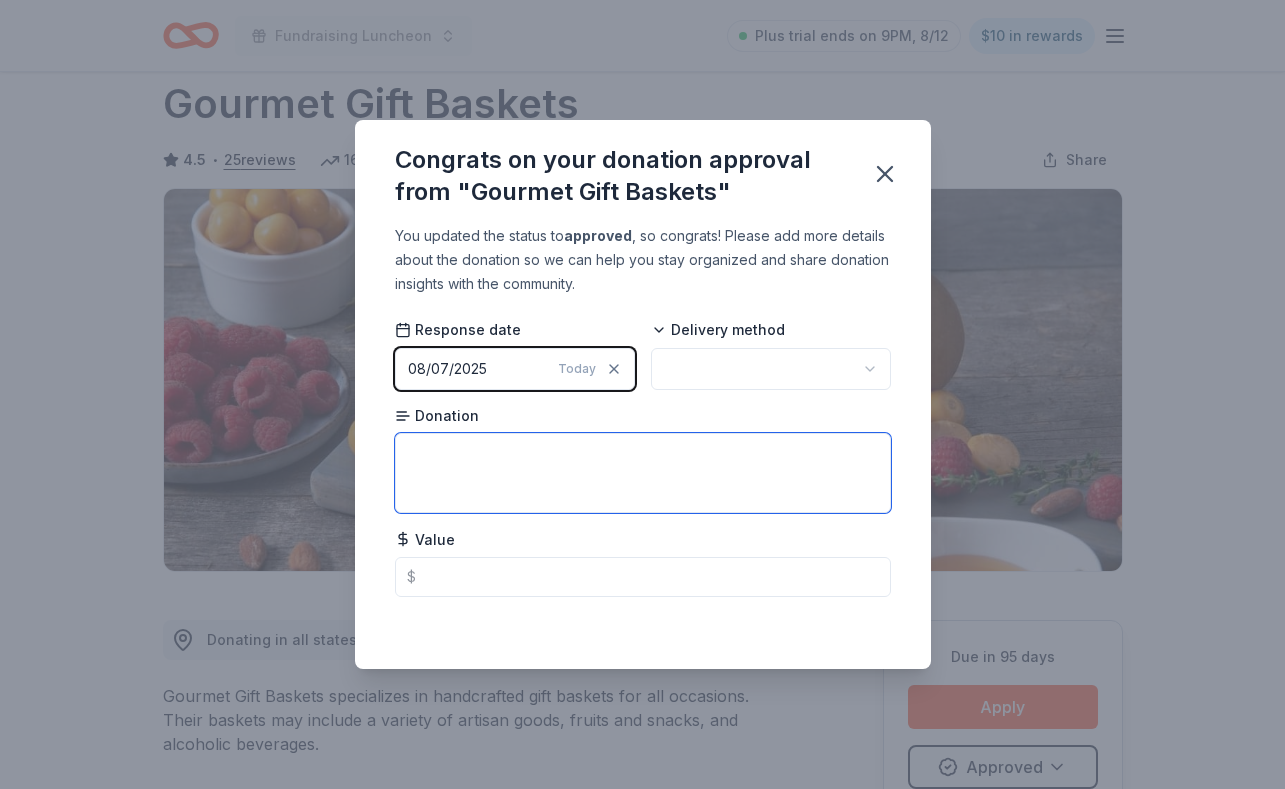click at bounding box center [643, 473] 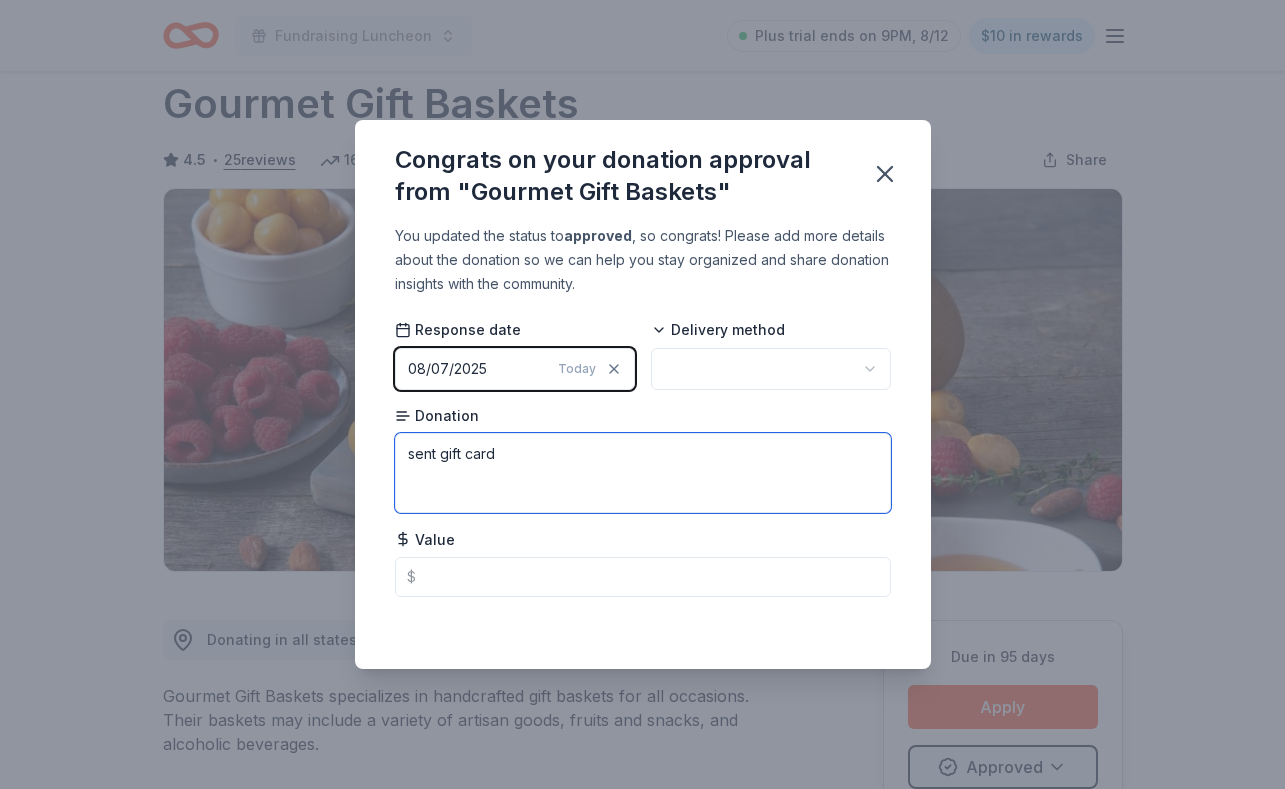 type on "sent gift card" 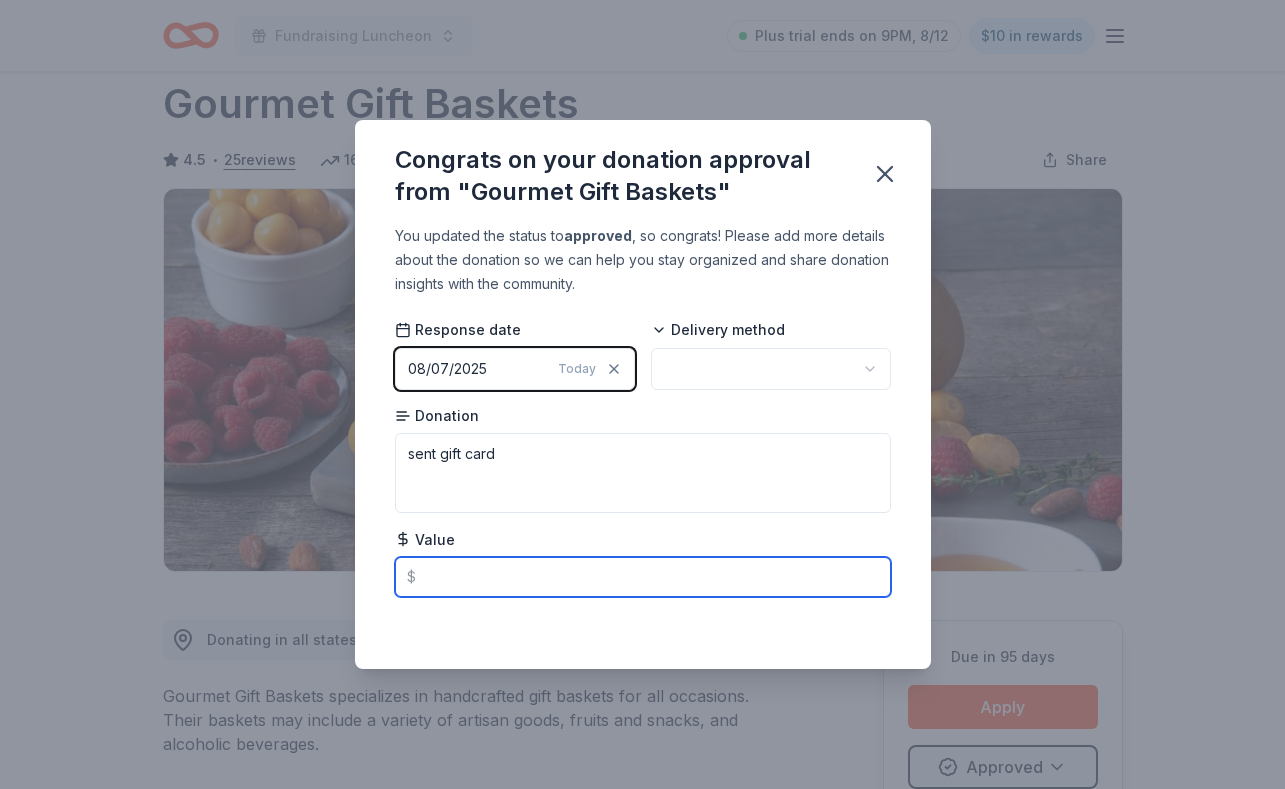 click at bounding box center [643, 577] 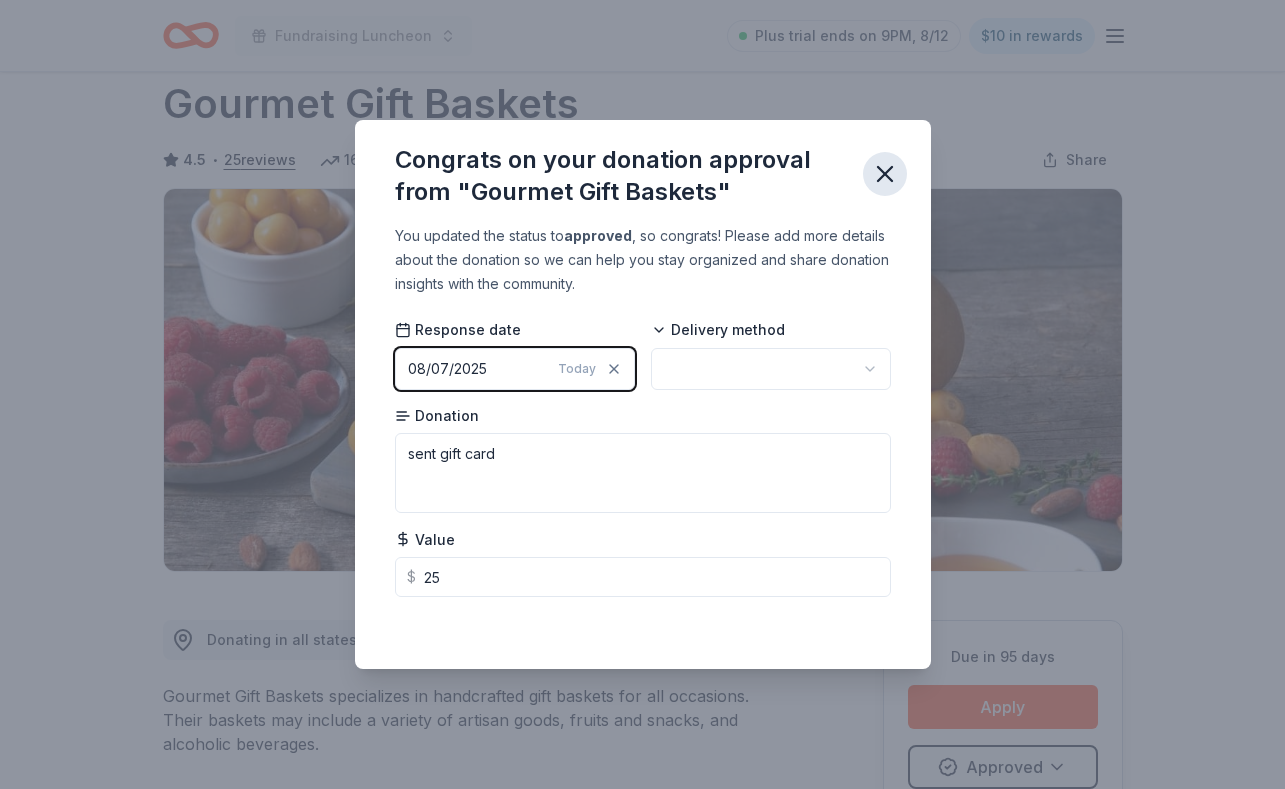 type on "25.00" 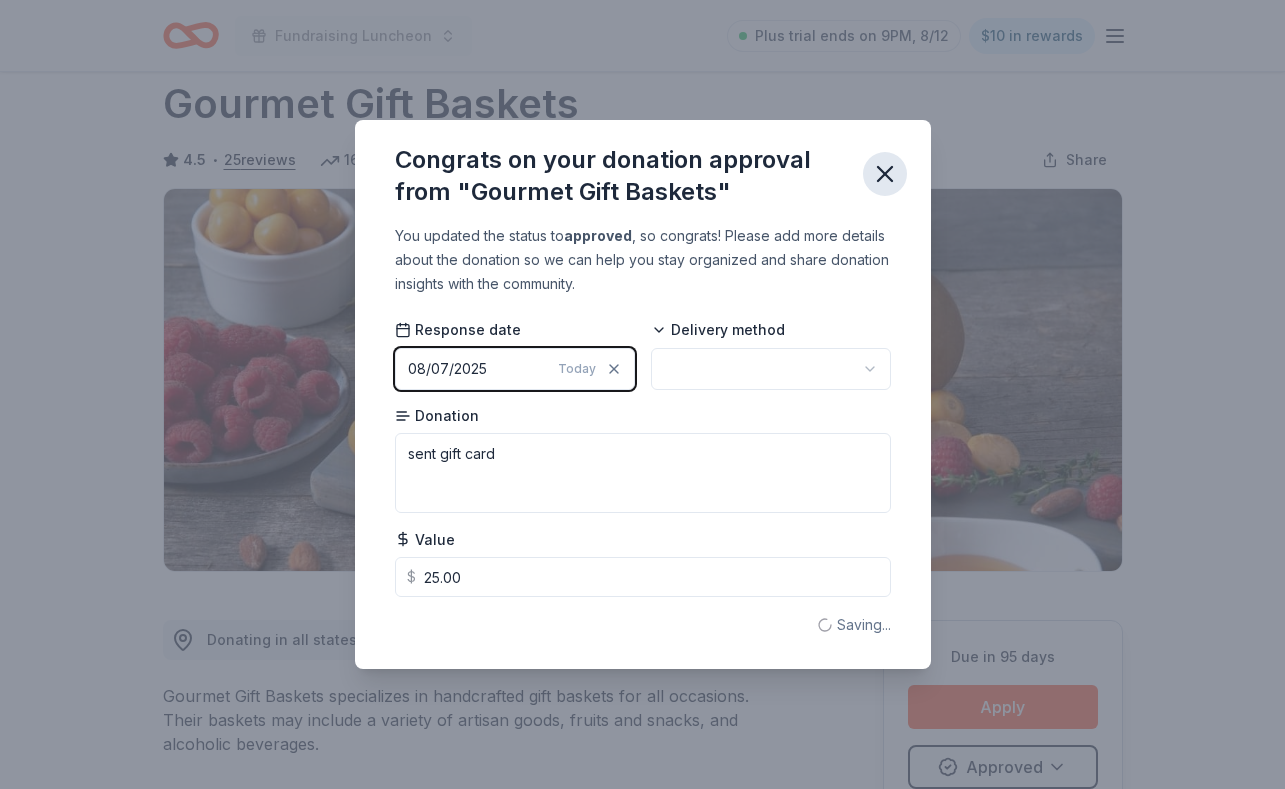 click 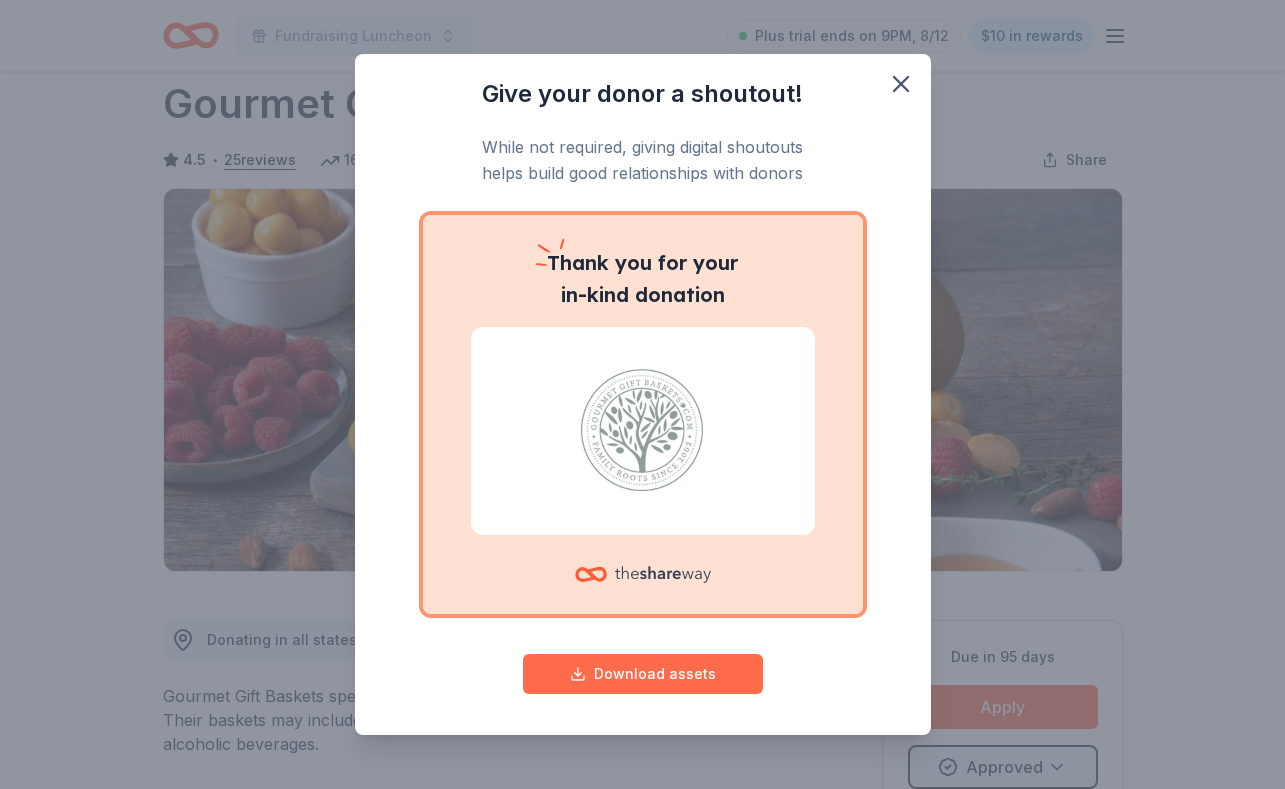 click on "Download assets" at bounding box center [643, 674] 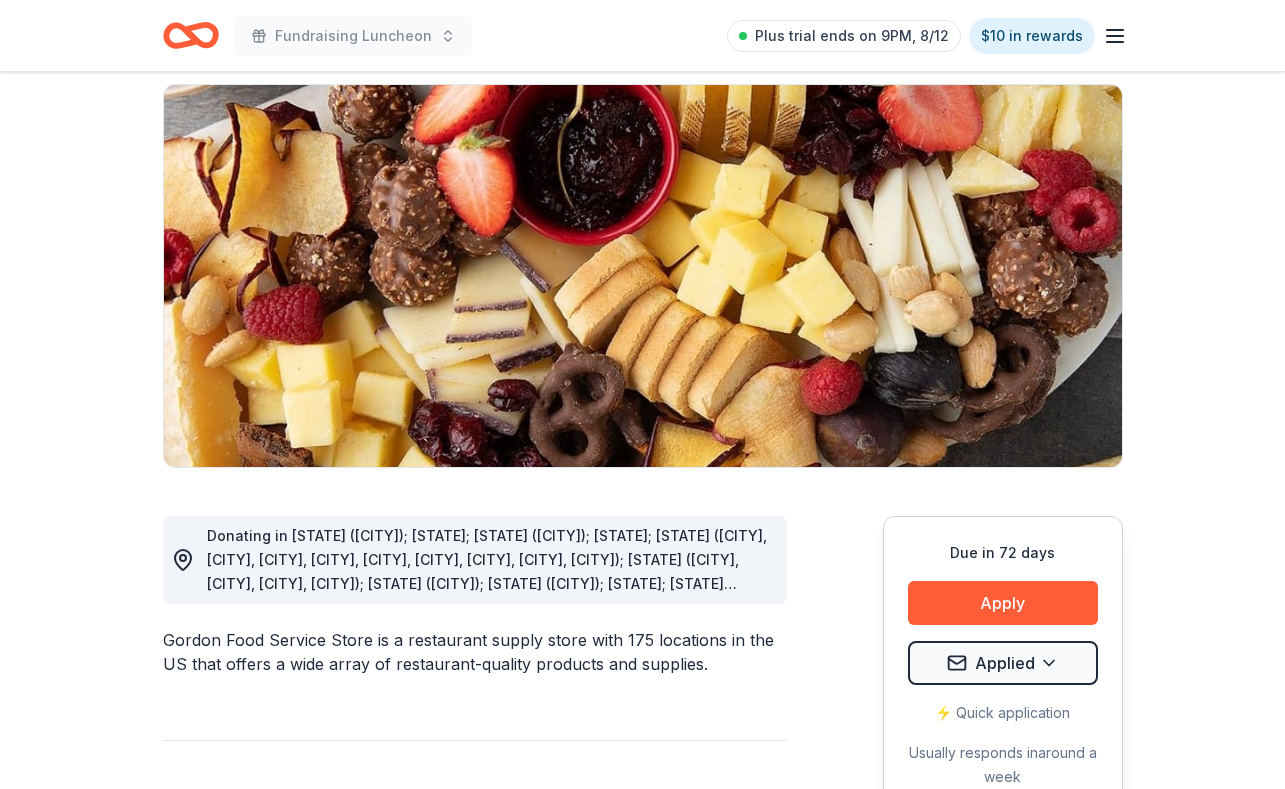 scroll, scrollTop: 0, scrollLeft: 0, axis: both 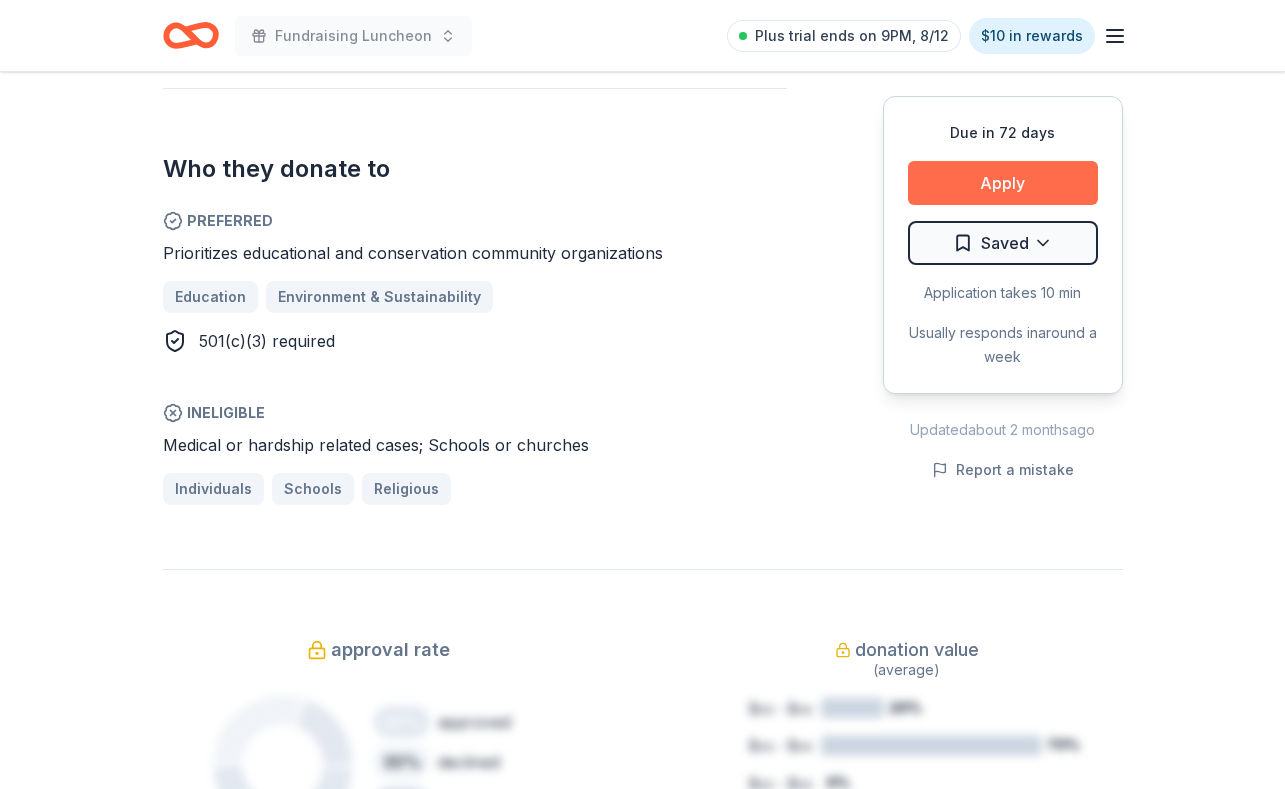 click on "Apply" at bounding box center (1003, 183) 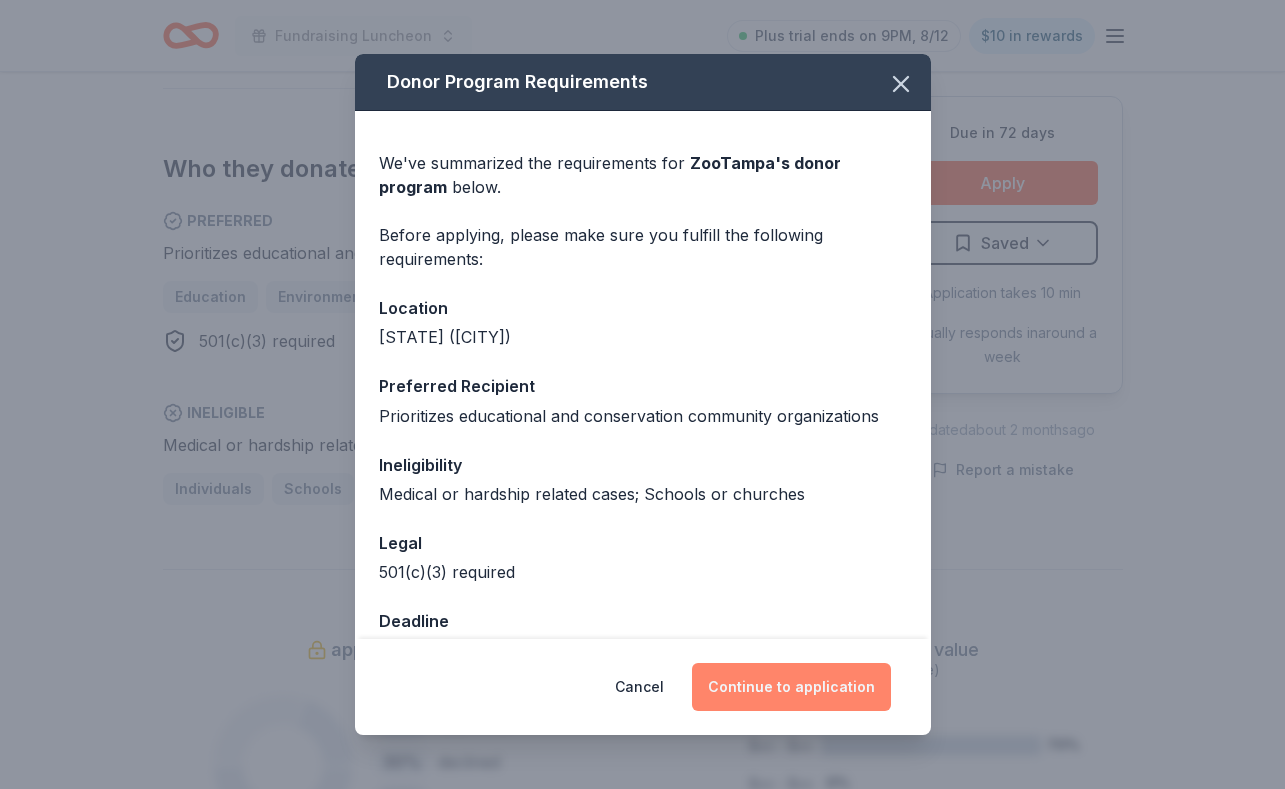 click on "Continue to application" at bounding box center (791, 687) 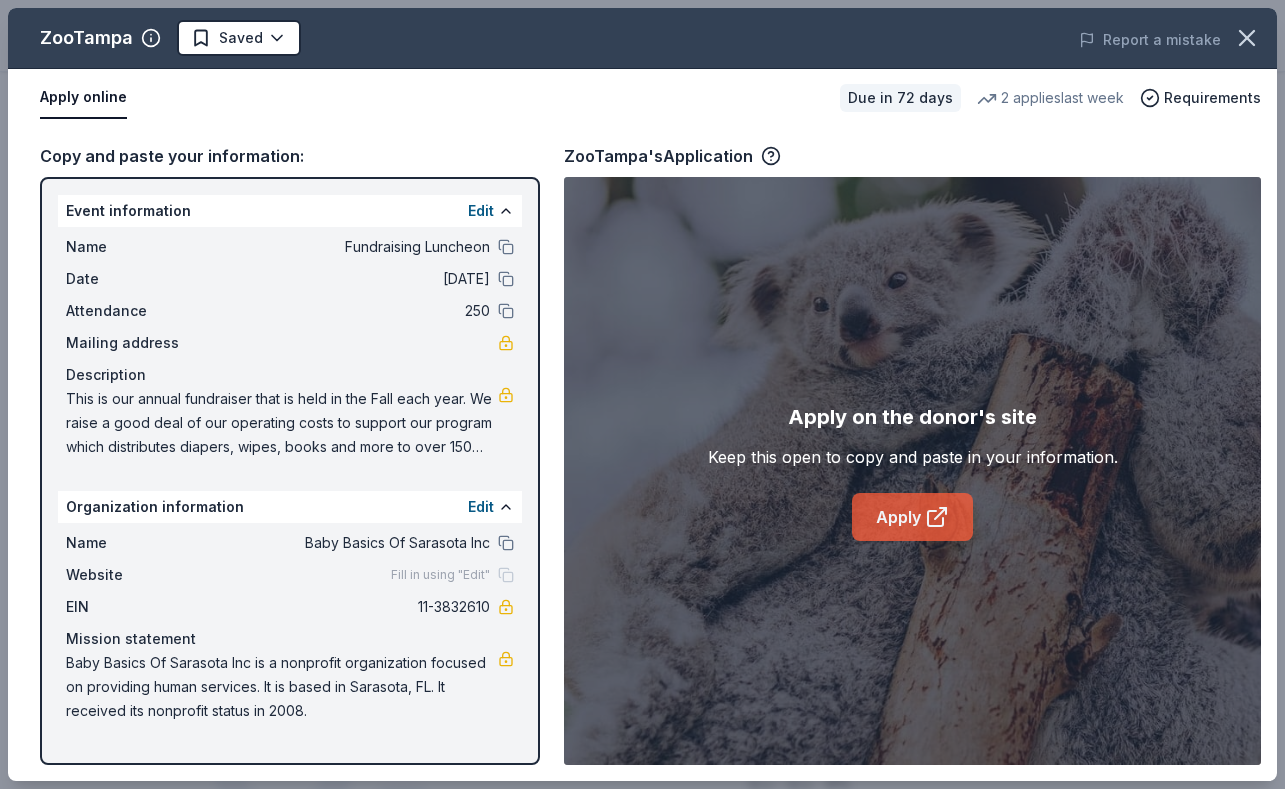 click on "Apply" at bounding box center (912, 517) 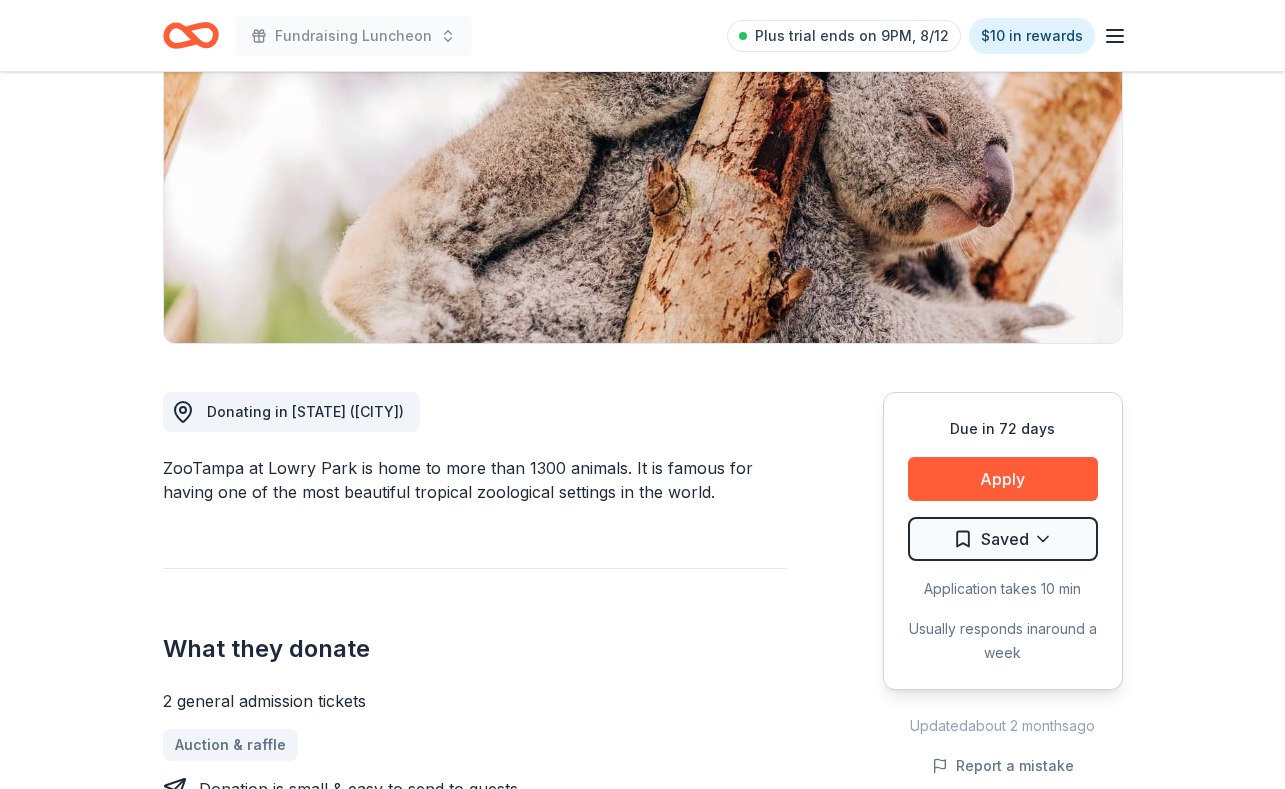 scroll, scrollTop: 310, scrollLeft: 0, axis: vertical 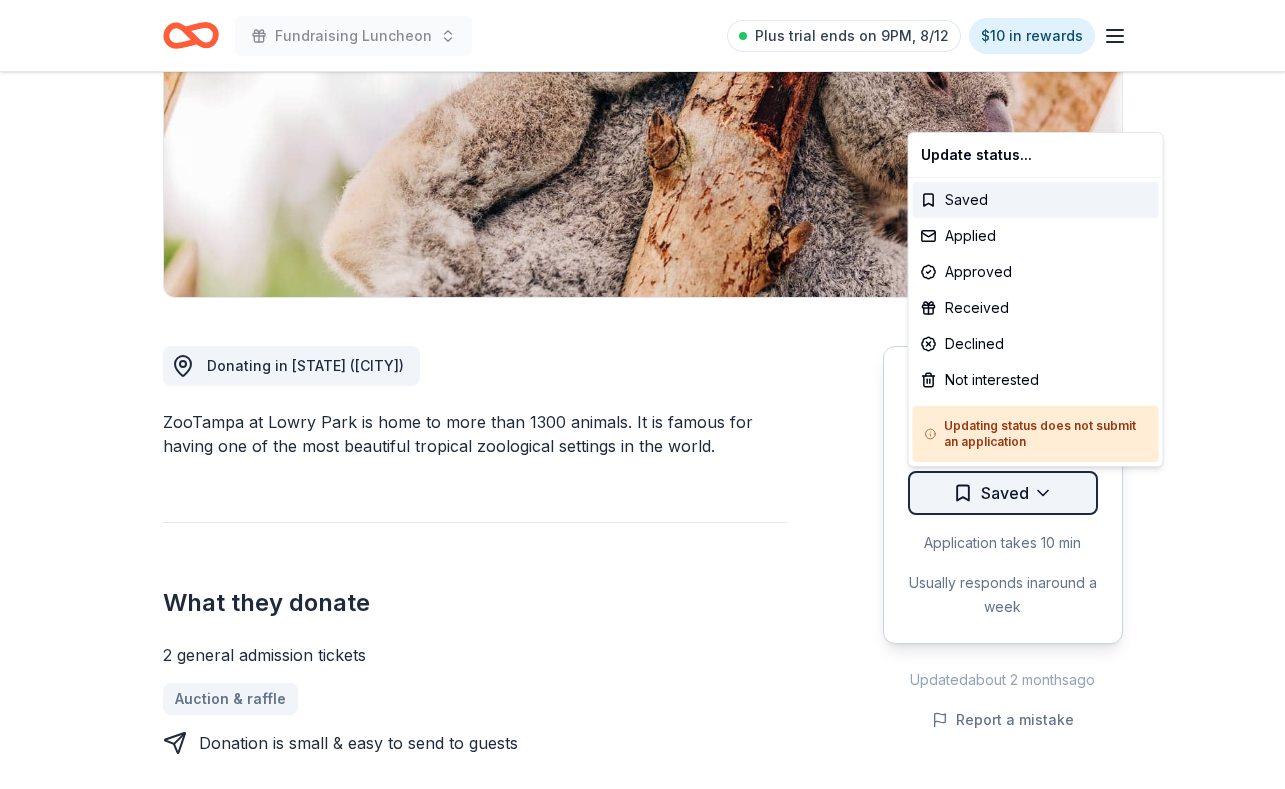 click on "Fundraising Luncheon Plus trial ends on 9PM, [DATE] $10 in rewards Due in 72 days Share ZooTampa New • 2 reviews 2 applies last week approval rate donation value Share Donating in [STATE] ([CITY]) ZooTampa at Lowry Park is home to more than 1300 animals. It is famous for having one of the most beautiful tropical zoological settings in the world. What they donate 2 general admission tickets Auction & raffle Donation is small & easy to send to guests Who they donate to Preferred Prioritizes educational and conservation community organizations Education Environment & Sustainability 501(c)(3) required Ineligible Medical or hardship related cases; Schools or churches Individuals Schools Religious Due in 72 days Apply Saved Application takes 10 min Usually responds in around a week Updated about 2 months ago Report a mistake approval rate 20 % approved 30 % declined 50 % no response donation value (average) 20% 70% 0% 10% $xx - $xx $xx - $xx $xx - $xx $xx - $xx Upgrade to Pro New • 2 reviews [MONTH] 2023 • 4" at bounding box center (642, 84) 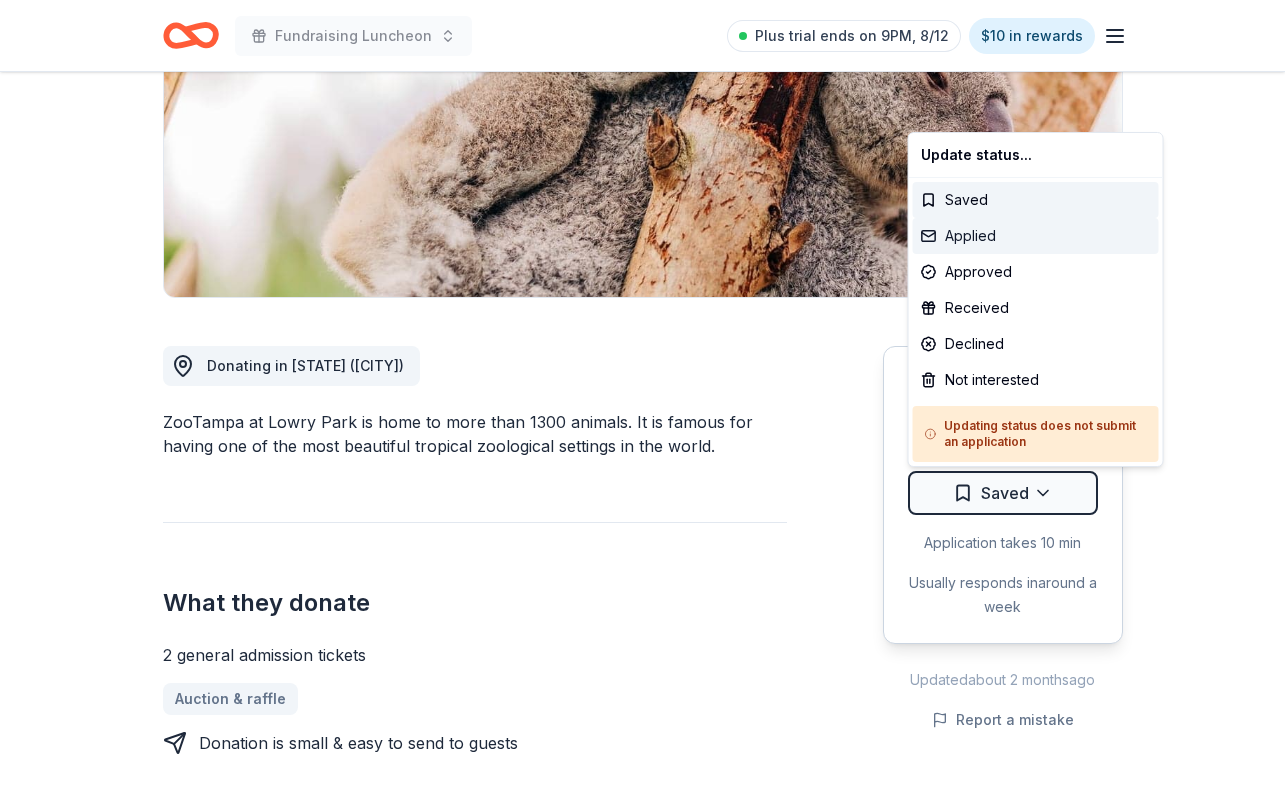 click on "Applied" at bounding box center (1036, 236) 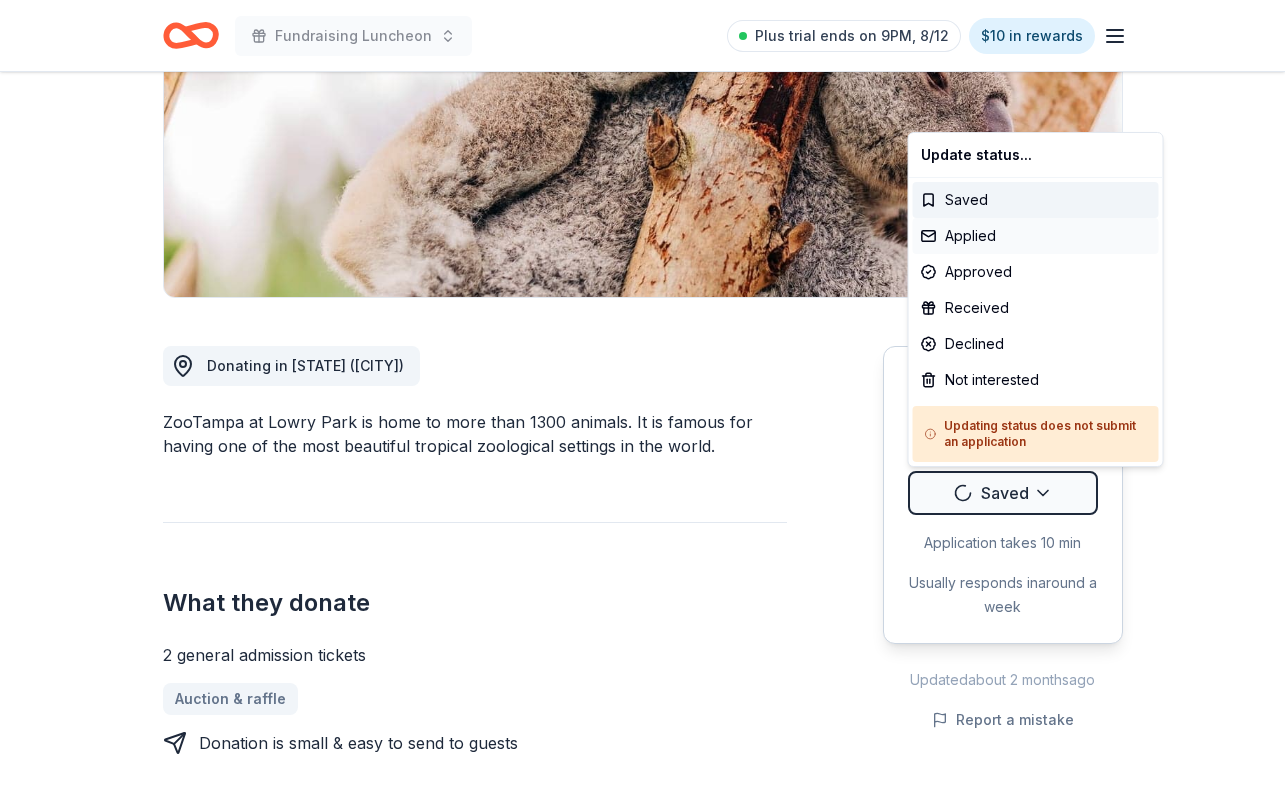 scroll, scrollTop: 0, scrollLeft: 0, axis: both 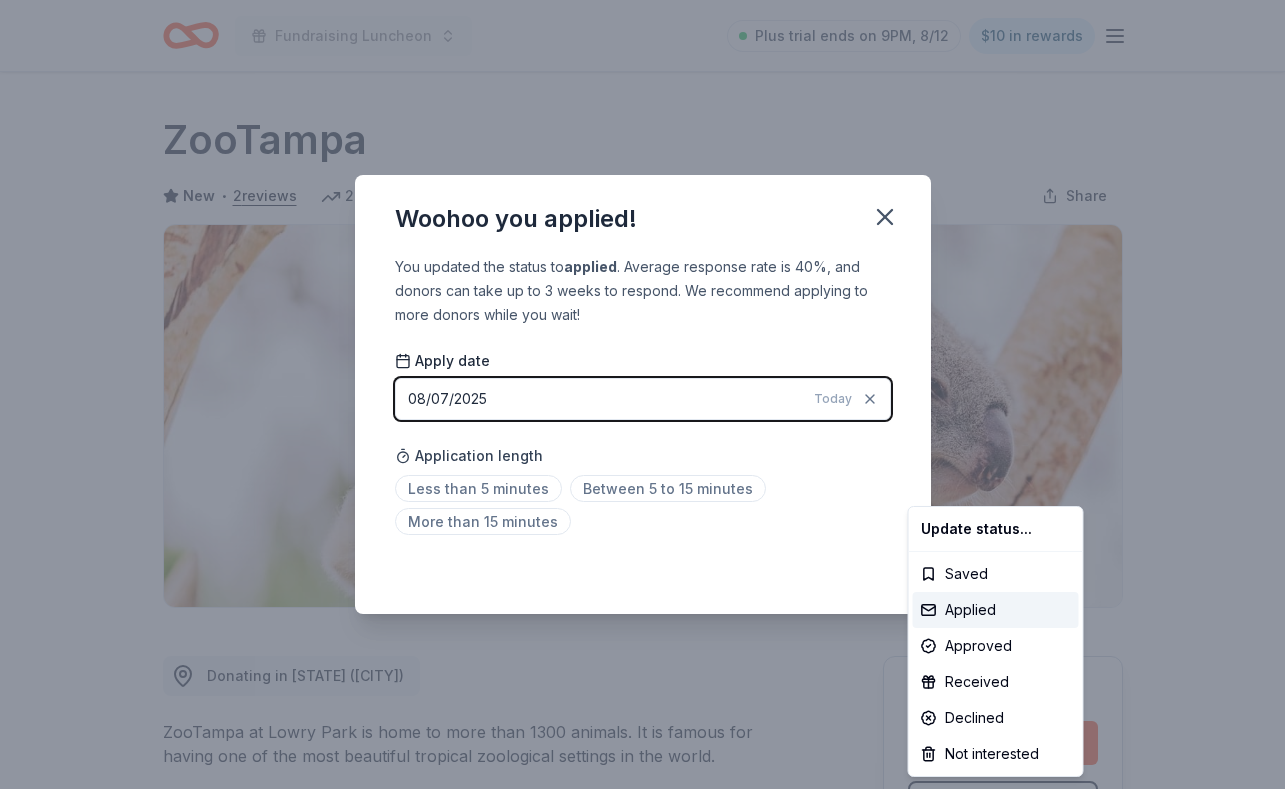 click on "Fundraising Luncheon Plus trial ends on 9PM, 8/12 $10 in rewards Due in 72 days Share ZooTampa New • 2  reviews 2   applies  last week approval rate donation value Share Donating in FL (Tampa) ZooTampa at Lowry Park is home to more than 1300 animals. It is famous for having one of the most beautiful tropical zoological settings in the world. What they donate 2 general admission tickets Auction & raffle Donation is small & easy to send to guests Who they donate to  Preferred Prioritizes educational and conservation community organizations Education Environment & Sustainability 501(c)(3) required  Ineligible Medical or hardship related cases; Schools or churches Individuals Schools Religious Due in 72 days Apply Applied Application takes 10 min Usually responds in  around a week Updated  about 2 months  ago Report a mistake approval rate 20 % approved 30 % declined 50 % no response donation value (average) 20% 70% 0% 10% $xx - $xx $xx - $xx $xx - $xx $xx - $xx Upgrade to Pro New • 2  reviews August 2023 •" at bounding box center [642, 394] 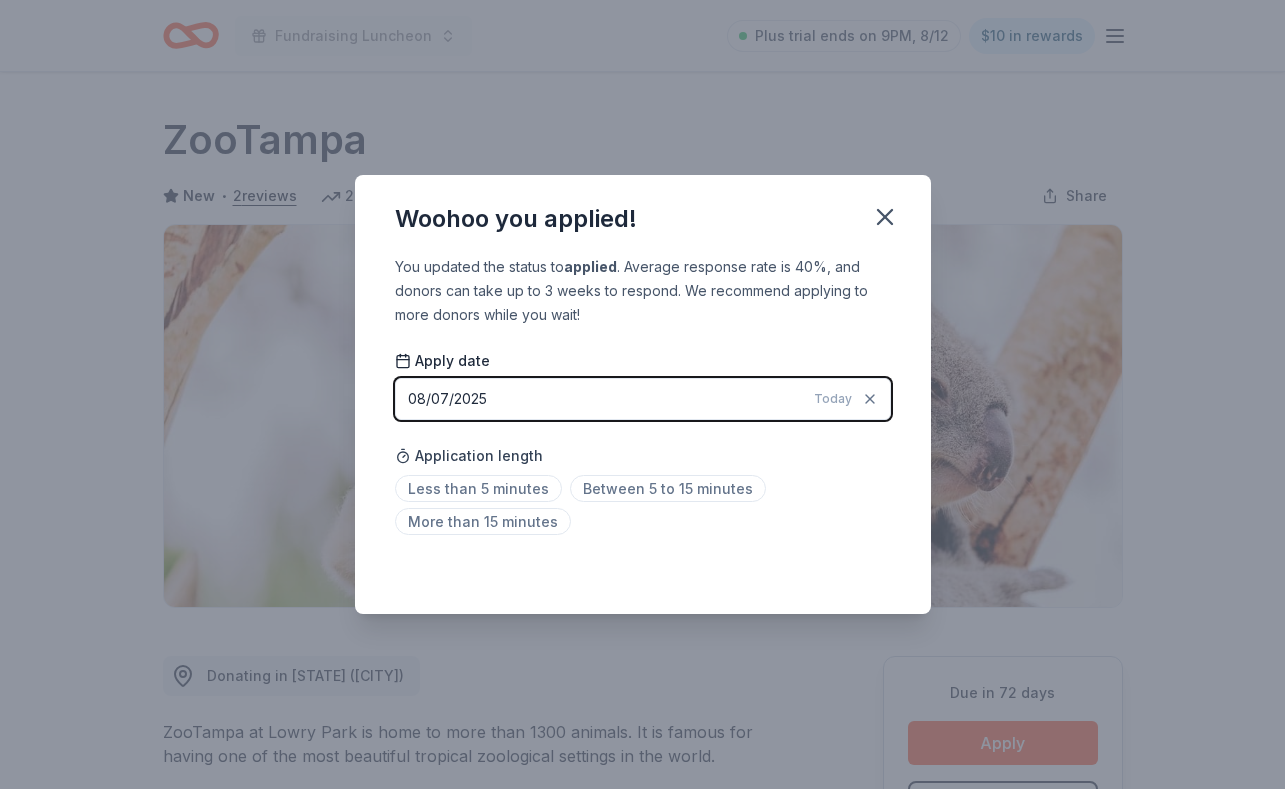 scroll, scrollTop: 36, scrollLeft: 0, axis: vertical 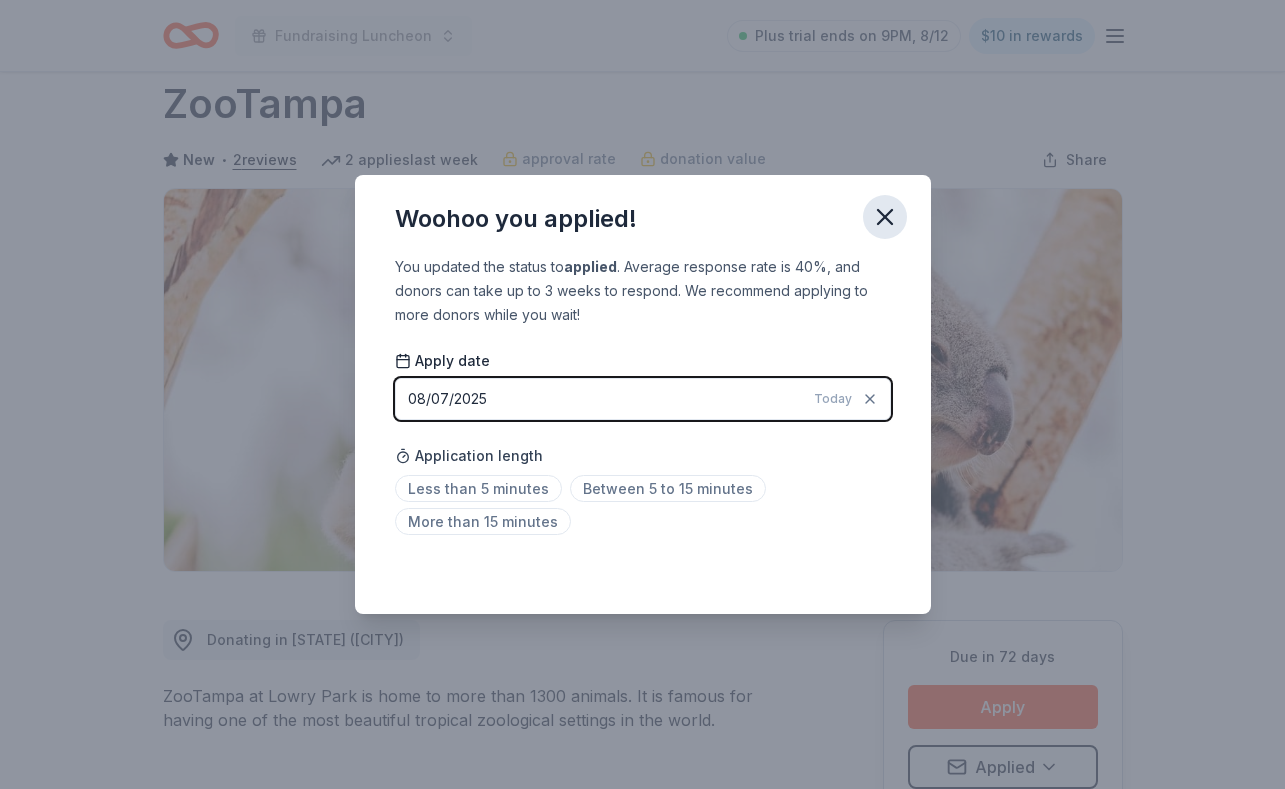 click 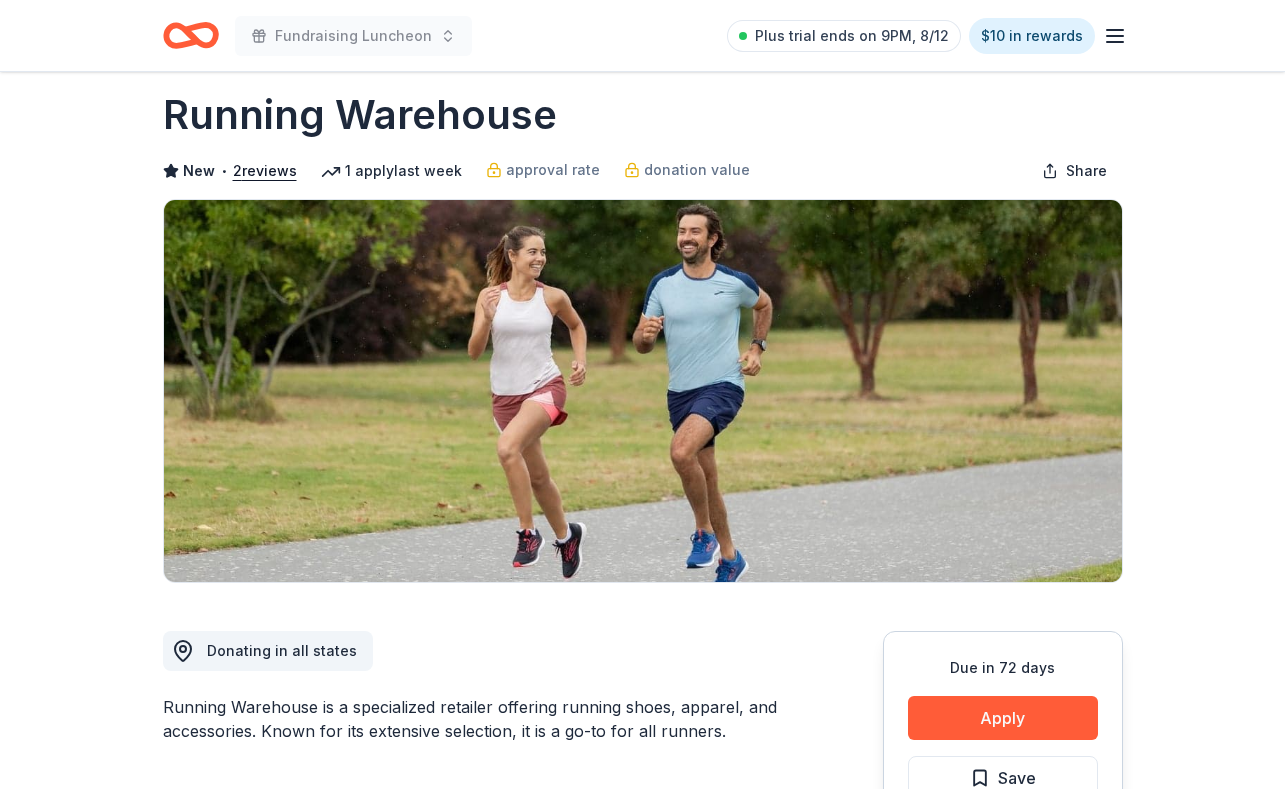 scroll, scrollTop: 0, scrollLeft: 0, axis: both 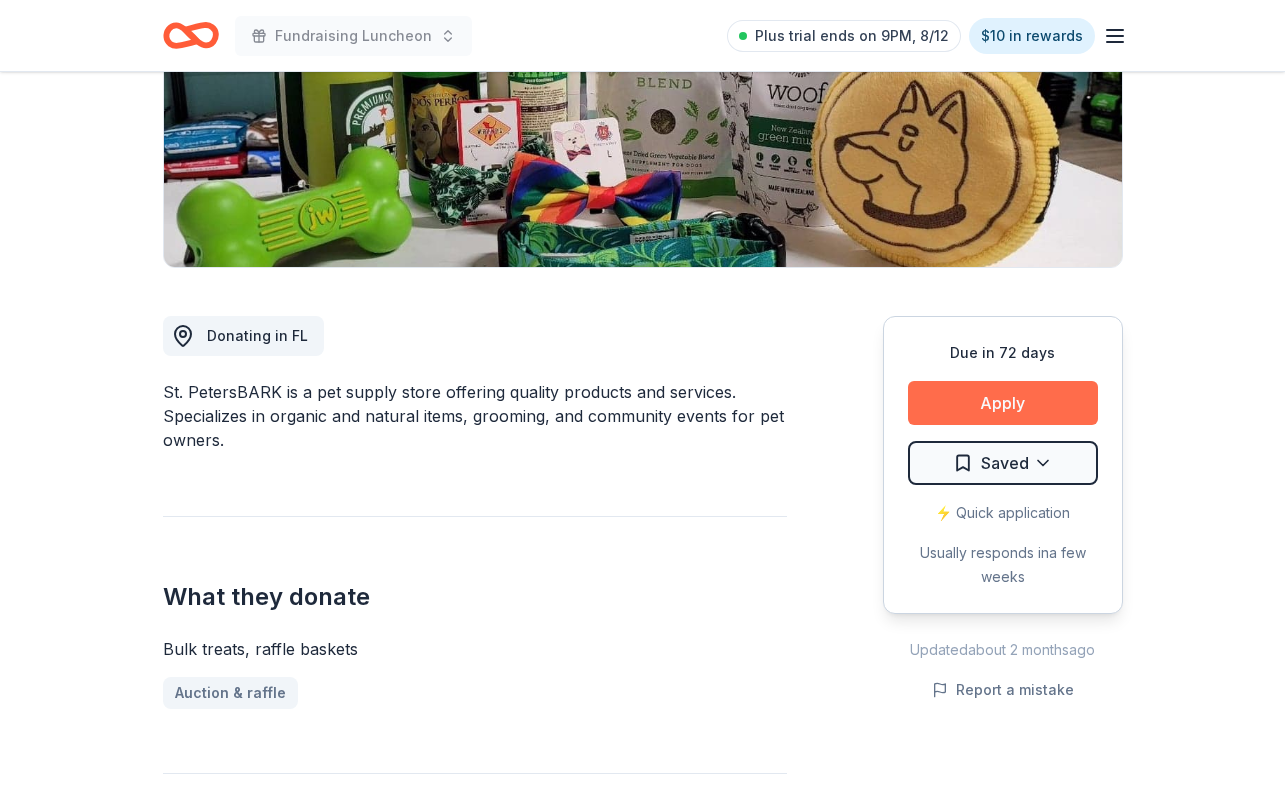 click on "Apply" at bounding box center (1003, 403) 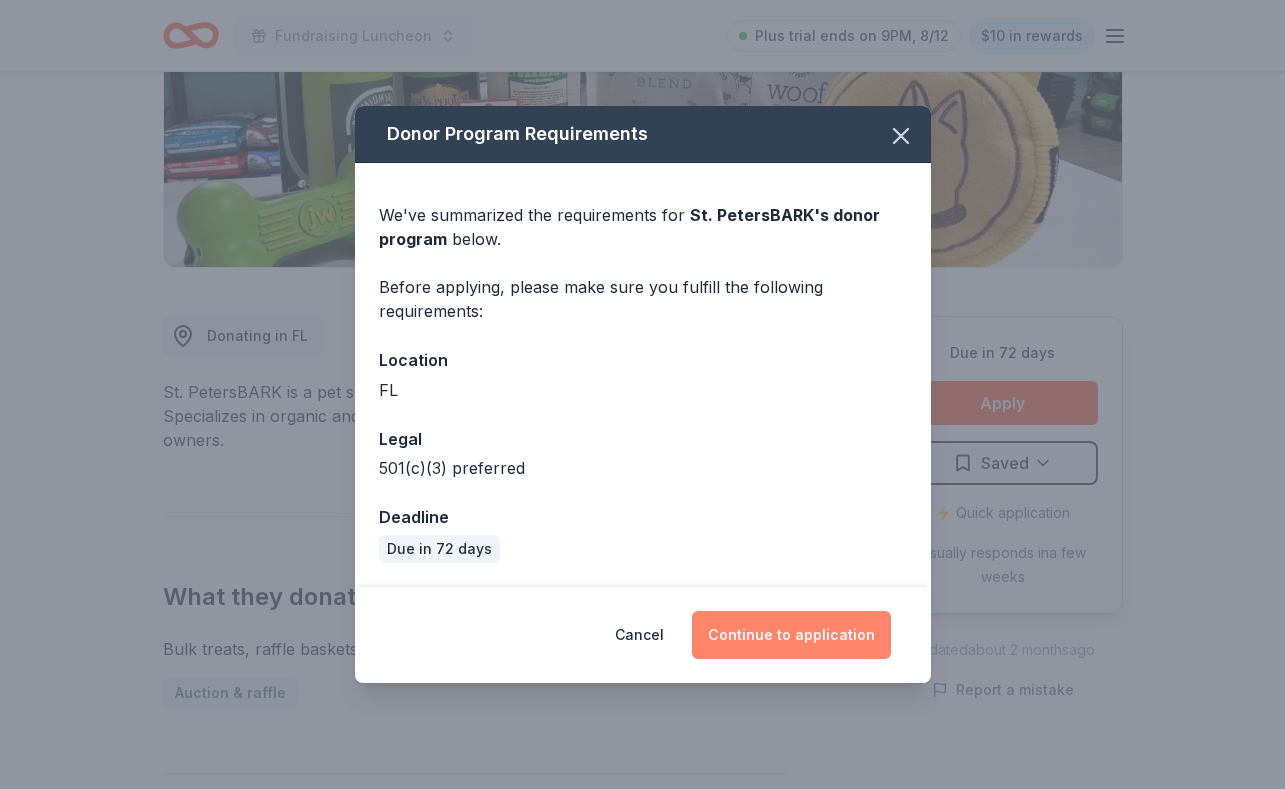 click on "Continue to application" at bounding box center [791, 635] 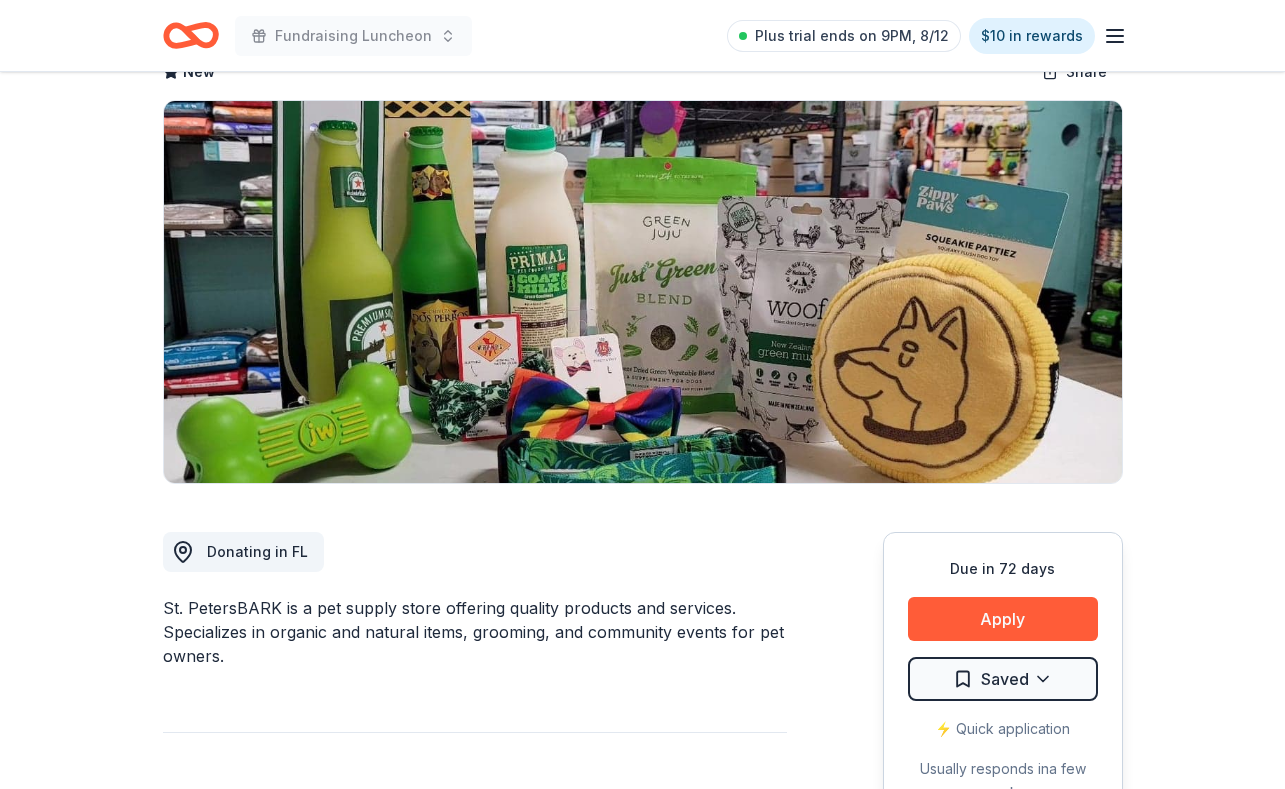 scroll, scrollTop: 138, scrollLeft: 0, axis: vertical 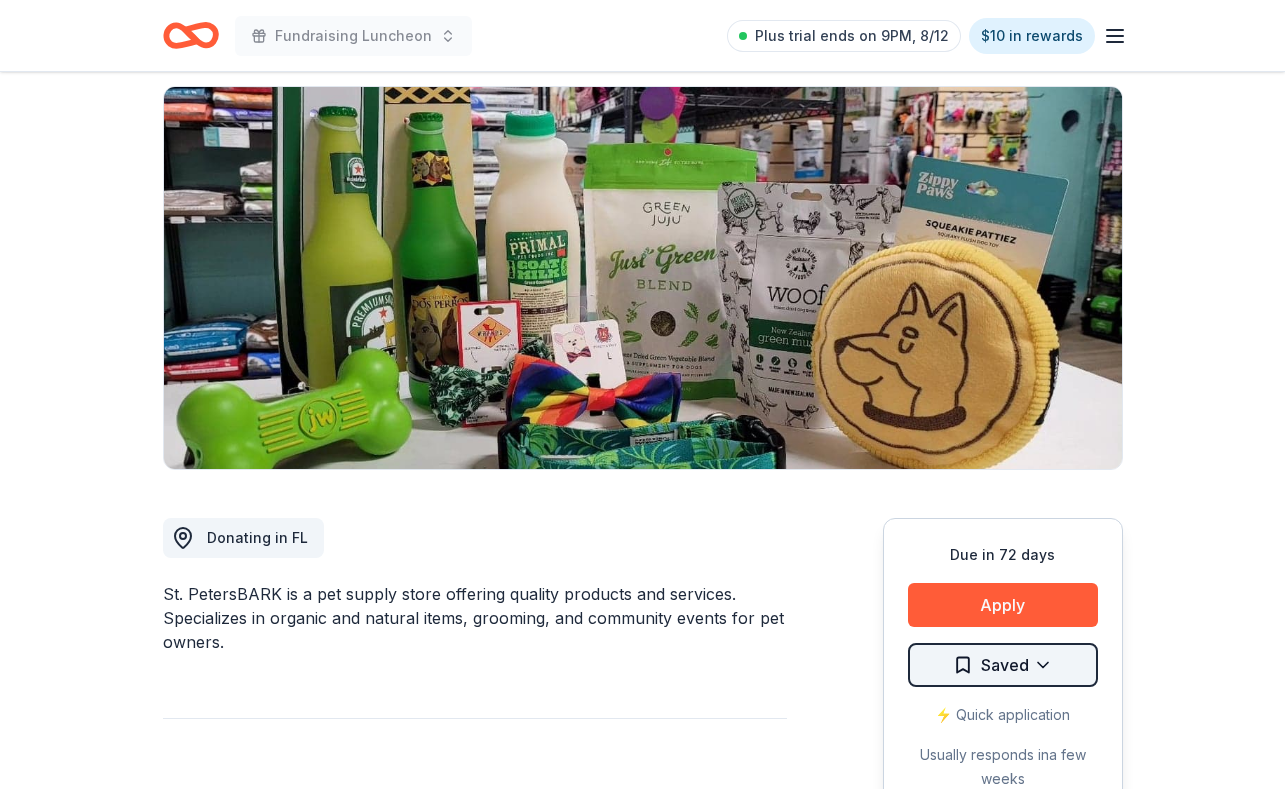 click on "Fundraising Luncheon Plus trial ends on 9PM, 8/12 $10 in rewards Due in 72 days Share St. PetersBARK New Share Donating in FL St. PetersBARK is a pet supply store offering quality products and services. Specializes in organic and natural items, grooming, and community events for pet owners. What they donate Bulk treats, raffle baskets Auction & raffle Who they donate to  Preferred 501(c)(3) preferred Upgrade to Pro to view approval rates and average donation values Due in 72 days Apply Saved ⚡️ Quick application Usually responds in  a few weeks Updated  about 2 months  ago Report a mistake New Be the first to review this company! Leave a review Similar donors Top rated Local 72 days left Online app WonderWorks Orlando 5.0 Tickets 12  days left Online app Georgia Aquarium New 2 general admission tickets Local 60 days left Online app Orlando City Soccer Club New Autographed memorabilia, match tickets 1   apply  last week Local 72 days left Online app Orlando Family Stage New Family 4-pack of tickets Local" at bounding box center (642, 256) 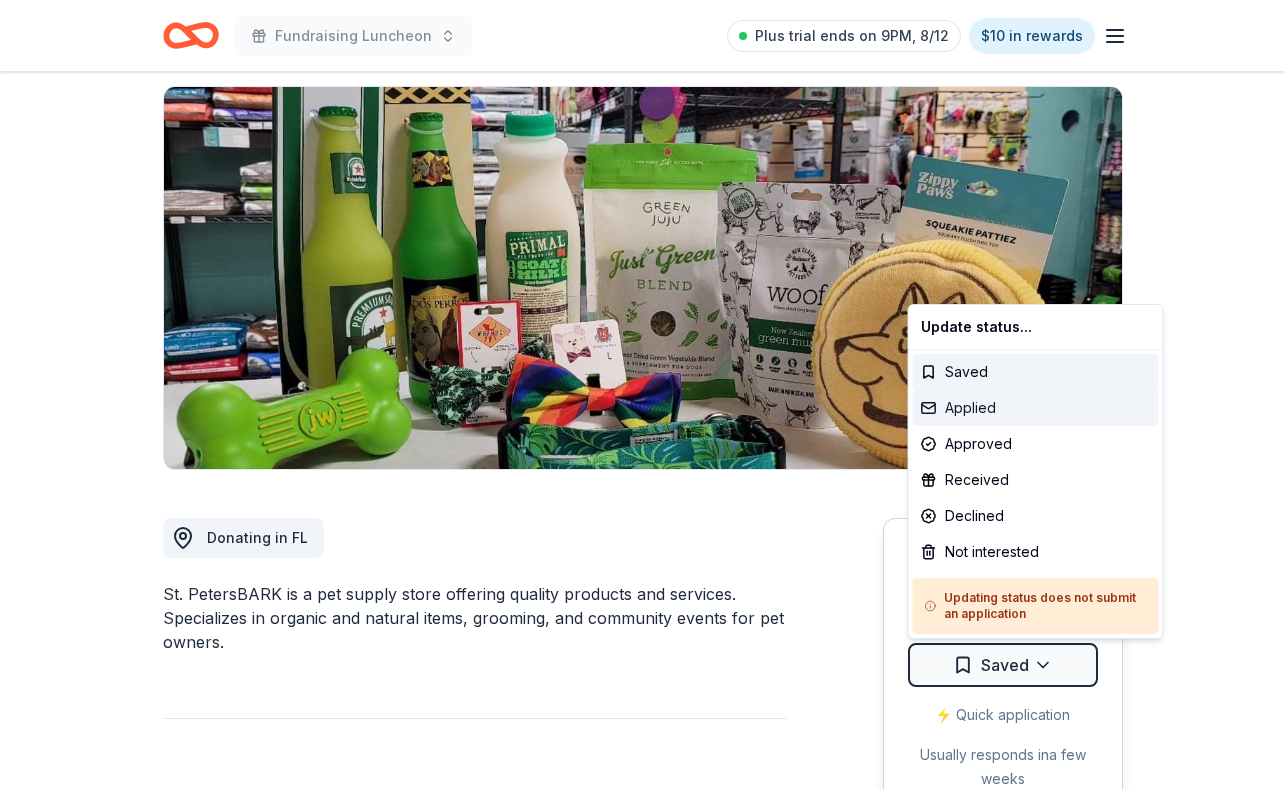 click on "Applied" at bounding box center (1036, 408) 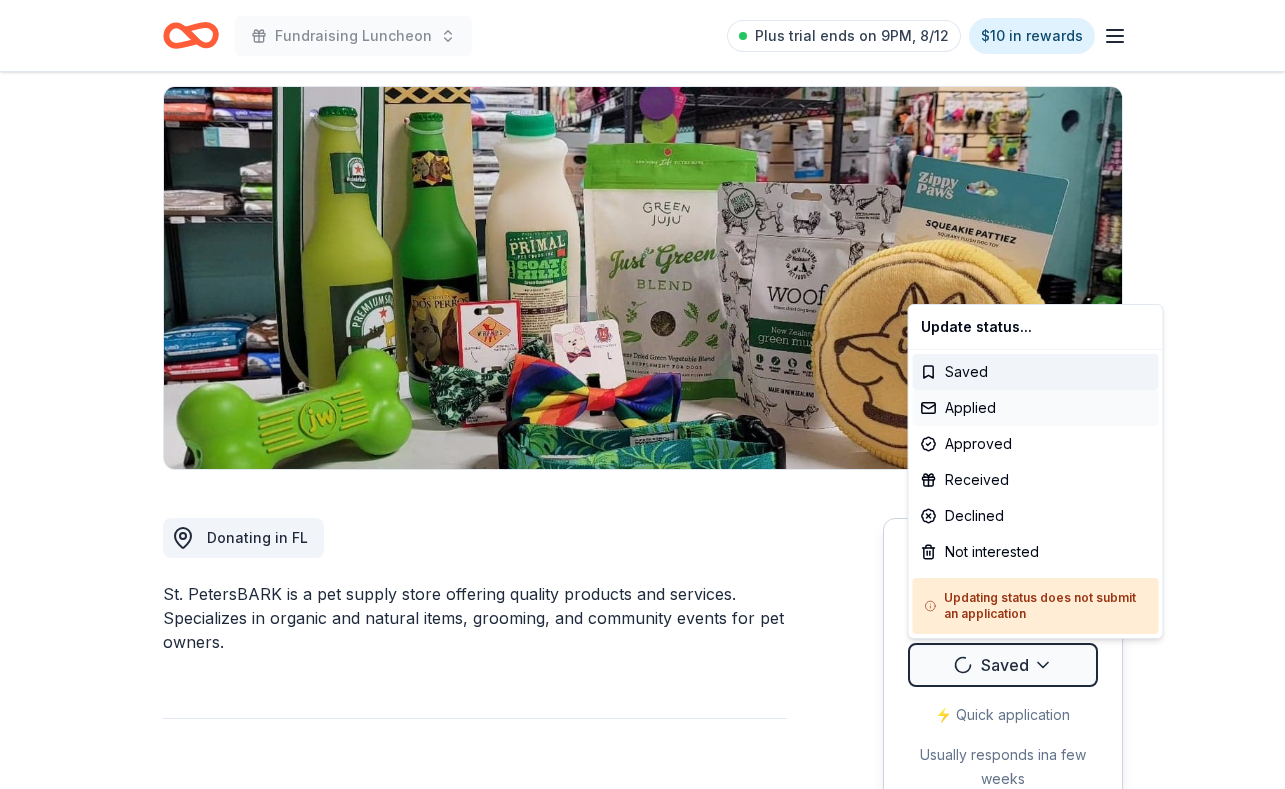 scroll, scrollTop: 0, scrollLeft: 0, axis: both 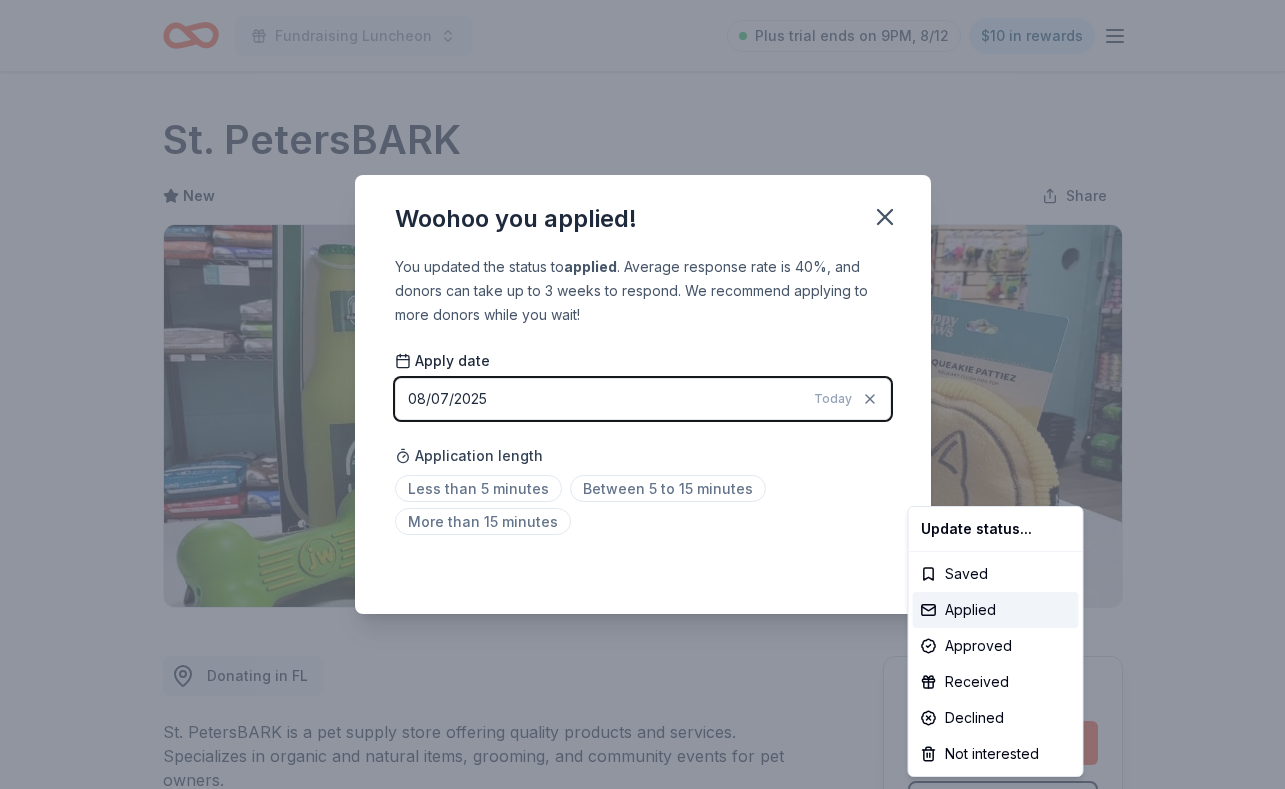 click on "Fundraising Luncheon Plus trial ends on 9PM, 8/12 $10 in rewards Due in 72 days Share St. PetersBARK New Share Donating in FL St. PetersBARK is a pet supply store offering quality products and services. Specializes in organic and natural items, grooming, and community events for pet owners. What they donate Bulk treats, raffle baskets Auction & raffle Who they donate to  Preferred 501(c)(3) preferred Upgrade to Pro to view approval rates and average donation values Due in 72 days Apply Applied ⚡️ Quick application Usually responds in  a few weeks Updated  about 2 months  ago Report a mistake New Be the first to review this company! Leave a review Similar donors Top rated Local 72 days left Online app WonderWorks Orlando 5.0 Tickets 12  days left Online app Georgia Aquarium New 2 general admission tickets Local 60 days left Online app Orlando City Soccer Club New Autographed memorabilia, match tickets 1   apply  last week Local 72 days left Online app Orlando Family Stage New Family 4-pack of tickets Local" at bounding box center (642, 394) 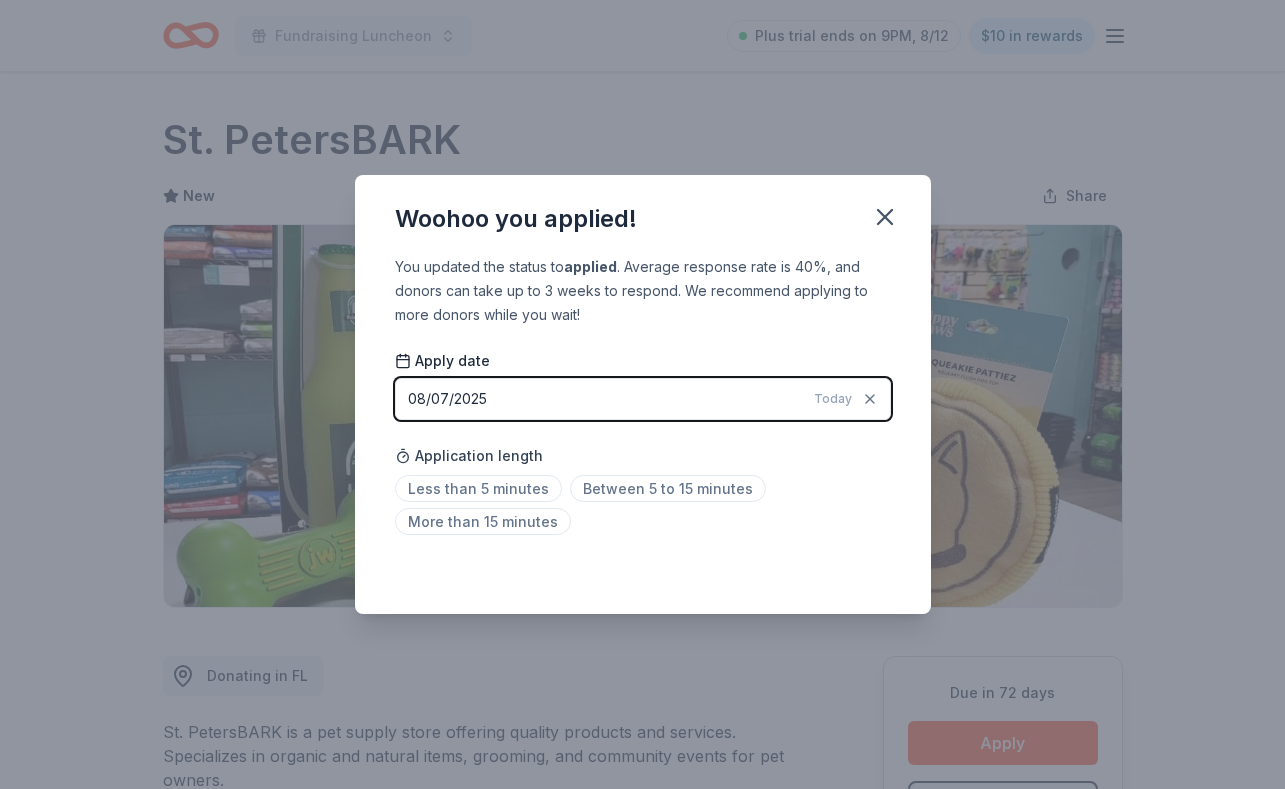 scroll, scrollTop: 36, scrollLeft: 0, axis: vertical 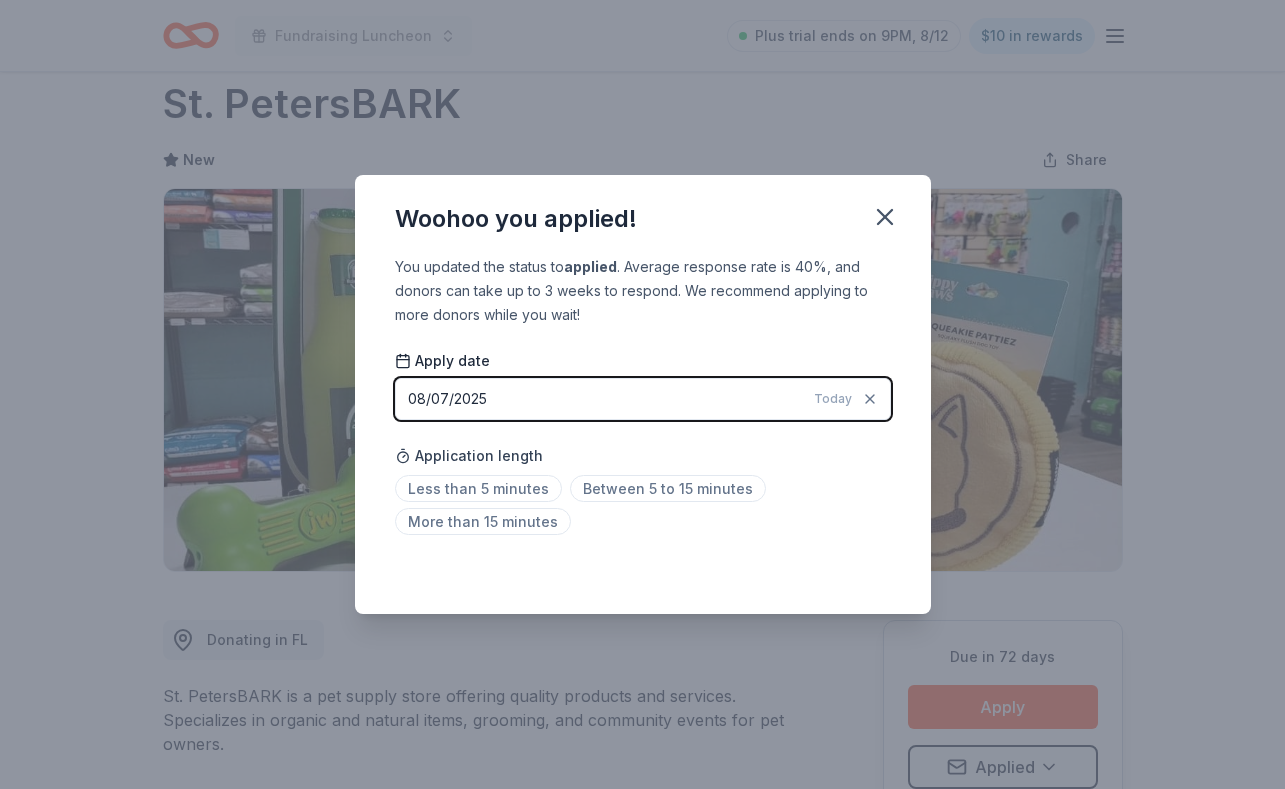 click on "Woohoo you applied! You updated the status to  applied . Average response rate is 40%, and donors can take up to 3 weeks to respond. We recommend applying to more donors while you wait! Apply date 08/07/2025 Today Application length Less than 5 minutes Between 5 to 15 minutes More than 15 minutes Saved" at bounding box center [642, 394] 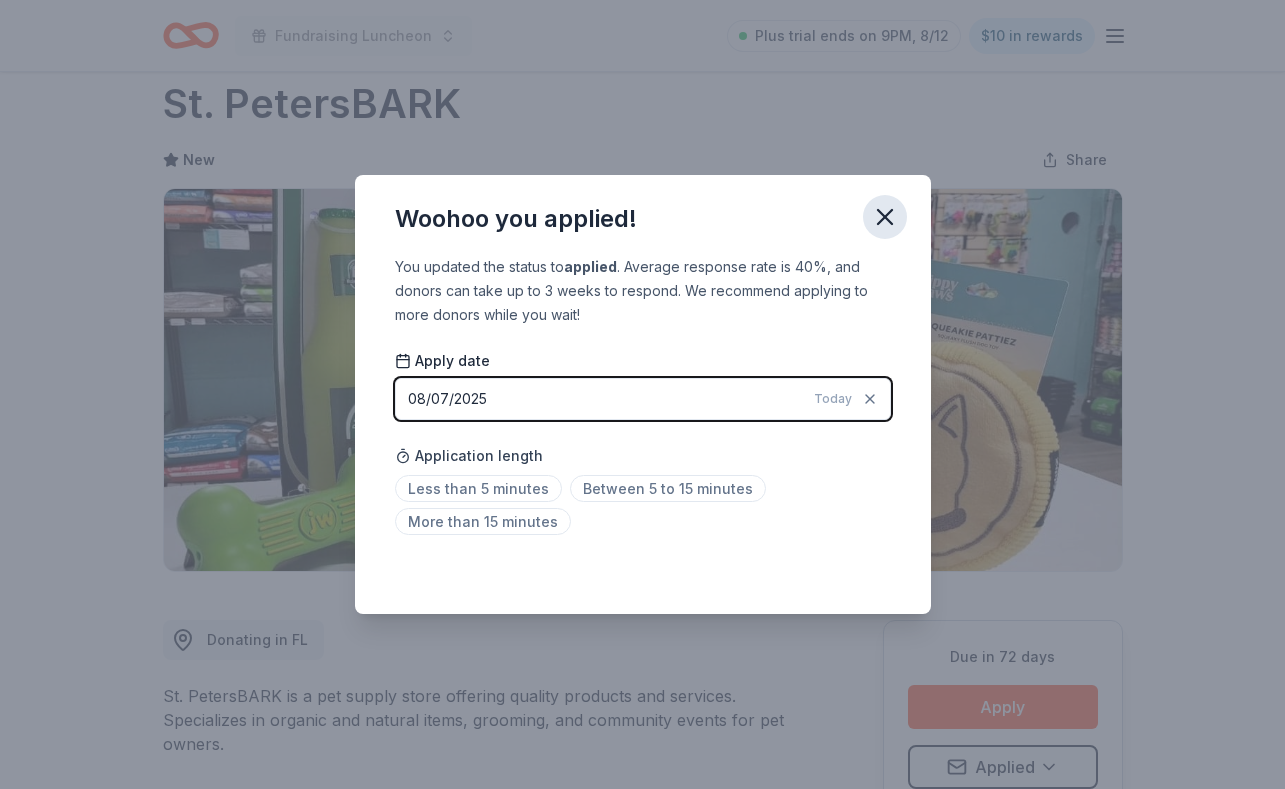 click 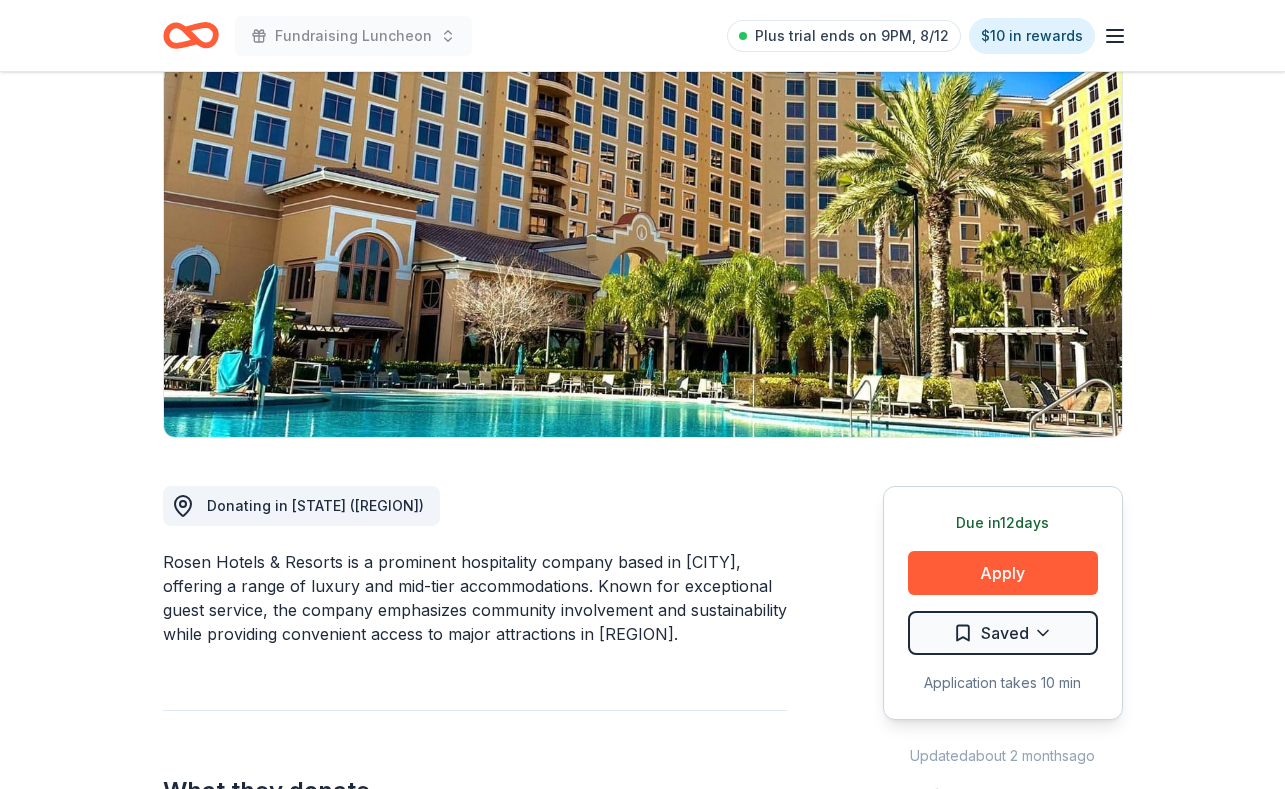 scroll, scrollTop: 179, scrollLeft: 0, axis: vertical 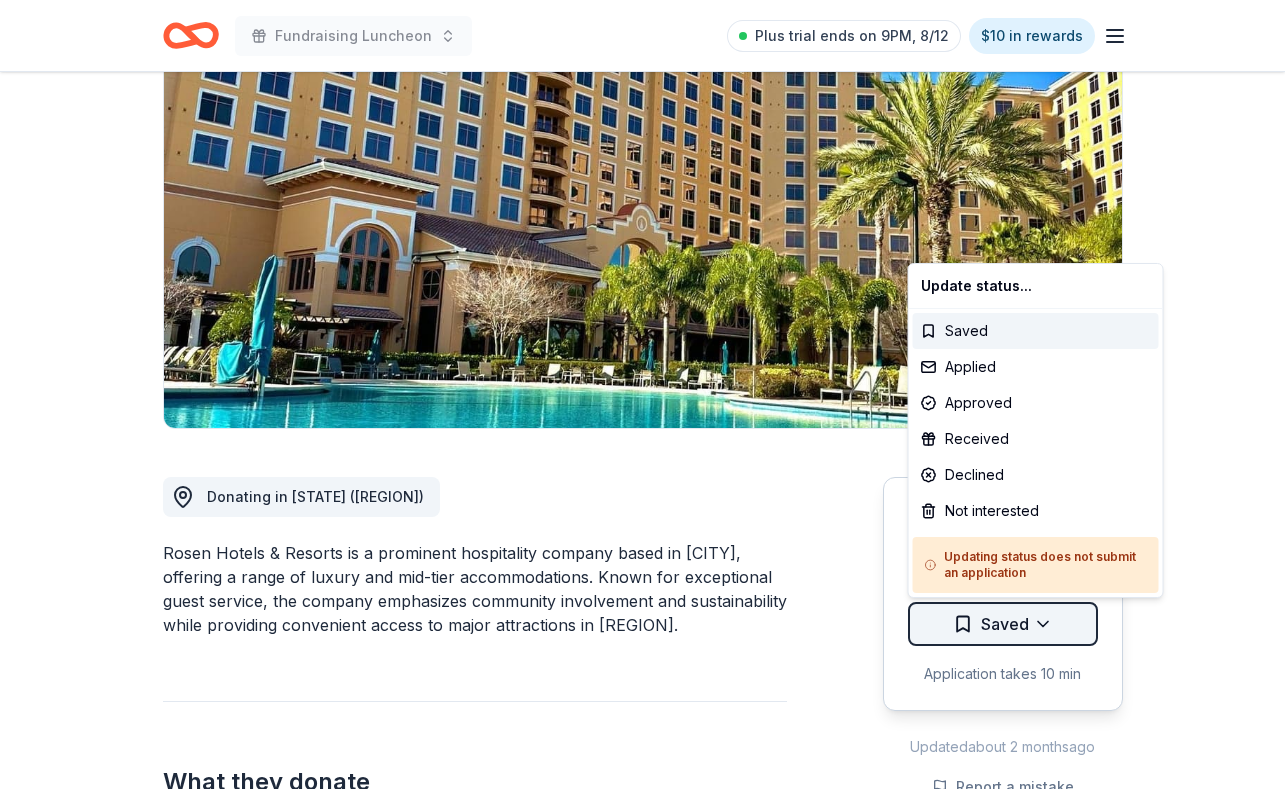 click on "Fundraising Luncheon Plus trial ends on 9PM, 8/12 $10 in rewards Due in  12  days Share [COMPANY] New Share Donating in [STATE] ([REGION]) [COMPANY] is a prominent hospitality company based in [CITY], offering a range of luxury and mid-tier accommodations. Known for exceptional guest service, the company emphasizes community involvement and sustainability while providing convenient access to major attractions in [REGION]. What they donate Gift certificate(s) Auction & raffle Donation can be shipped to you Donation is small & easy to send to guests Who they donate to Preferred 501(c)(3) required Upgrade to Pro to view approval rates and average donation values Due in  12  days Apply Saved Application takes 10 min Updated  about 2 months  ago Report a mistake New Be the first to review this company! Leave a review Similar donors Top rated Local 72 days left Online app [CITY] Science Center 5.0 Admission ticket(s) Local 72 days left Online app Natural Life New Local New New" at bounding box center (642, 215) 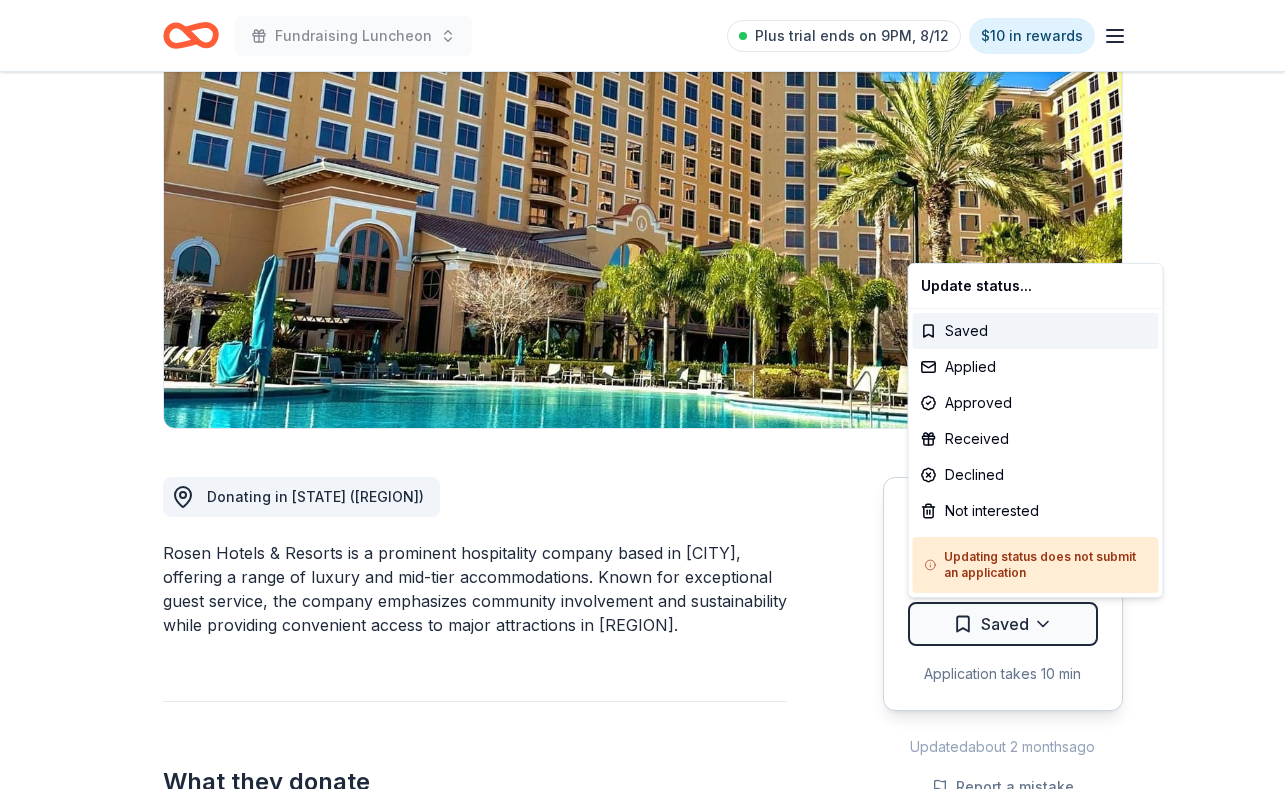 click on "Fundraising Luncheon Plus trial ends on 9PM, 8/12 $10 in rewards Due in  12  days Share [COMPANY] New Share Donating in [STATE] ([REGION]) [COMPANY] is a prominent hospitality company based in [CITY], offering a range of luxury and mid-tier accommodations. Known for exceptional guest service, the company emphasizes community involvement and sustainability while providing convenient access to major attractions in [REGION]. What they donate Gift certificate(s) Auction & raffle Donation can be shipped to you Donation is small & easy to send to guests Who they donate to Preferred 501(c)(3) required Upgrade to Pro to view approval rates and average donation values Due in  12  days Apply Saved Application takes 10 min Updated  about 2 months  ago Report a mistake New Be the first to review this company! Leave a review Similar donors Top rated Local 72 days left Online app [CITY] Science Center 5.0 Admission ticket(s) Local 72 days left Online app Natural Life New Local New New" at bounding box center [642, 215] 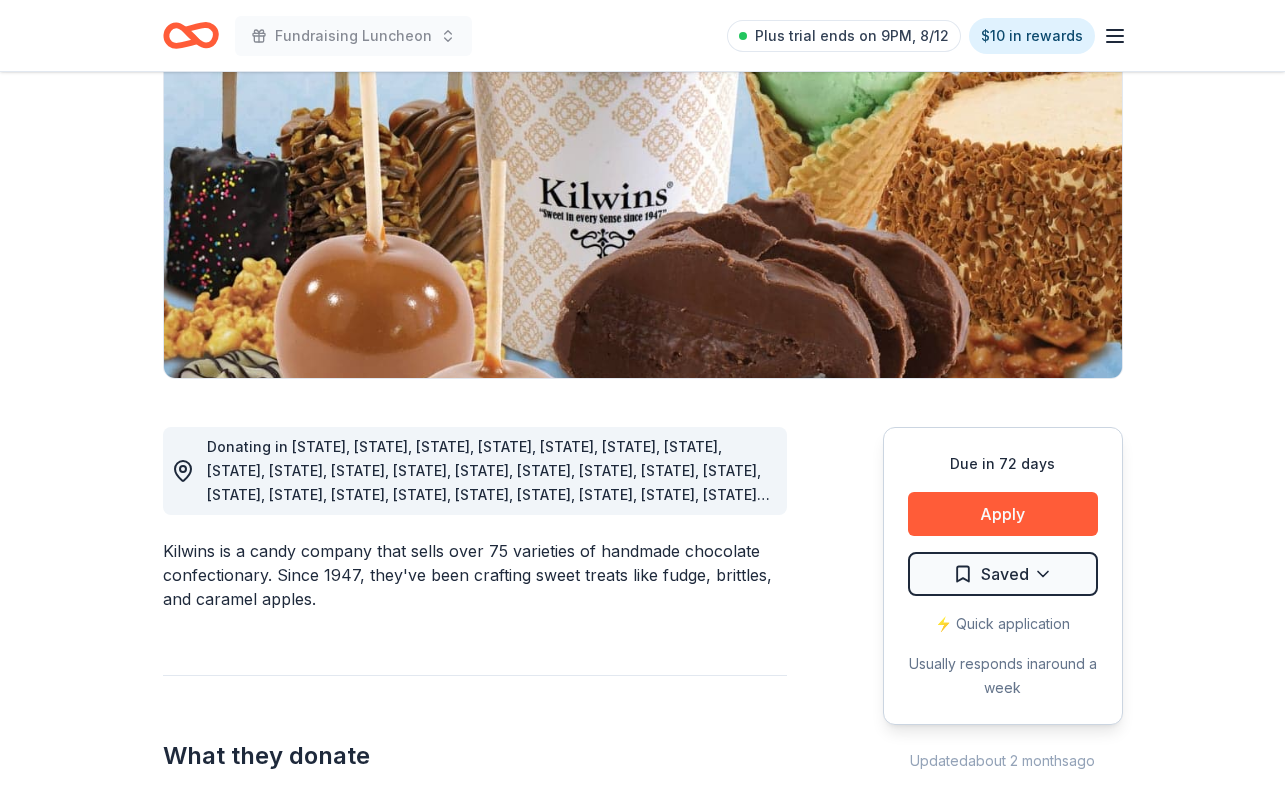 scroll, scrollTop: 331, scrollLeft: 0, axis: vertical 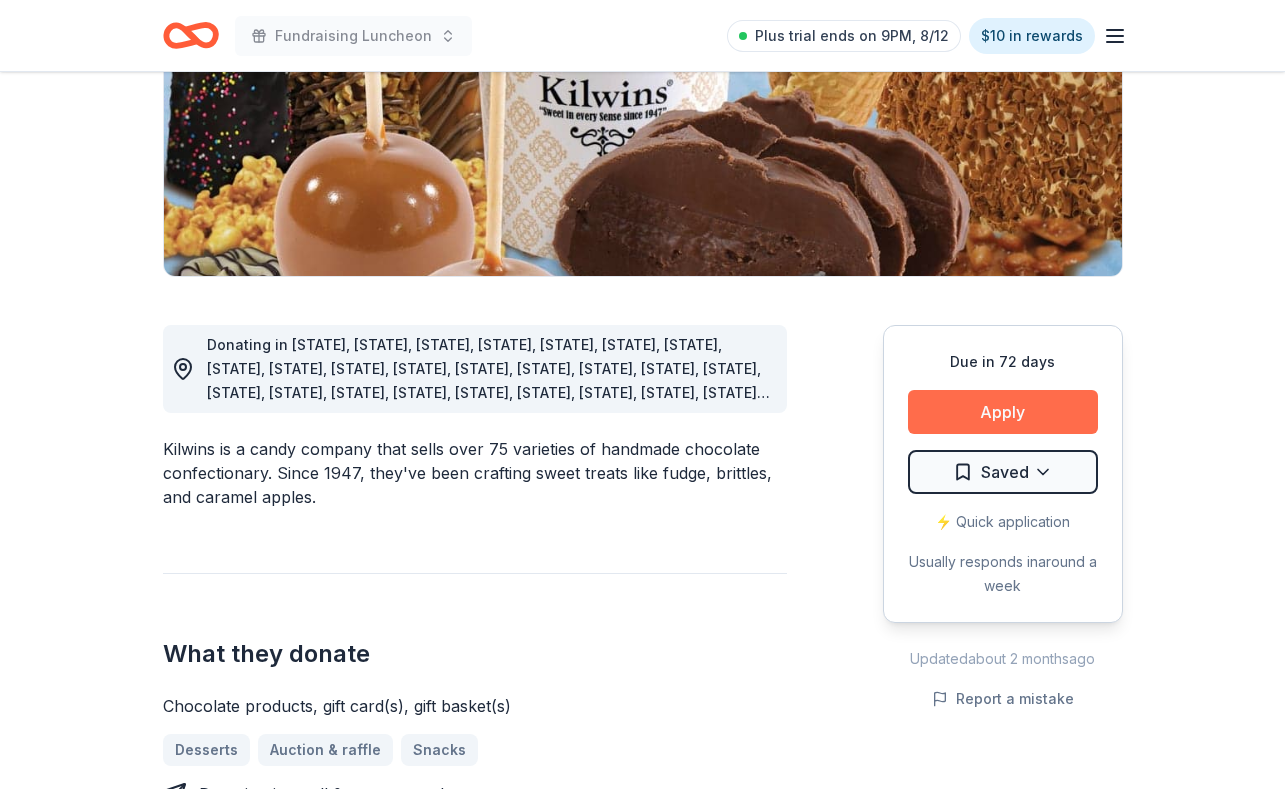 click on "Apply" at bounding box center [1003, 412] 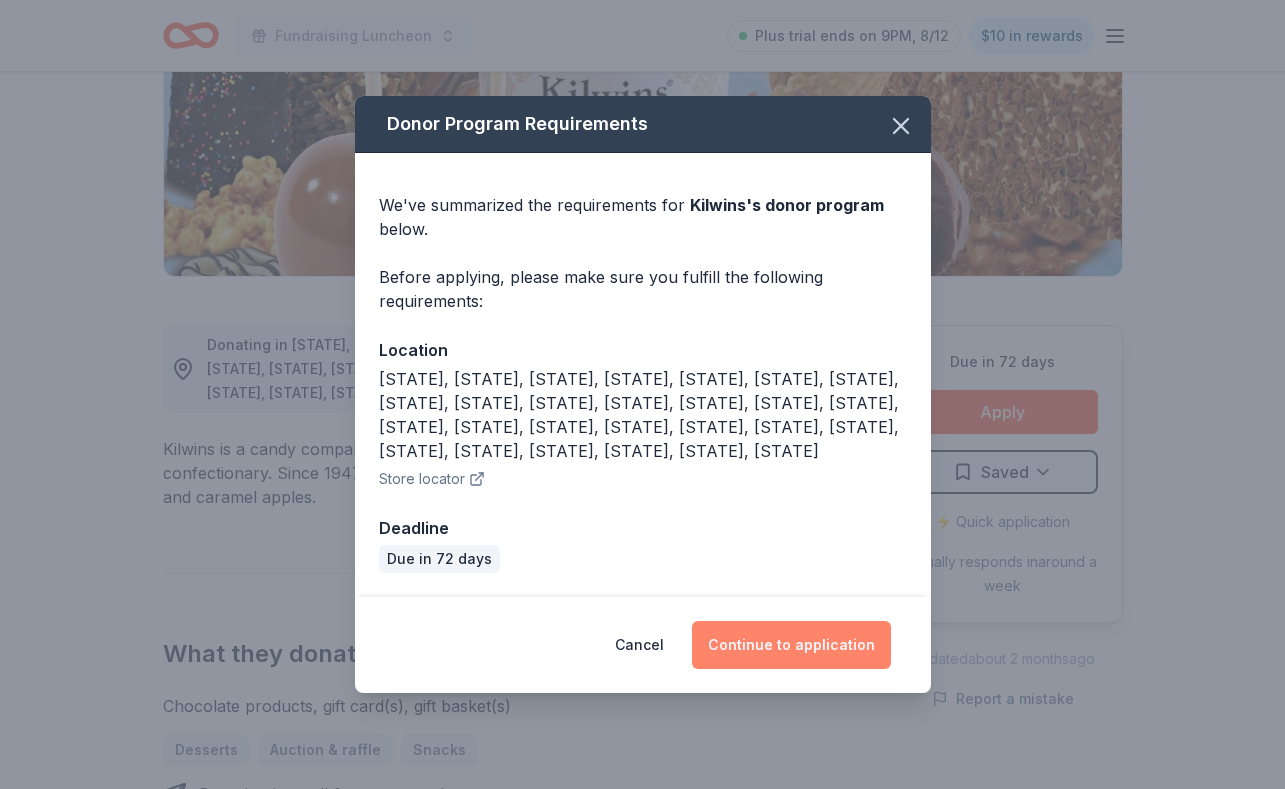 click on "Continue to application" at bounding box center (791, 645) 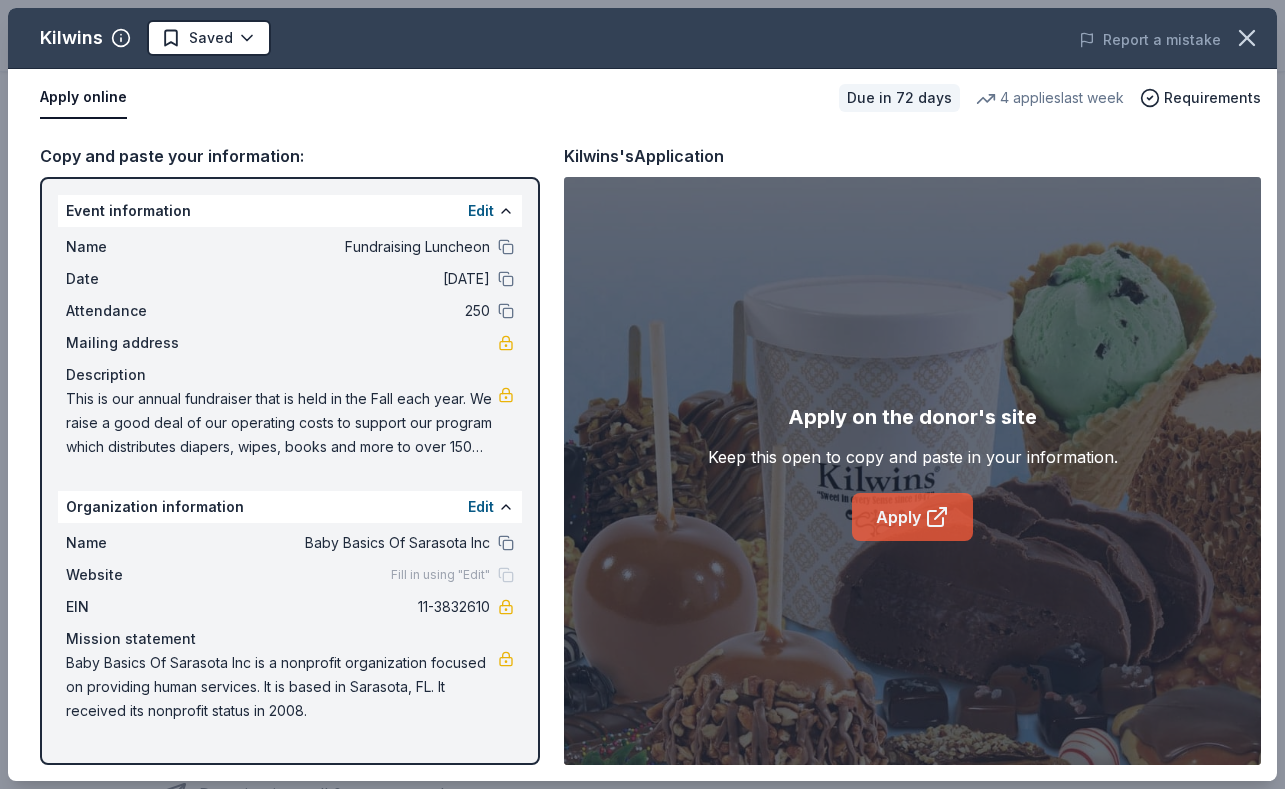 click on "Apply" at bounding box center (912, 517) 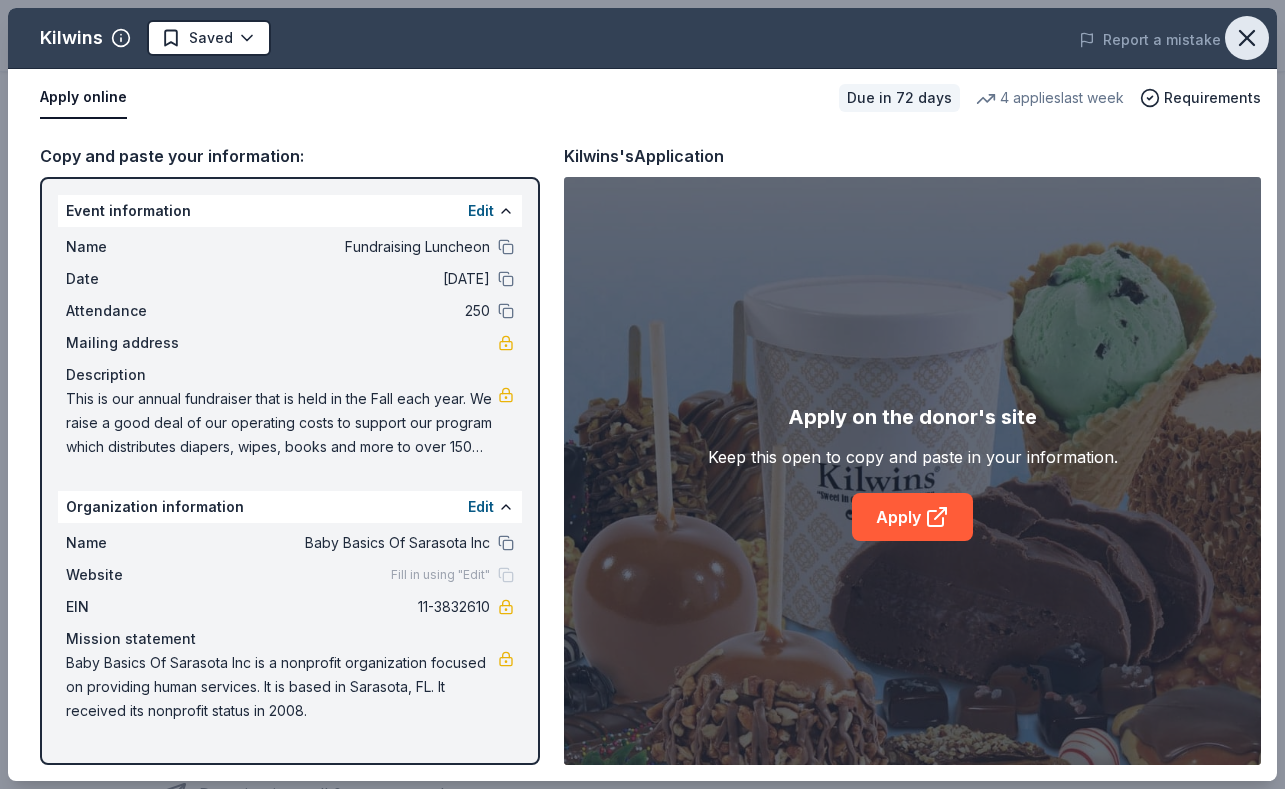 click 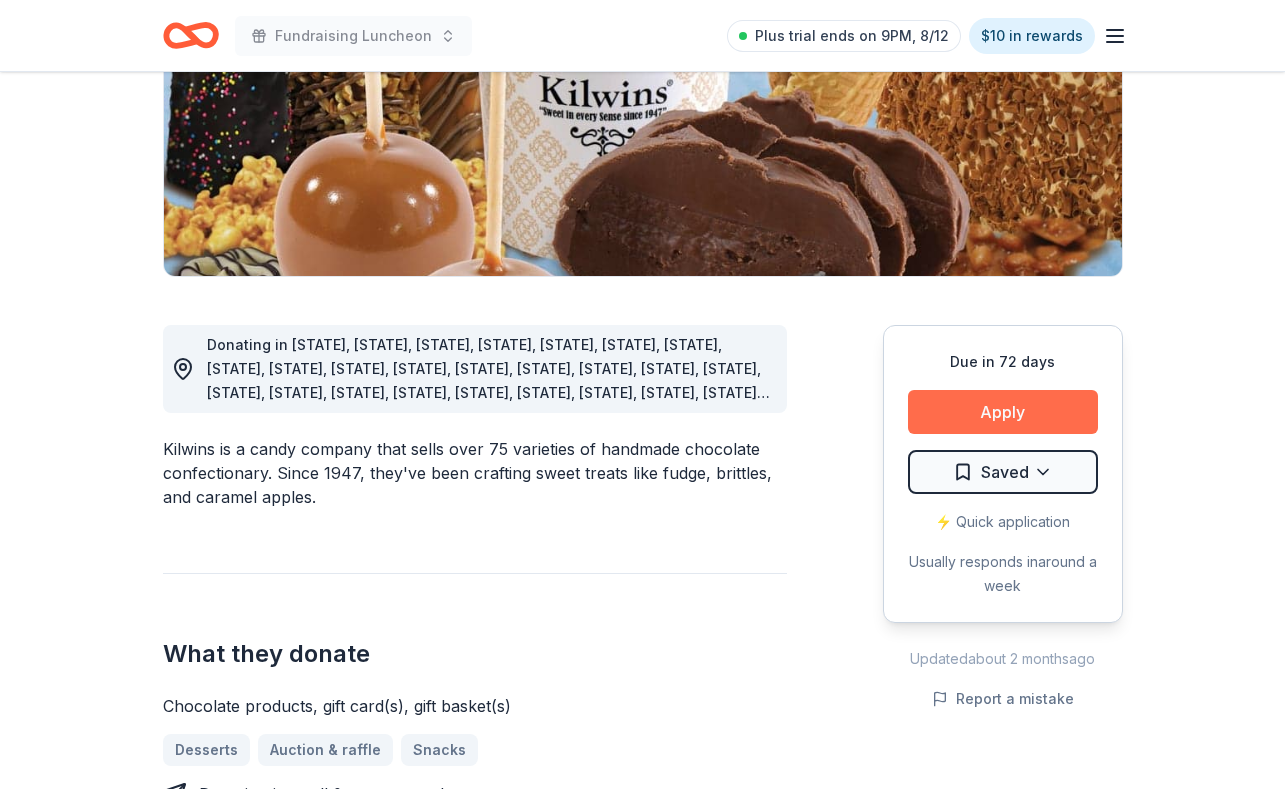 click on "Apply" at bounding box center (1003, 412) 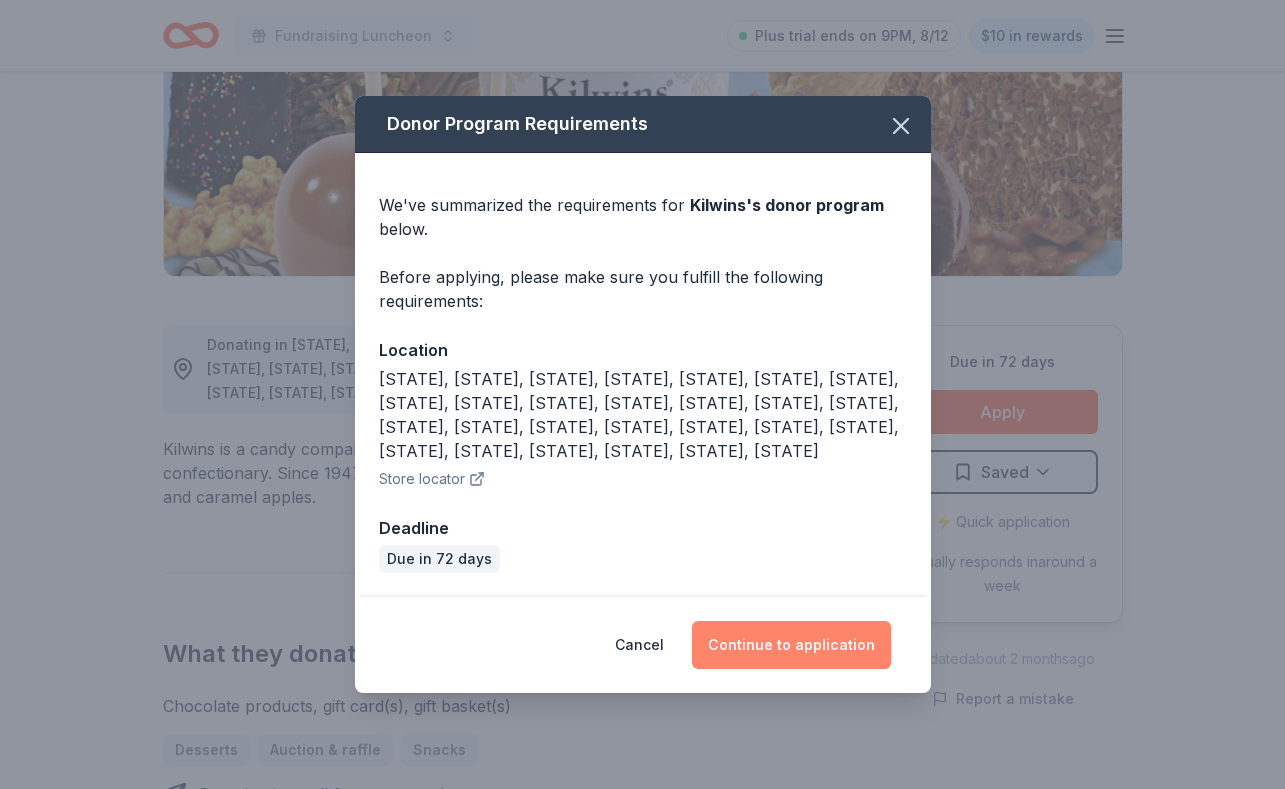 click on "Continue to application" at bounding box center (791, 645) 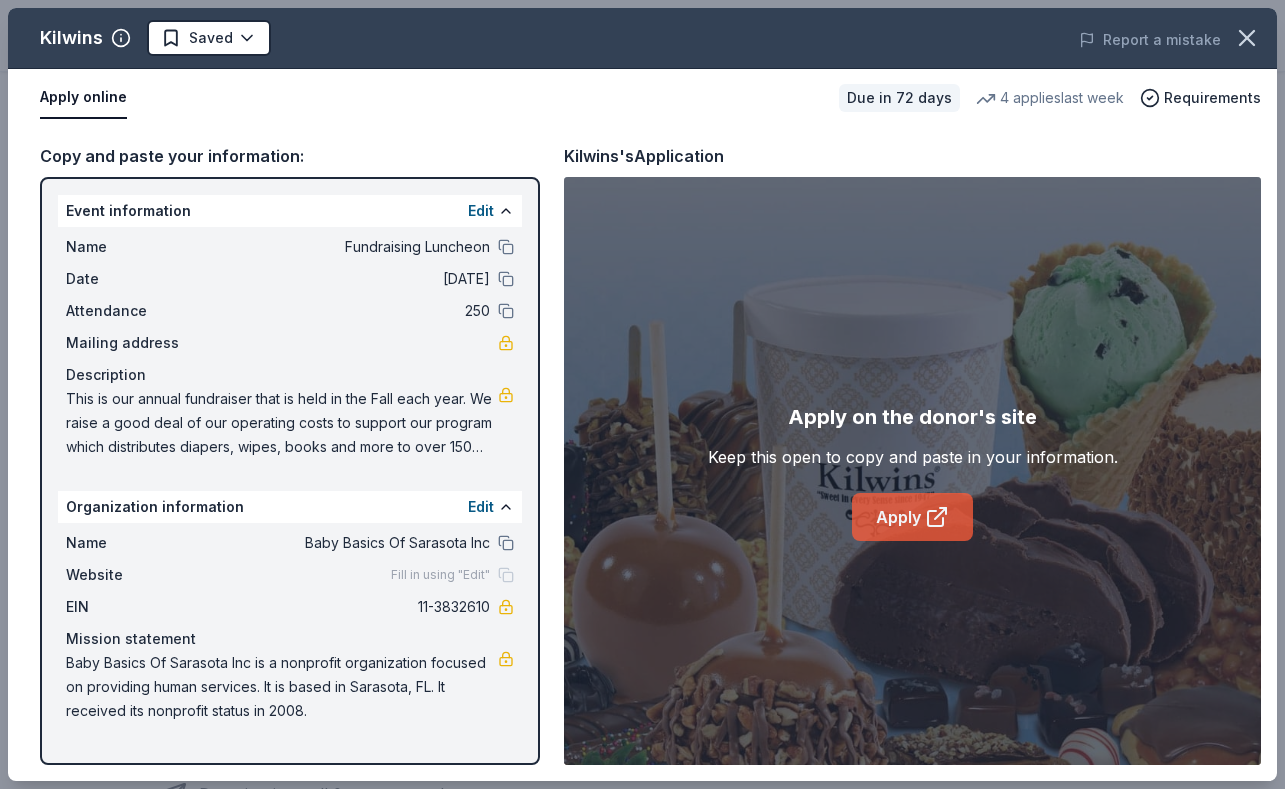 click on "Apply" at bounding box center (912, 517) 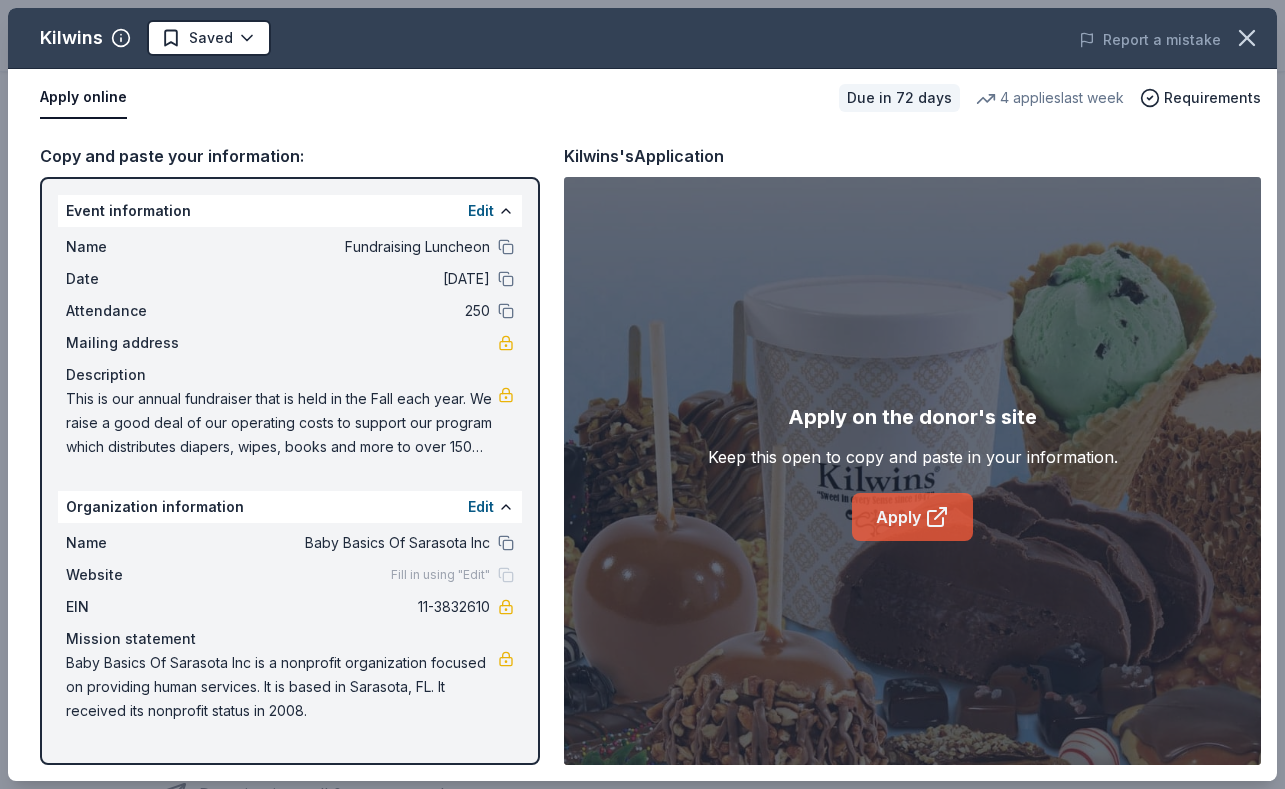 click on "Apply" at bounding box center [912, 517] 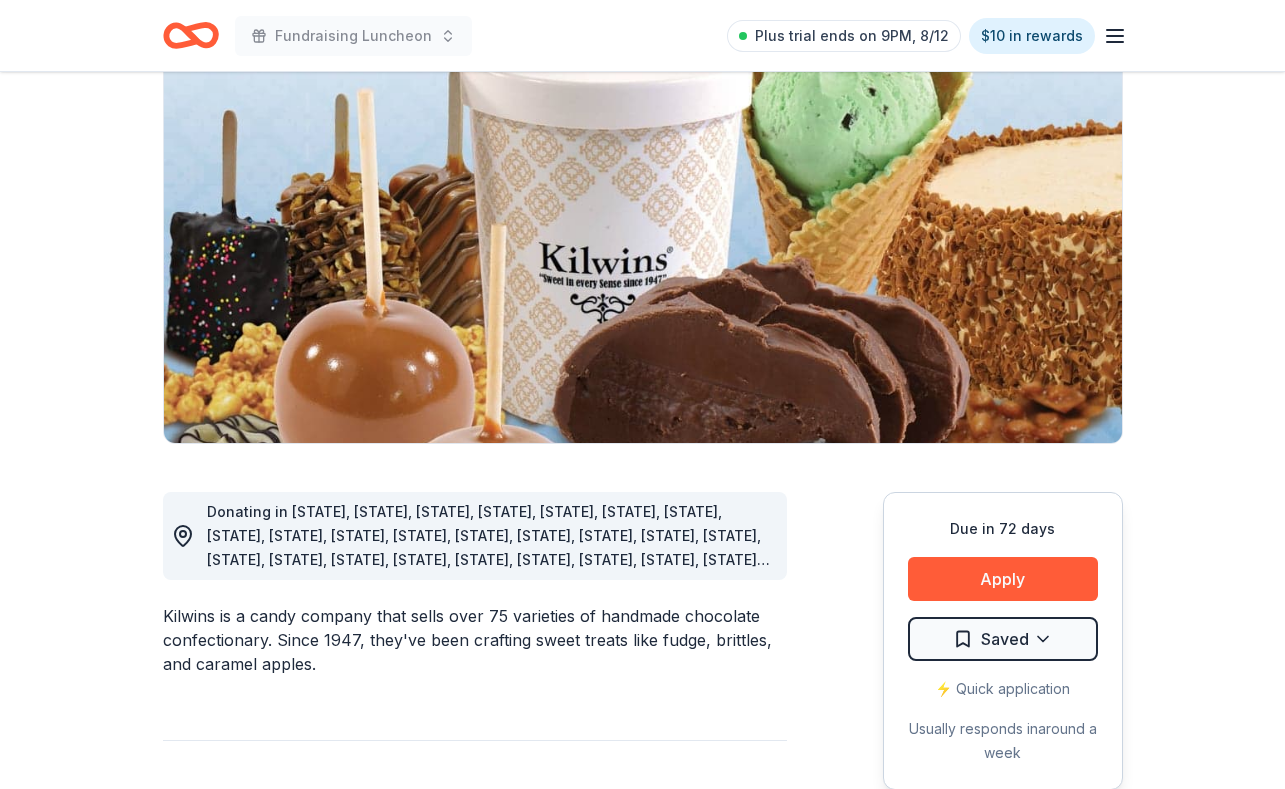 scroll, scrollTop: 229, scrollLeft: 0, axis: vertical 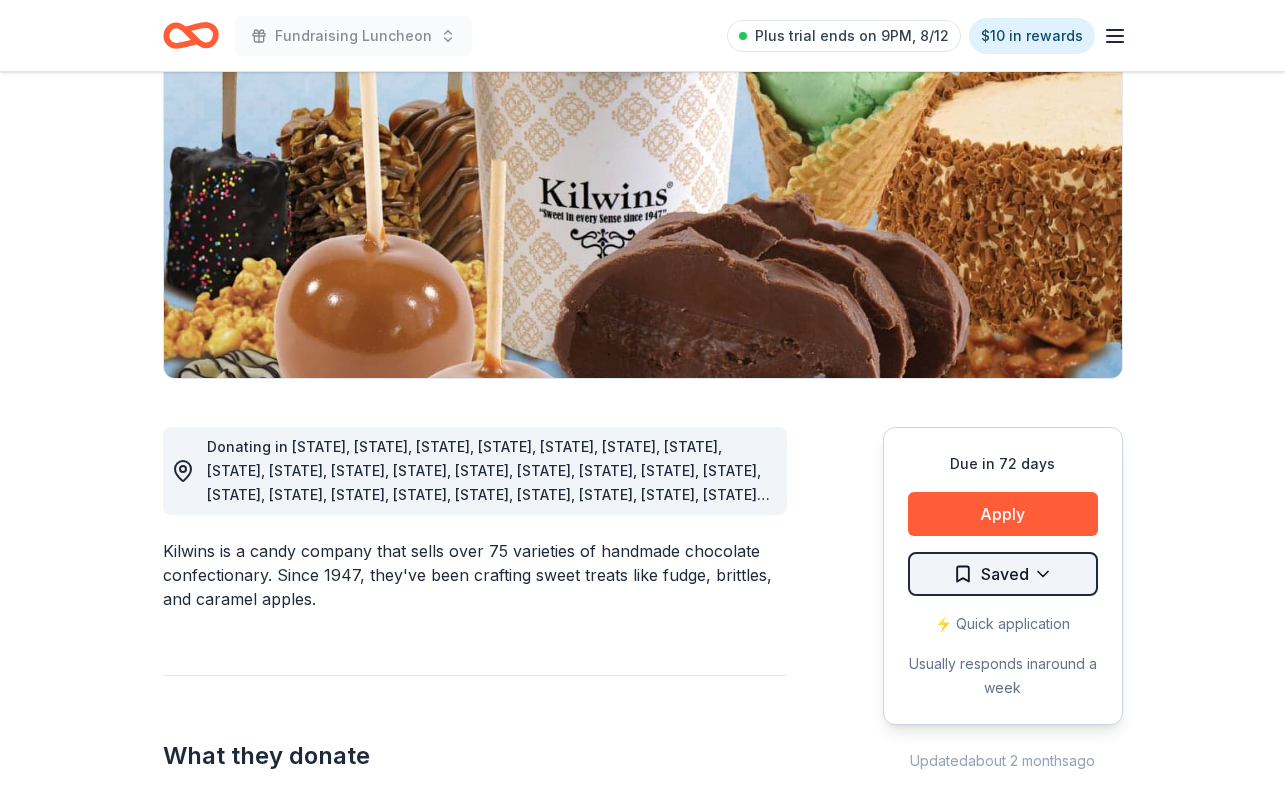 click on "Fundraising Luncheon Plus trial ends on 9PM, [DATE] $10 in rewards Due in 72 days Share Kilwins New • 1 reviews 4 applies last week approval rate donation value Share Donating in [STATE], [STATE], [STATE], [STATE], [STATE], [STATE], [STATE], [STATE], [STATE], [STATE], [STATE], [STATE], [STATE], [STATE], [STATE], [STATE], [STATE], [STATE], [STATE], [STATE], [STATE], [STATE], [STATE], [STATE], [STATE], [STATE], [STATE] Kilwins is a candy company that sells over 75 varieties of handmade chocolate confectionary. Since 1947, they've been crafting sweet treats like fudge, brittles, and caramel apples. What they donate Chocolate products, gift card(s), gift basket(s) Desserts Auction & raffle Snacks Donation is small & easy to send to guests Who they donate to Kilwins hasn't listed any preferences or eligibility criteria. Due in 72 days Apply Saved ⚡️ Quick application Usually responds in around a week Updated about 2 months ago Report a mistake approval rate 20 % approved 30 % declined 50 % no response donation value (average) 20% 70% 0% 10% $xx - $xx $xx - $xx $xx - $xx $xx - $xx Upgrade to Pro New • 1 reviews [DATE]" at bounding box center [642, 165] 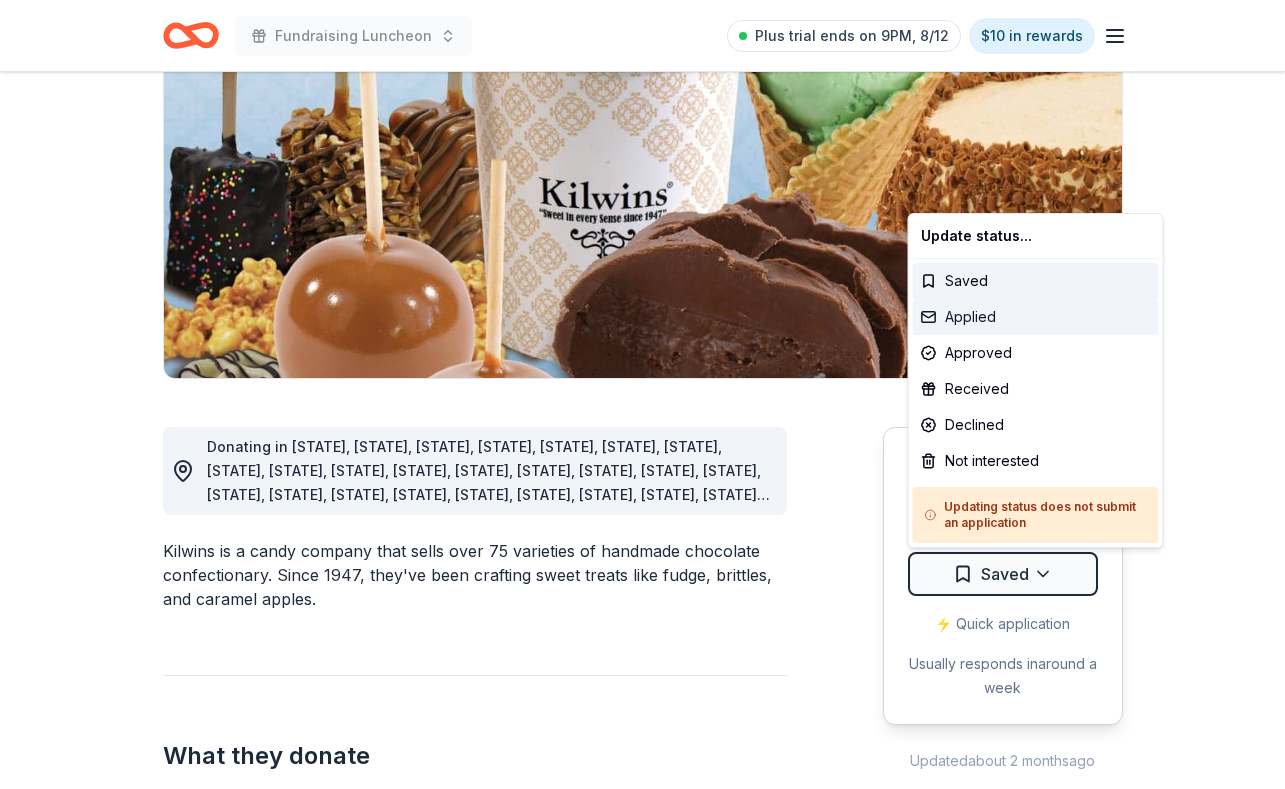 click on "Applied" at bounding box center (1036, 317) 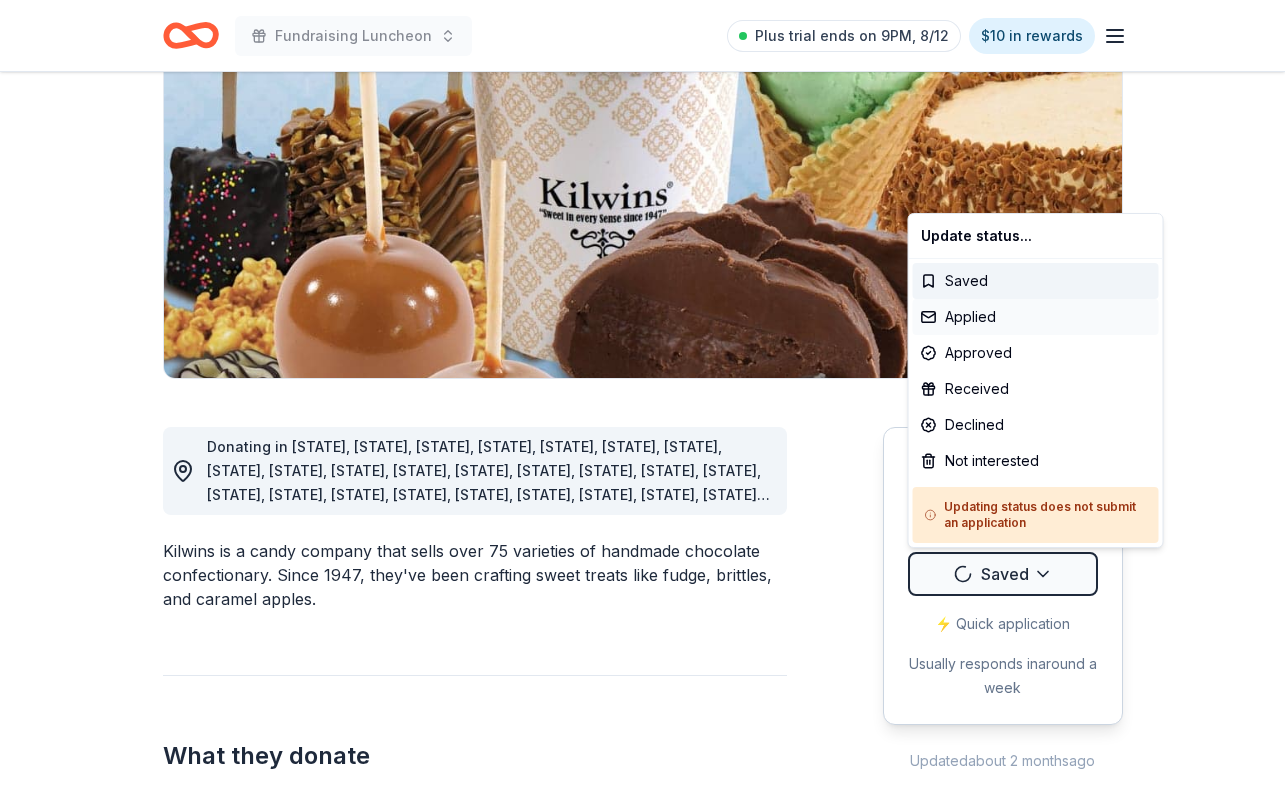 scroll, scrollTop: 0, scrollLeft: 0, axis: both 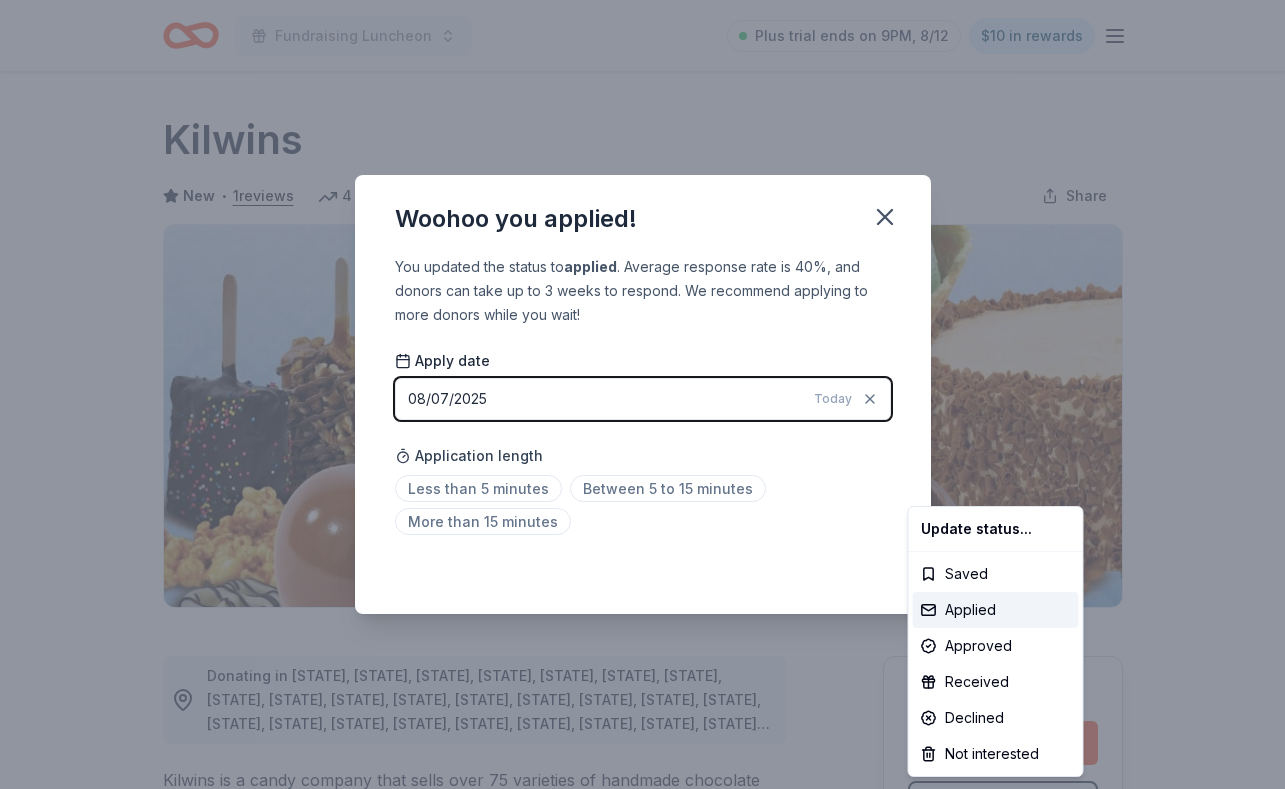 click on "Fundraising Luncheon Plus trial ends on 9PM, 8/12 $10 in rewards Due in 72 days Share Kilwins New • 1  reviews 4   applies  last week approval rate donation value Share Donating in AL, AR, CO, CT, DC, DE, FL, GA, IL, IN, LA, MA, MI, MO, MS, NC, NH, NJ, NY, OH, OK, PA, RI, SC, TN, TX, VA, WI Kilwins is a candy company that sells over 75 varieties of handmade chocolate confectionary. Since 1947, they've been crafting sweet treats like fudge, brittles, and caramel apples. What they donate Chocolate products, gift card(s), gift basket(s) Desserts Auction & raffle Snacks Donation is small & easy to send to guests Who they donate to Kilwins  hasn ' t listed any preferences or eligibility criteria. Due in 72 days Apply Applied ⚡️ Quick application Usually responds in  around a week Updated  about 2 months  ago Report a mistake approval rate 20 % approved 30 % declined 50 % no response donation value (average) 20% 70% 0% 10% $xx - $xx $xx - $xx $xx - $xx $xx - $xx Upgrade to Pro New • 1  reviews February 2022" at bounding box center [642, 394] 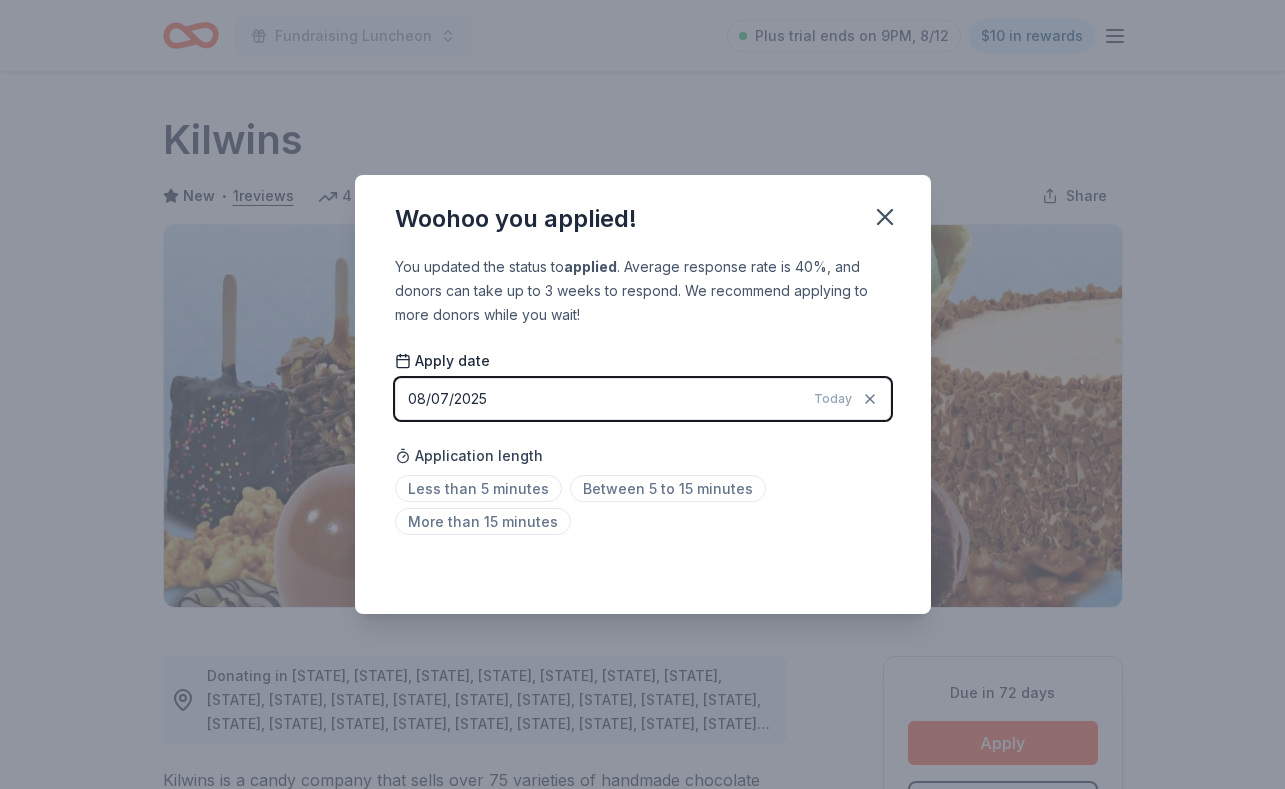 scroll, scrollTop: 36, scrollLeft: 0, axis: vertical 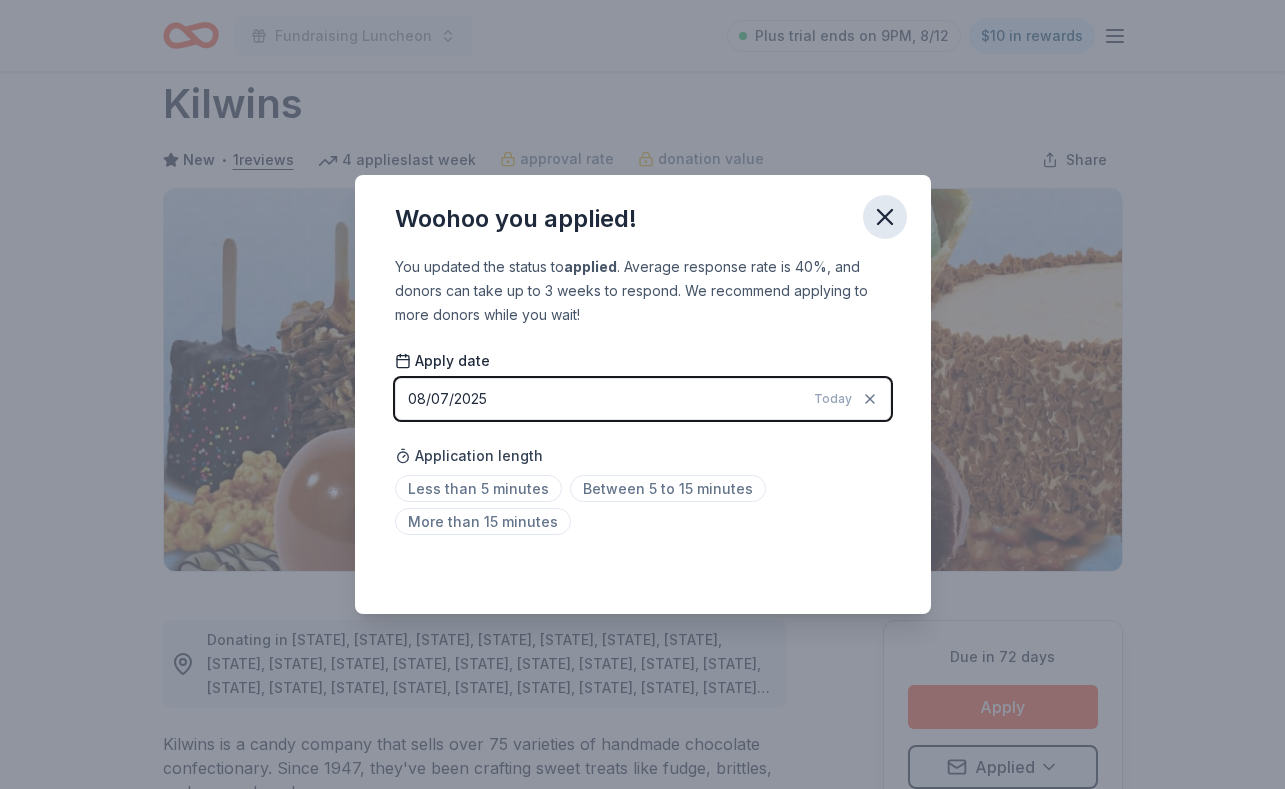 click 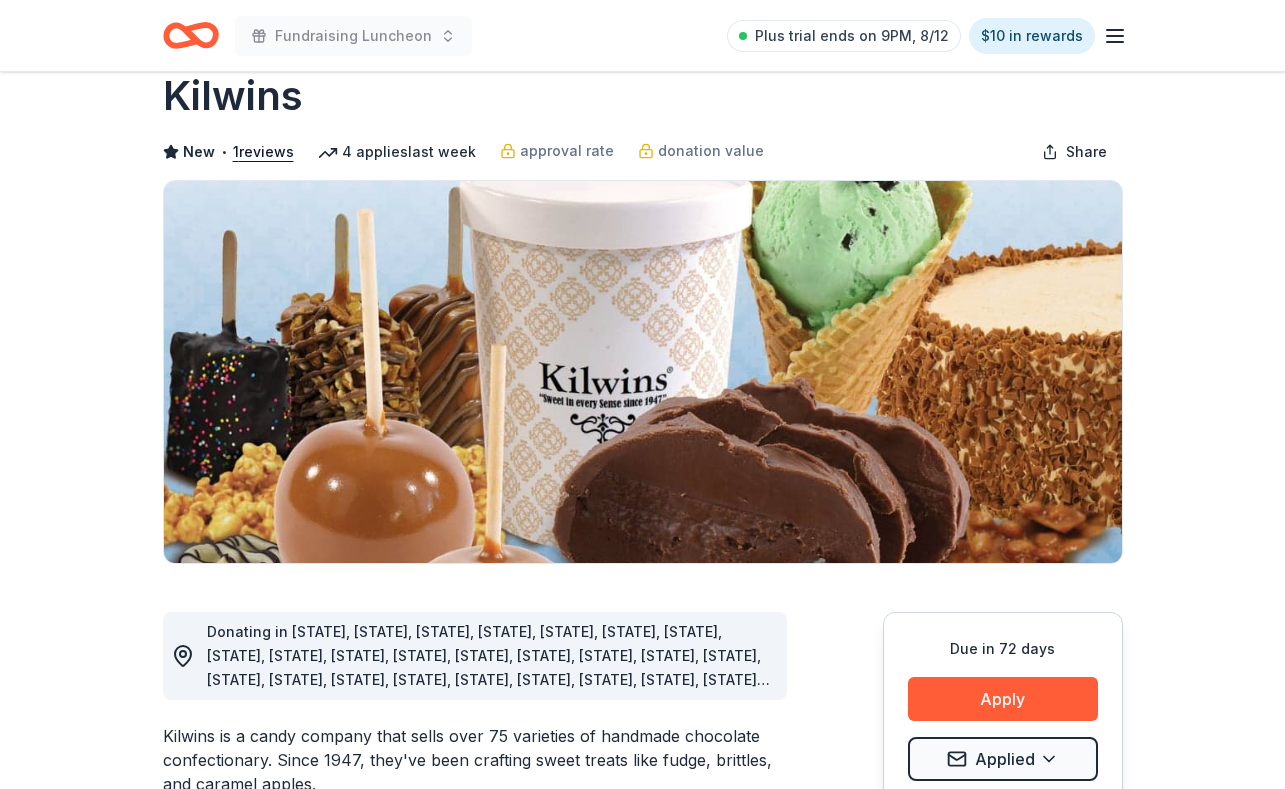 scroll, scrollTop: 45, scrollLeft: 0, axis: vertical 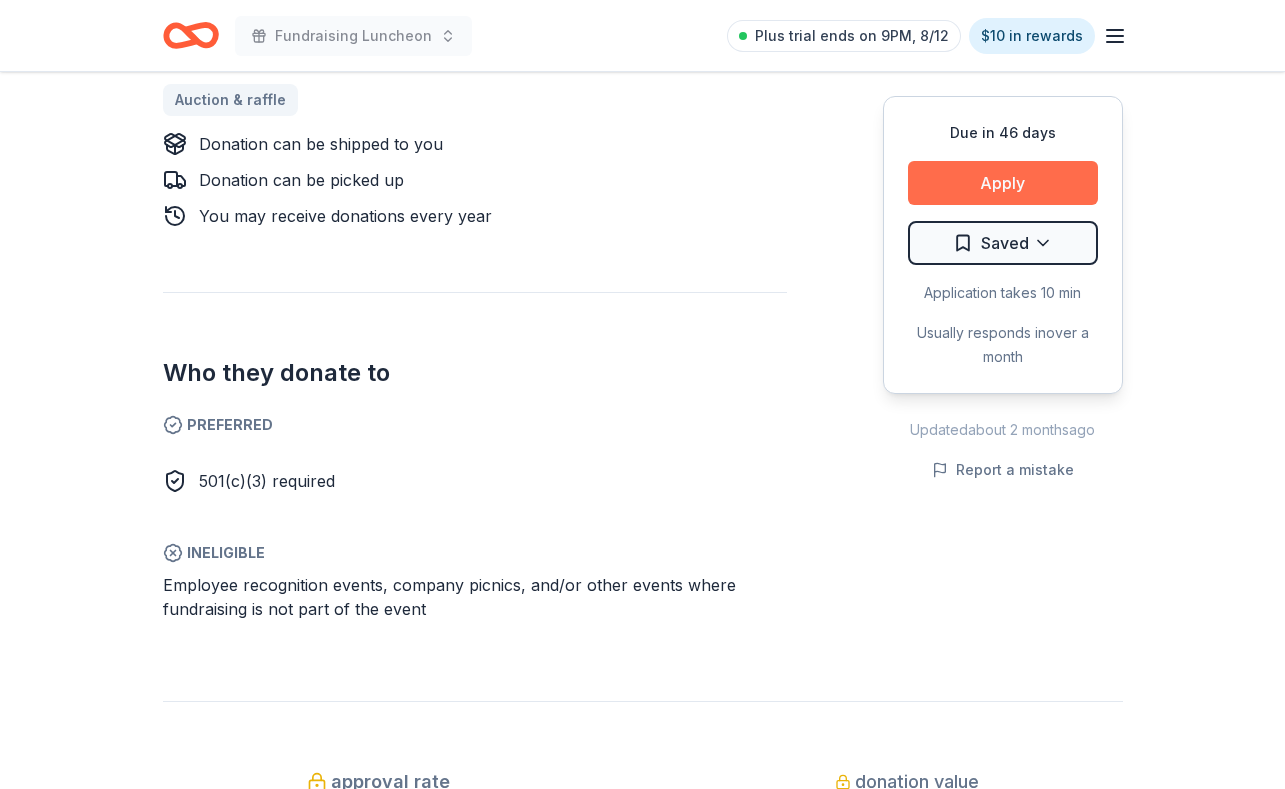 click on "Apply" at bounding box center [1003, 183] 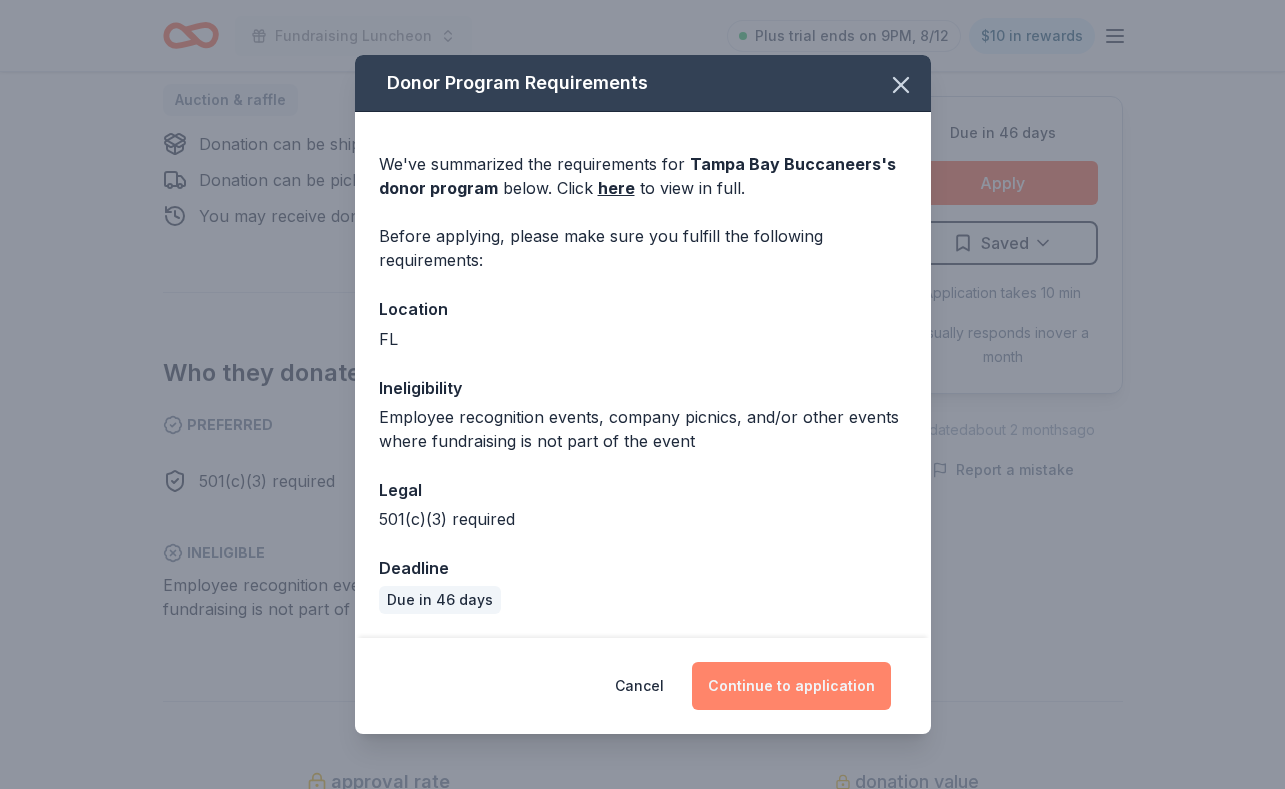 click on "Continue to application" at bounding box center [791, 686] 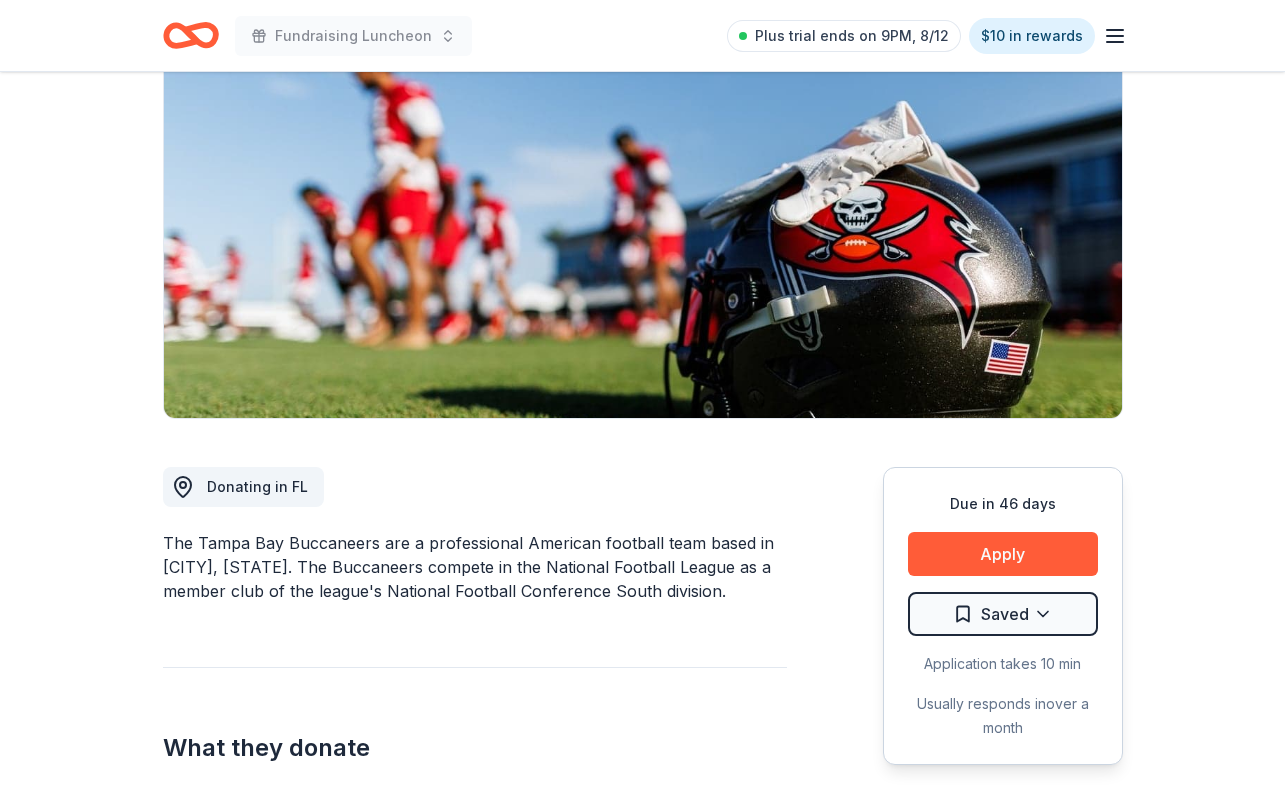 scroll, scrollTop: 193, scrollLeft: 0, axis: vertical 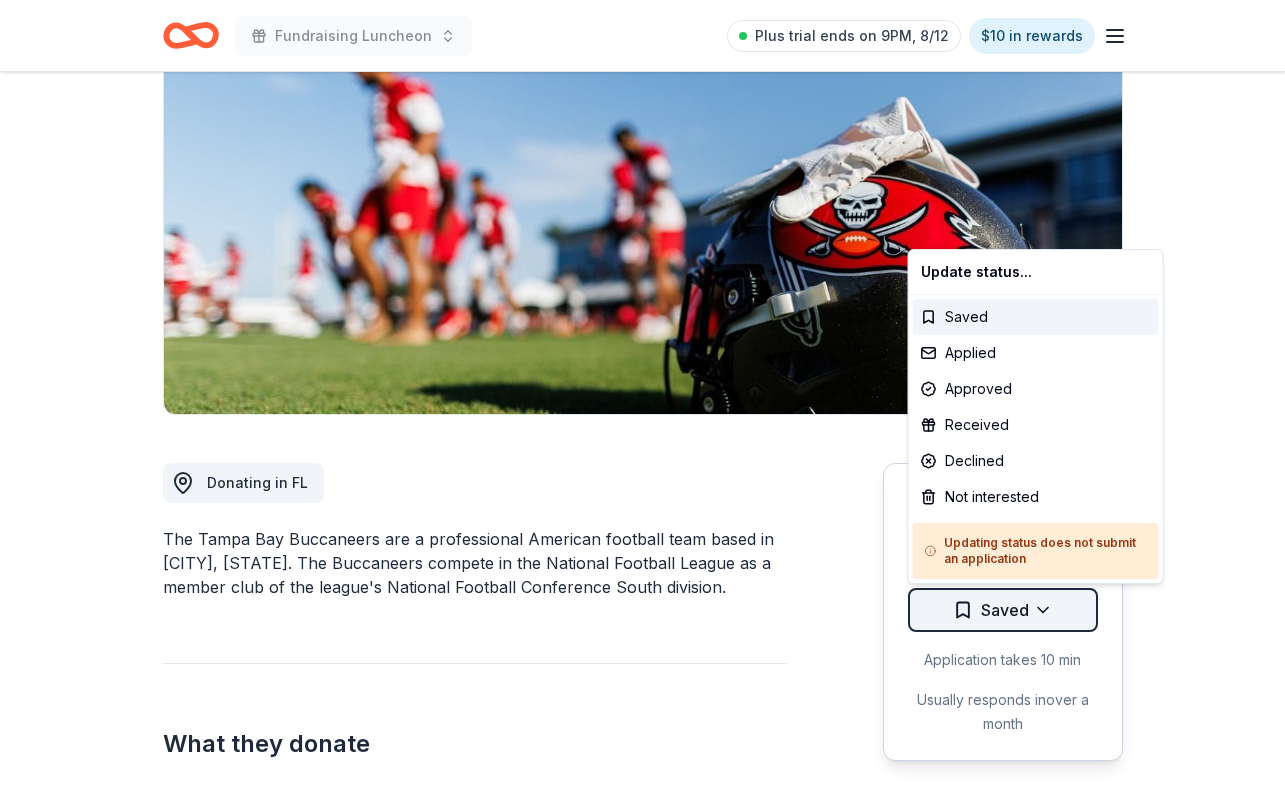 click on "Fundraising Luncheon Plus trial ends on 9PM, [DATE] $10 in rewards Due in 46 days Share Tampa Bay Buccaneers New • 1  reviews 1   apply  last week approval rate donation value Share Donating in [STATE] The Tampa Bay Buccaneers are a professional American football team based in [CITY], [STATE]. The Buccaneers compete in the National Football League as a member club of the league's National Football Conference South division. What they donate Memorabilia Auction & raffle Donation can be shipped to you Donation can be picked up   You may receive donations every   year Who they donate to  Preferred 501(c)(3) required  Ineligible Employee recognition events, company picnics, and/or other events where fundraising is not part of the event Due in 46 days Apply Saved Application takes 10 min Usually responds in  over a month Updated  about 2 months  ago Report a mistake approval rate 20 % approved 30 % declined 50 % no response donation value (average) 20% 70% 0% 10% $xx - $xx $xx - $xx $xx - $xx $xx - $xx Upgrade to Pro 1" at bounding box center [642, 201] 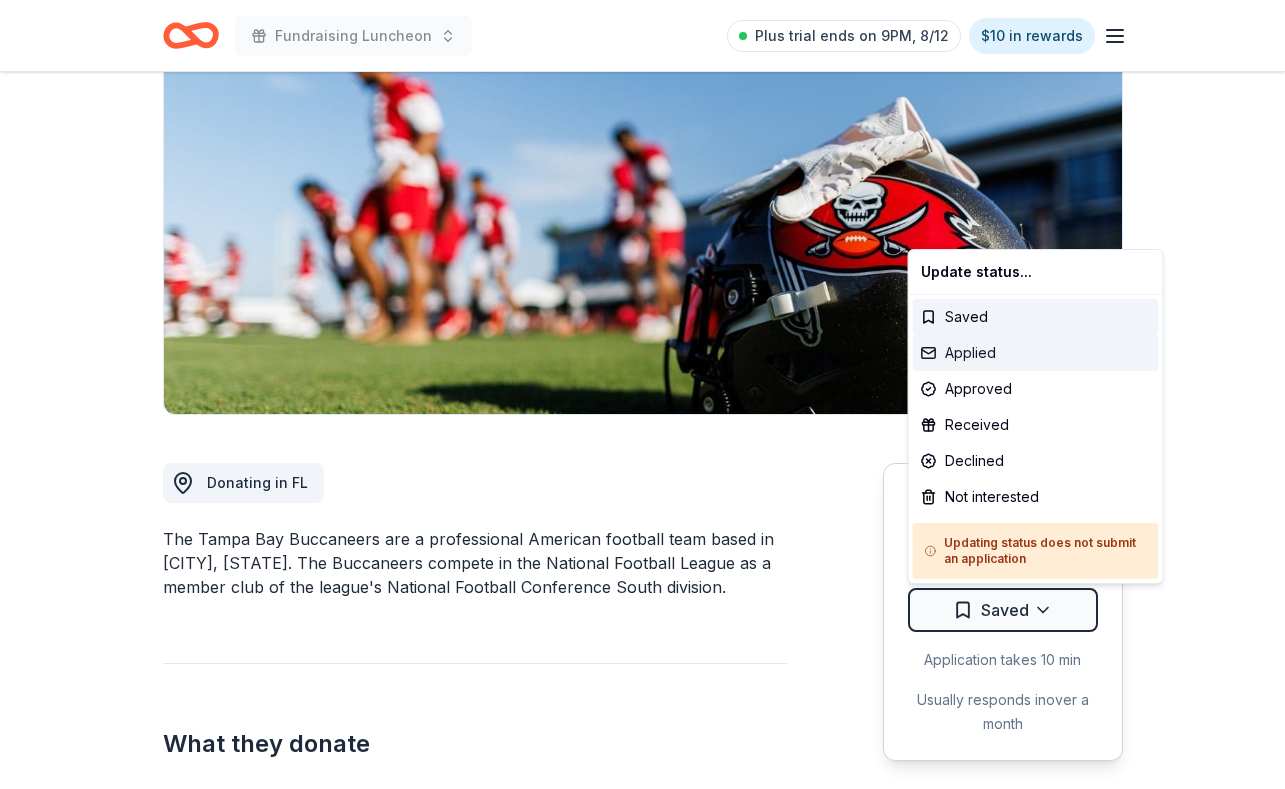 click on "Applied" at bounding box center [1036, 353] 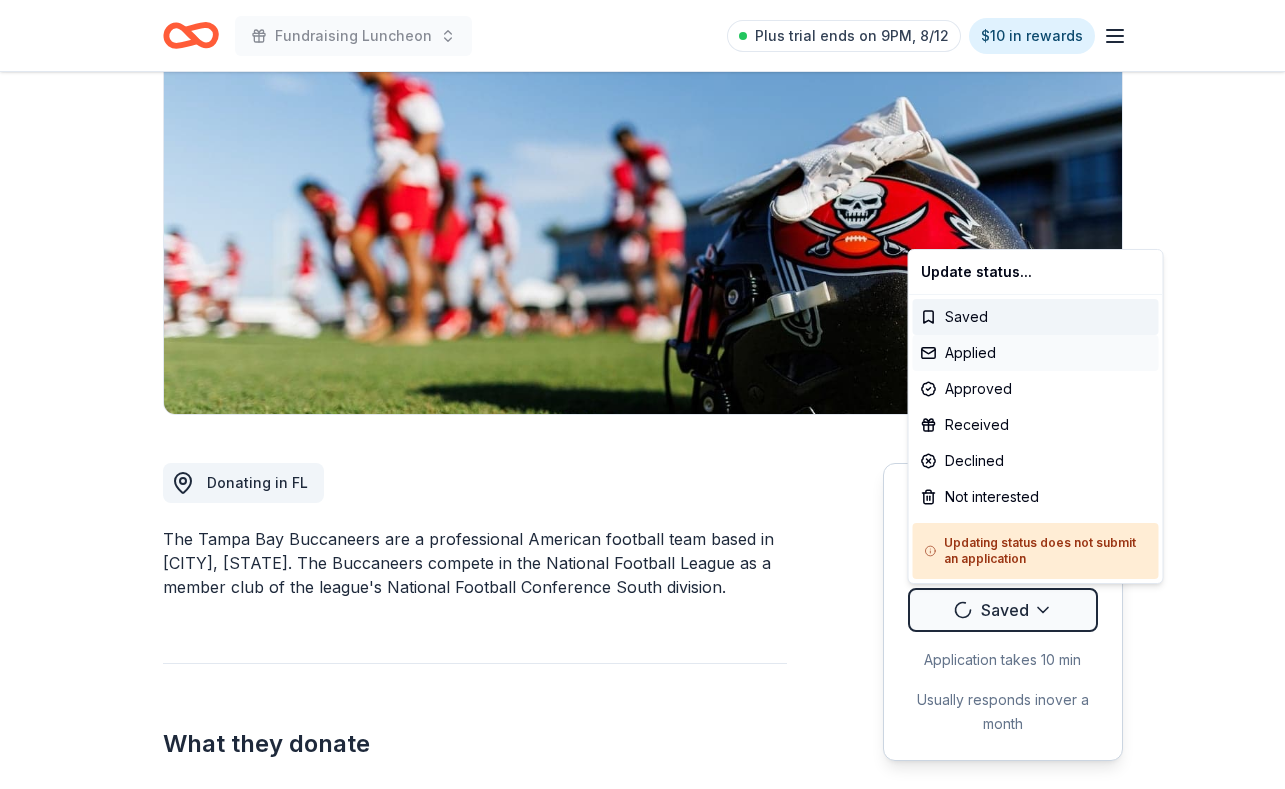scroll, scrollTop: 0, scrollLeft: 0, axis: both 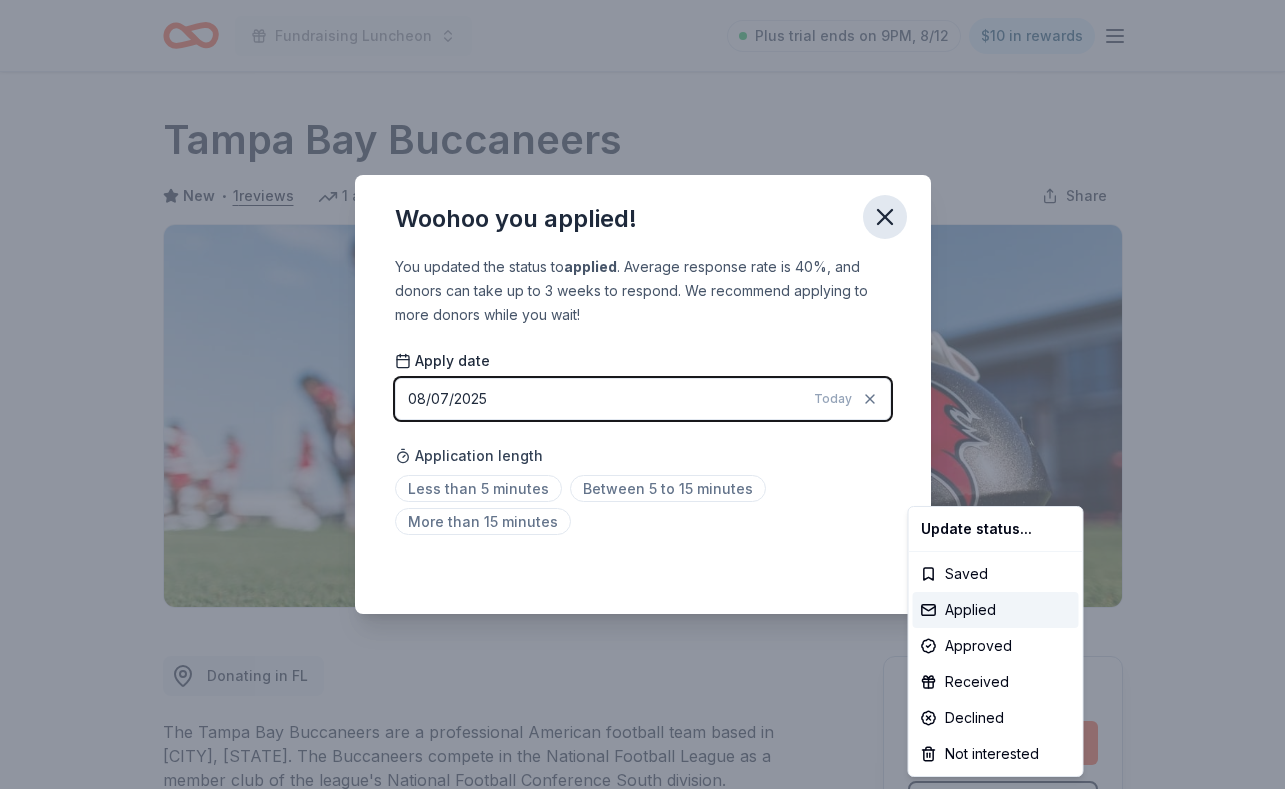 click on "Fundraising Luncheon Plus trial ends on 9PM, 8/12 $10 in rewards Due in 46 days Share Tampa Bay Buccaneers New • 1  reviews 1   apply  last week approval rate donation value Share Donating in FL The Tampa Bay Buccaneers are a professional American football team based in Tampa, Florida. The Buccaneers compete in the National Football League as a member club of the league's National Football Conference South division. What they donate Memorabilia Auction & raffle Donation can be shipped to you Donation can be picked up   You may receive donations every   year Who they donate to  Preferred 501(c)(3) required  Ineligible Employee recognition events, company picnics, and/or other events where fundraising is not part of the event Due in 46 days Apply Applied Application takes 10 min Usually responds in  over a month Updated  about 2 months  ago Report a mistake approval rate 20 % approved 30 % declined 50 % no response donation value (average) 20% 70% 0% 10% $xx - $xx $xx - $xx $xx - $xx $xx - $xx Upgrade to Pro" at bounding box center [642, 394] 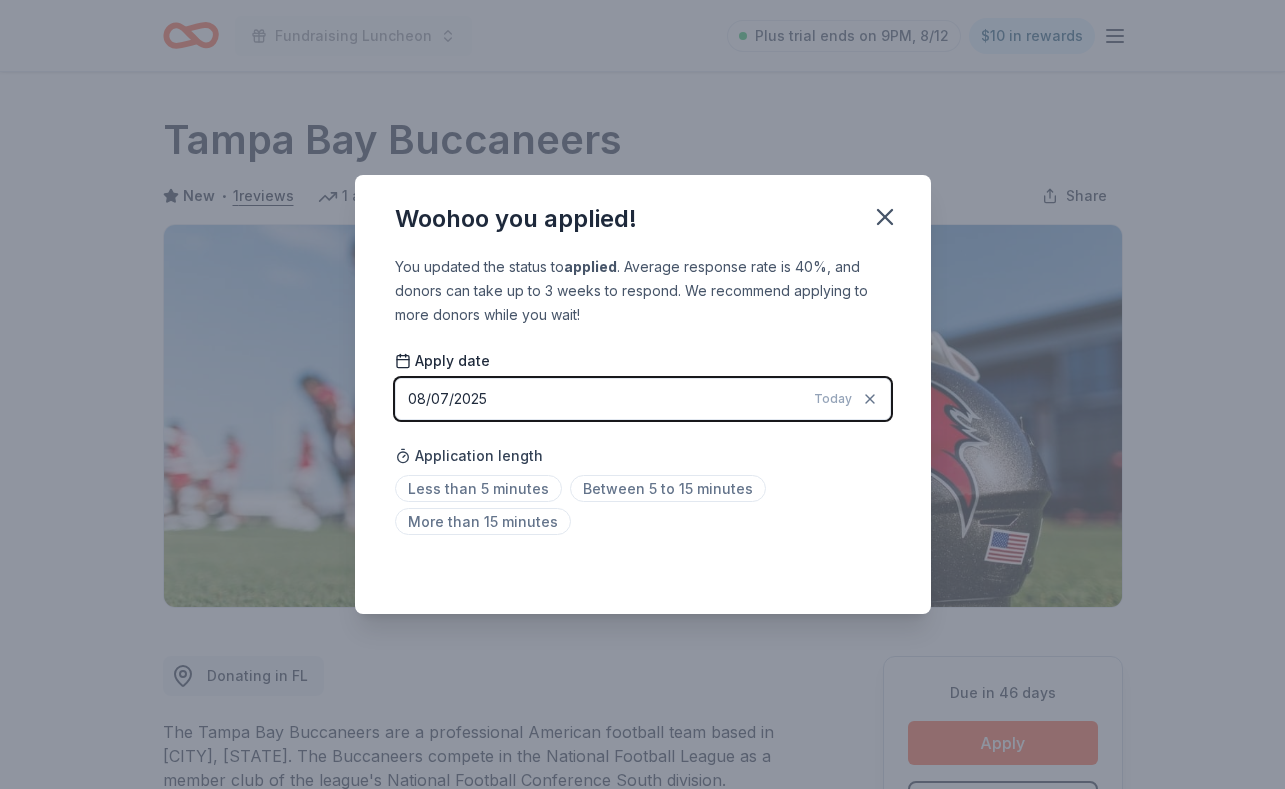 scroll, scrollTop: 36, scrollLeft: 0, axis: vertical 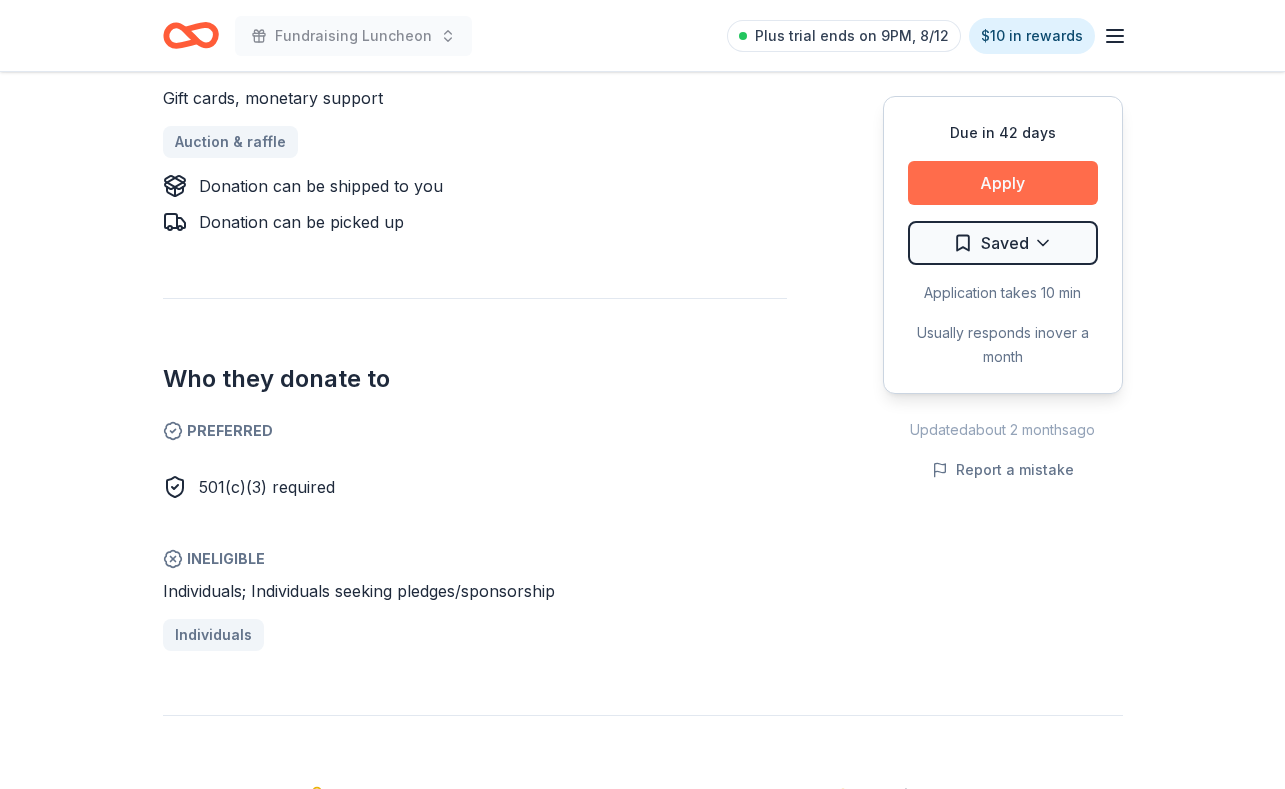 click on "Apply" at bounding box center (1003, 183) 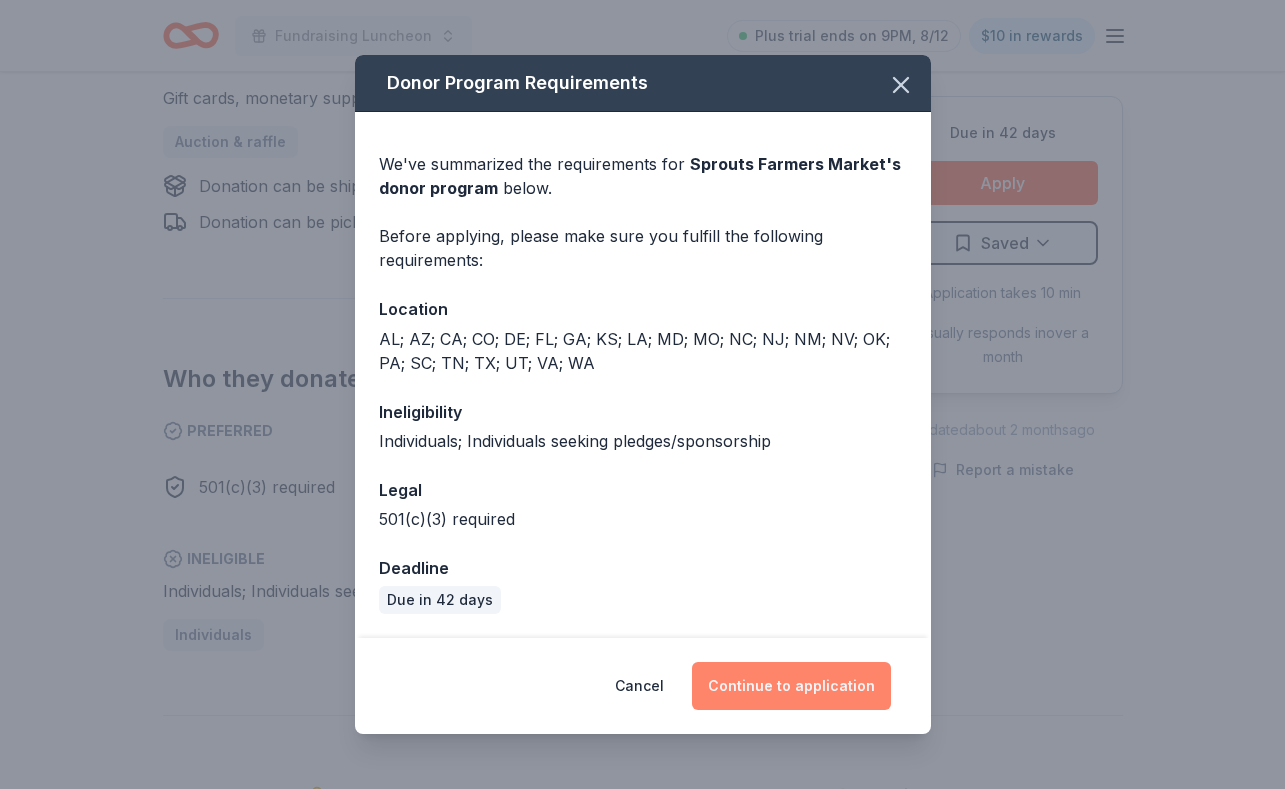 click on "Continue to application" at bounding box center [791, 686] 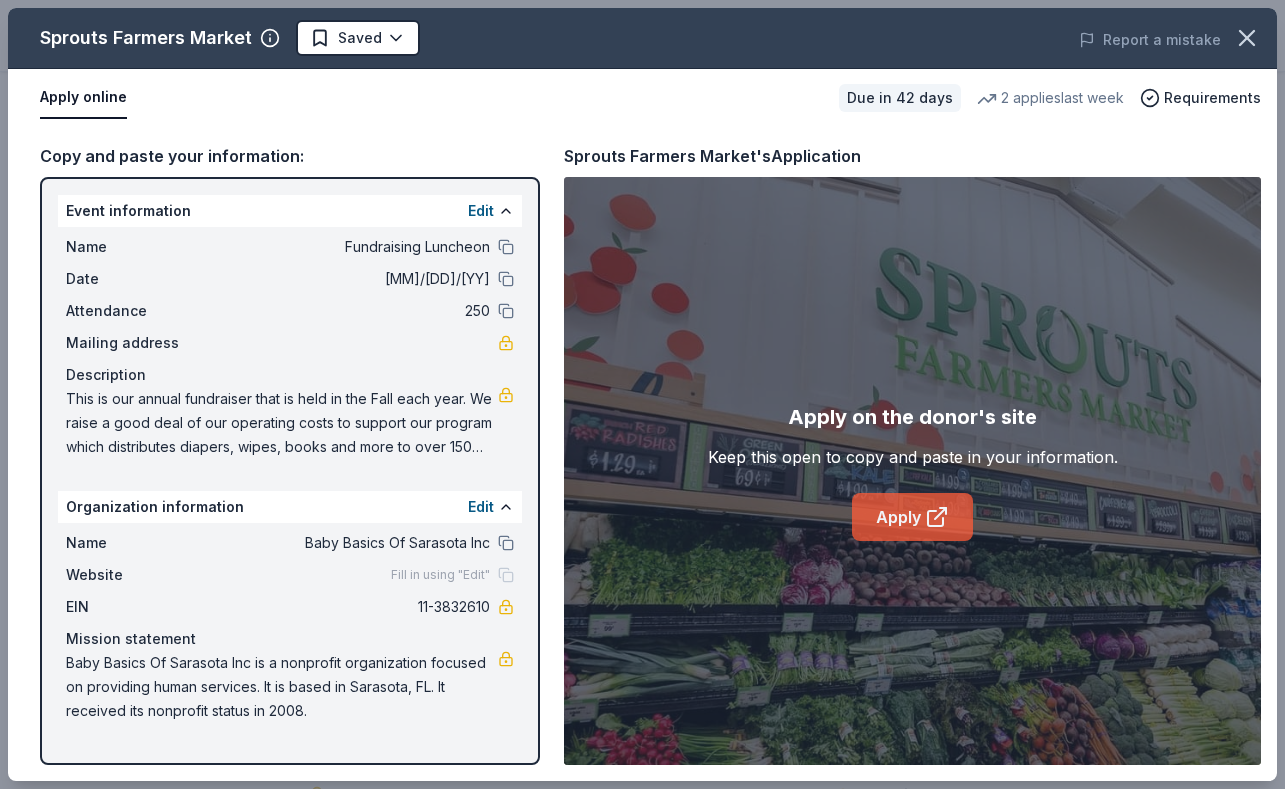 click on "Apply" at bounding box center (912, 517) 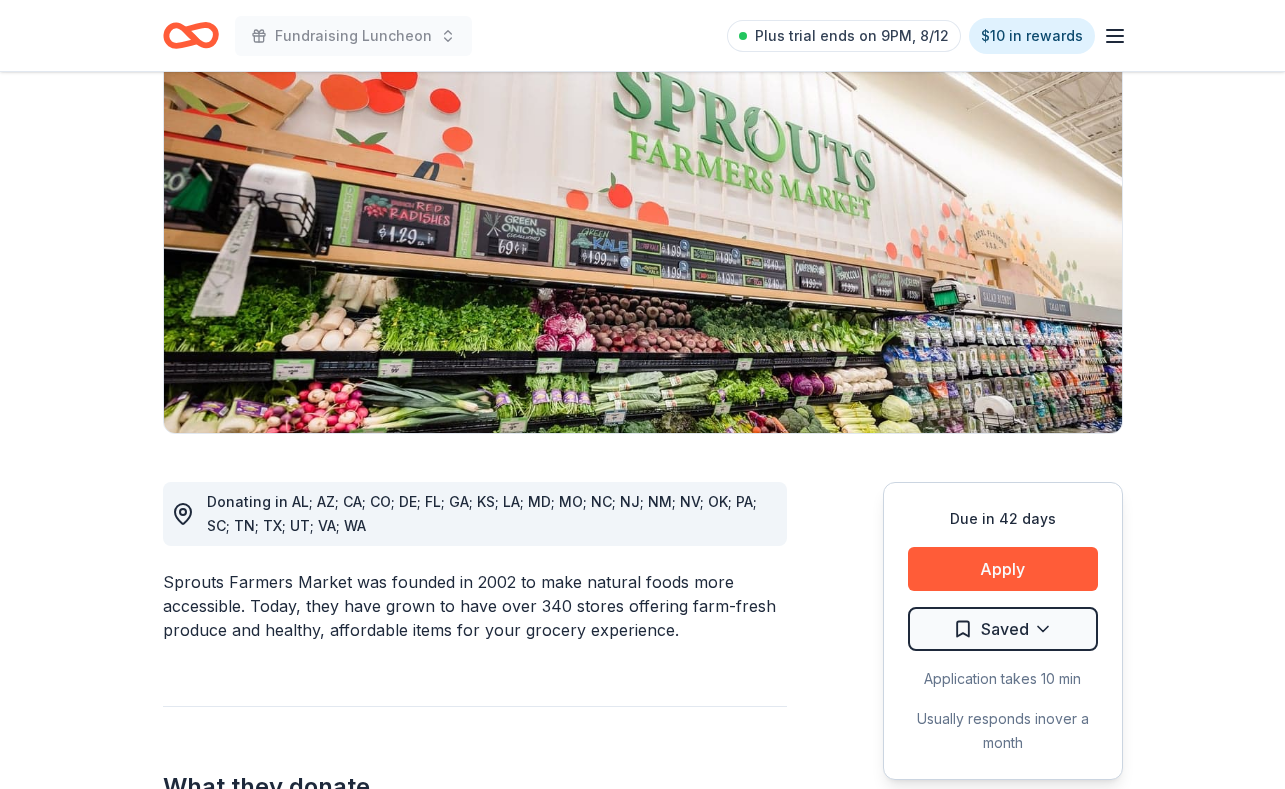scroll, scrollTop: 176, scrollLeft: 0, axis: vertical 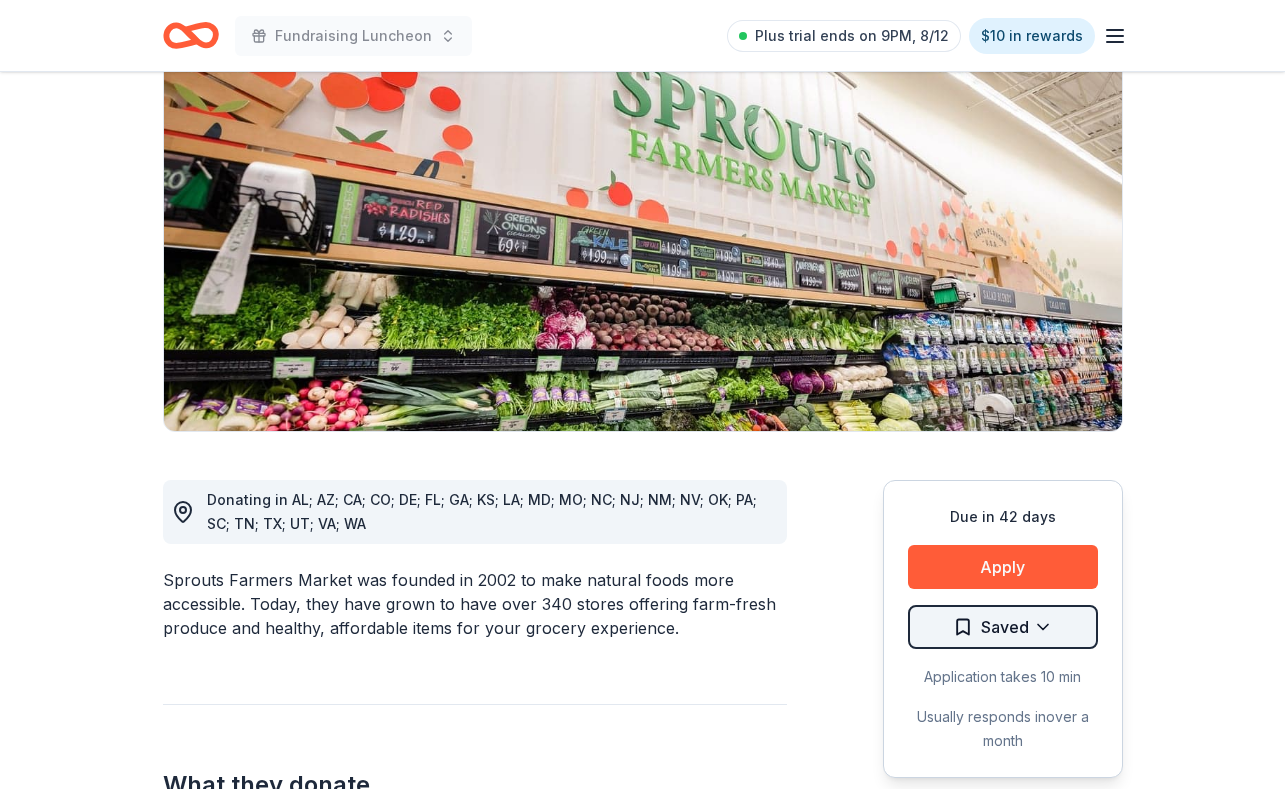 click on "Fundraising Luncheon Plus trial ends on 9PM, 8/12 $10 in rewards Due in 42 days Share Sprouts Farmers Market New • 2 reviews 2 applies last week approval rate donation value Share Donating in [STATE]; [STATE]; [STATE]; [STATE]; [STATE]; [STATE]; [STATE]; [STATE]; [STATE]; [STATE]; [STATE]; [STATE]; [STATE]; [STATE]; [STATE]; [STATE]; [STATE]; [STATE]; [STATE]; [STATE]; [STATE]; [STATE]; [STATE] Sprouts Farmers Market was founded in 2002 to make natural foods more accessible. Today, they have grown to have over 340 stores offering farm-fresh produce and healthy, affordable items for your grocery experience. What they donate Gift cards, monetary support Auction & raffle Donation can be shipped to you Donation can be picked up Who they donate to Preferred 501(c)(3) required Ineligible Individuals; Individuals seeking pledges/sponsorship Individuals Due in 42 days Apply Saved Application takes 10 min Usually responds in over a month Updated about 2 months ago Report a mistake approval rate 20 % approved 30 % declined 50 % no response donation value (average) 20% 70% 0% 10% $xx - $xx $xx - $xx $xx - $xx $xx - $xx 2" at bounding box center [642, 218] 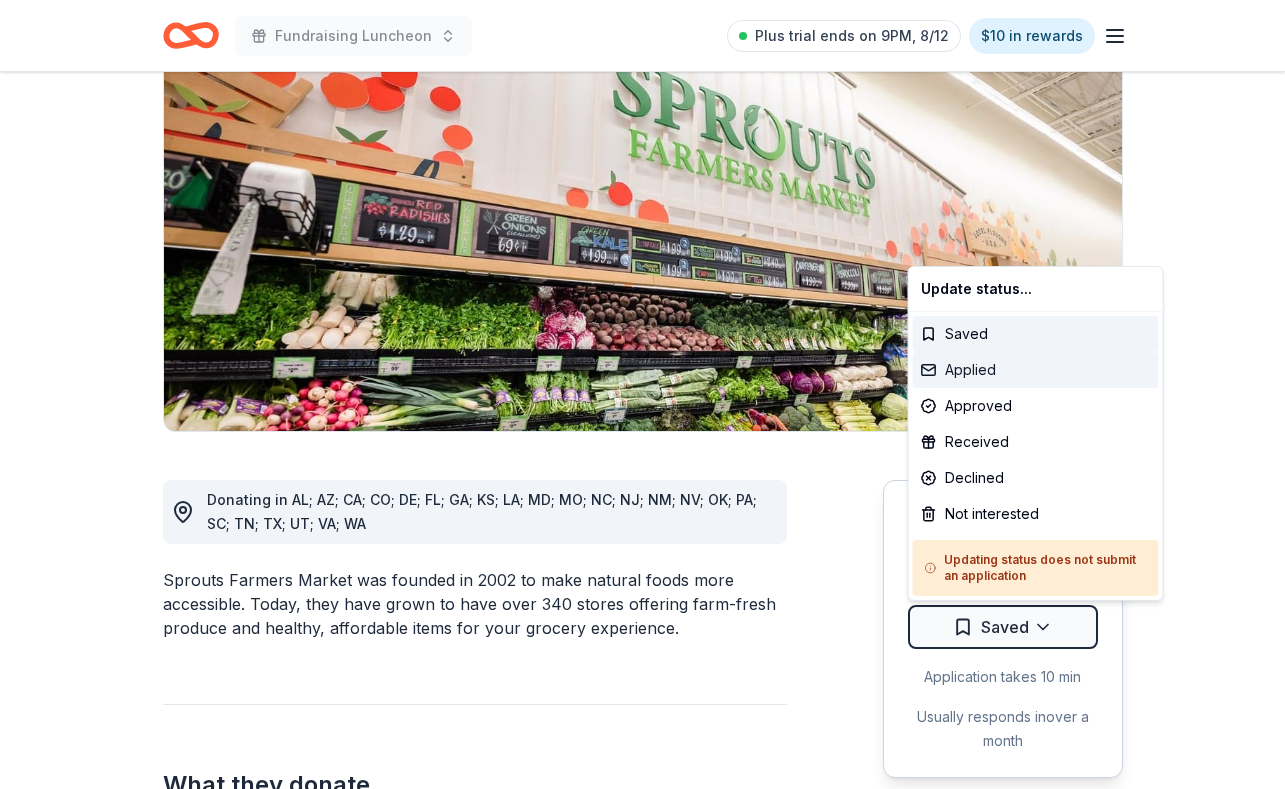 click on "Applied" at bounding box center (1036, 370) 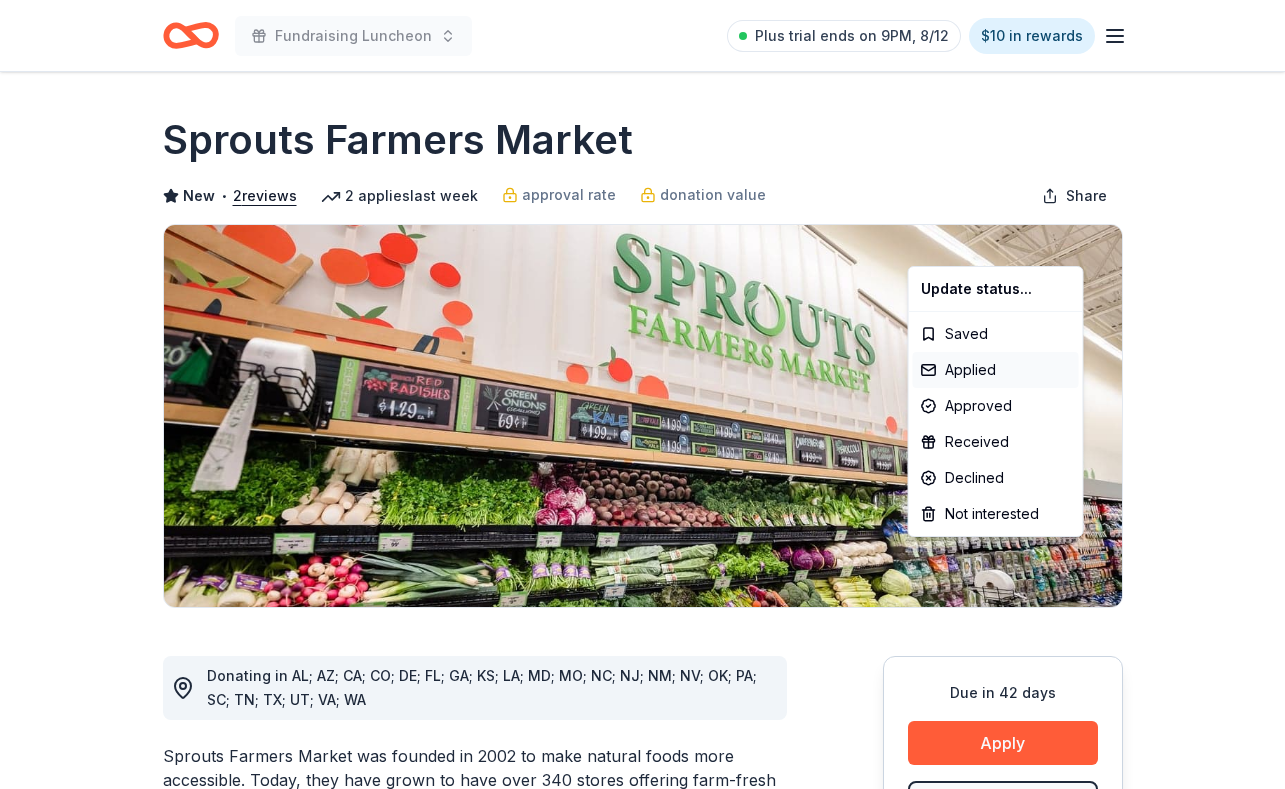 scroll, scrollTop: 0, scrollLeft: 0, axis: both 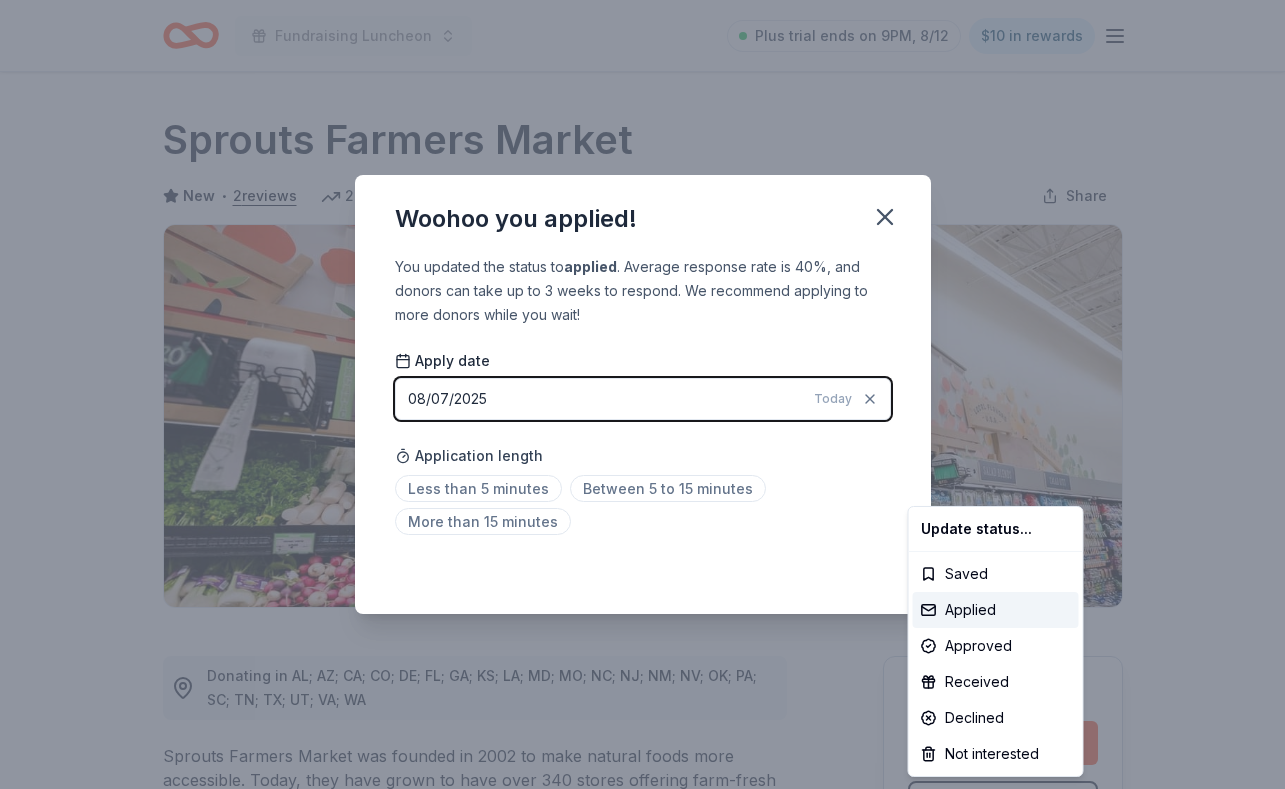 click on "Fundraising Luncheon Plus trial ends on 9PM, 8/12 $10 in rewards Due in 42 days Share Sprouts Farmers Market New • 2  reviews 2   applies  last week approval rate donation value Share Donating in AL; AZ; CA; CO; DE; FL; GA; KS; LA; MD; MO; NC; NJ; NM; NV; OK; PA; SC; TN; TX; UT; VA; WA Sprouts Farmers Market was founded in 2002 to make natural foods more accessible. Today, they have grown to have over 340 stores offering farm-fresh produce and healthy, affordable items for your grocery experience. What they donate Gift cards, monetary support Auction & raffle Donation can be shipped to you Donation can be picked up Who they donate to  Preferred 501(c)(3) required  Ineligible Individuals; Individuals seeking pledges/sponsorship Individuals Due in 42 days Apply Applied Application takes 10 min Usually responds in  over a month Updated  about 2 months  ago Report a mistake approval rate 20 % approved 30 % declined 50 % no response donation value (average) 20% 70% 0% 10% $xx - $xx $xx - $xx $xx - $xx $xx - $xx" at bounding box center (642, 394) 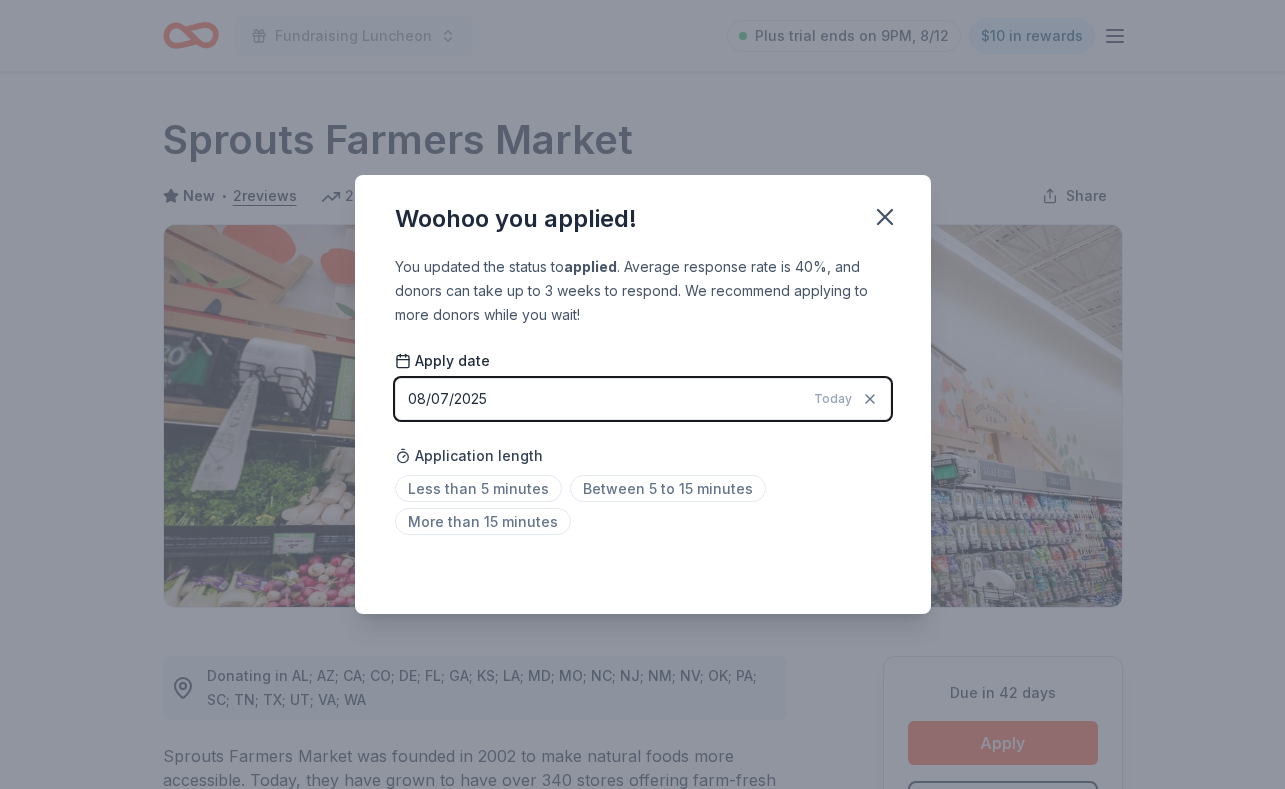 scroll, scrollTop: 36, scrollLeft: 0, axis: vertical 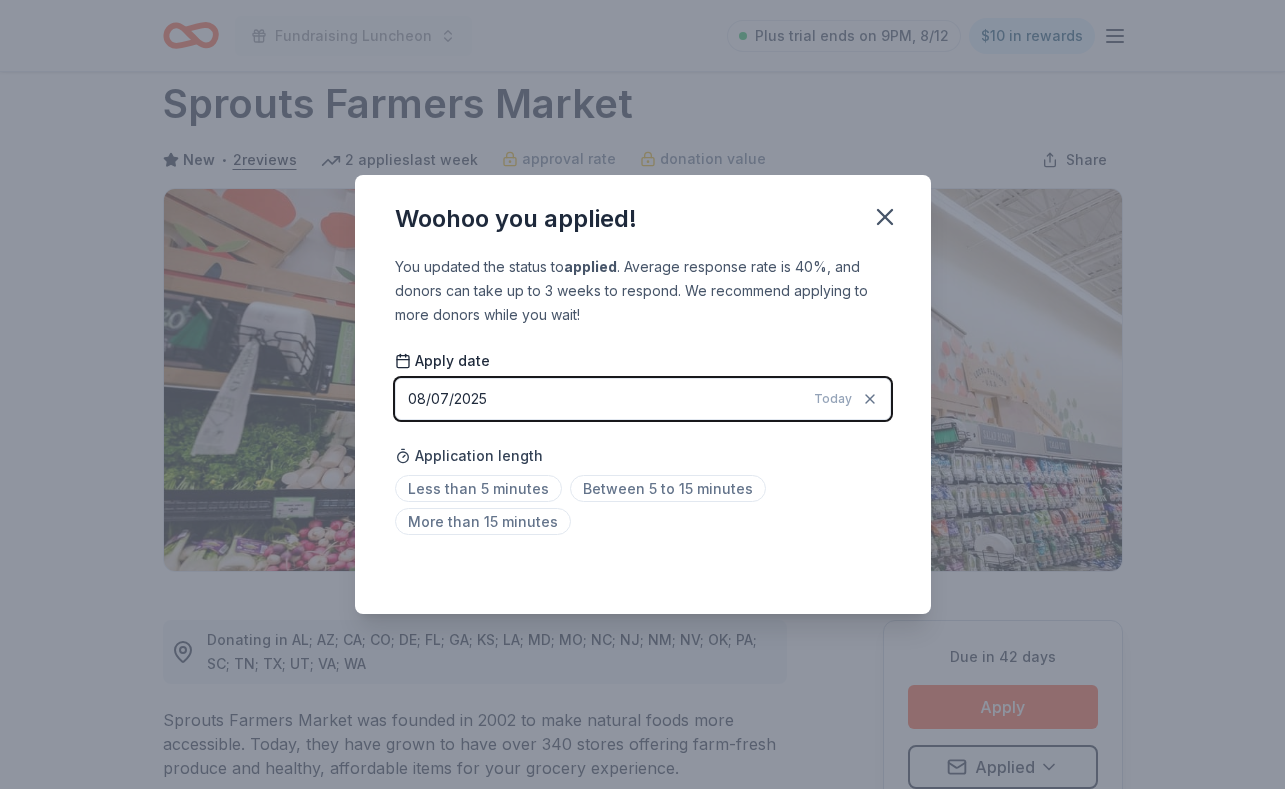 click on "Woohoo you applied! You updated the status to  applied . Average response rate is 40%, and donors can take up to 3 weeks to respond. We recommend applying to more donors while you wait! Apply date 08/07/2025 Today Application length Less than 5 minutes Between 5 to 15 minutes More than 15 minutes Saved" at bounding box center [642, 394] 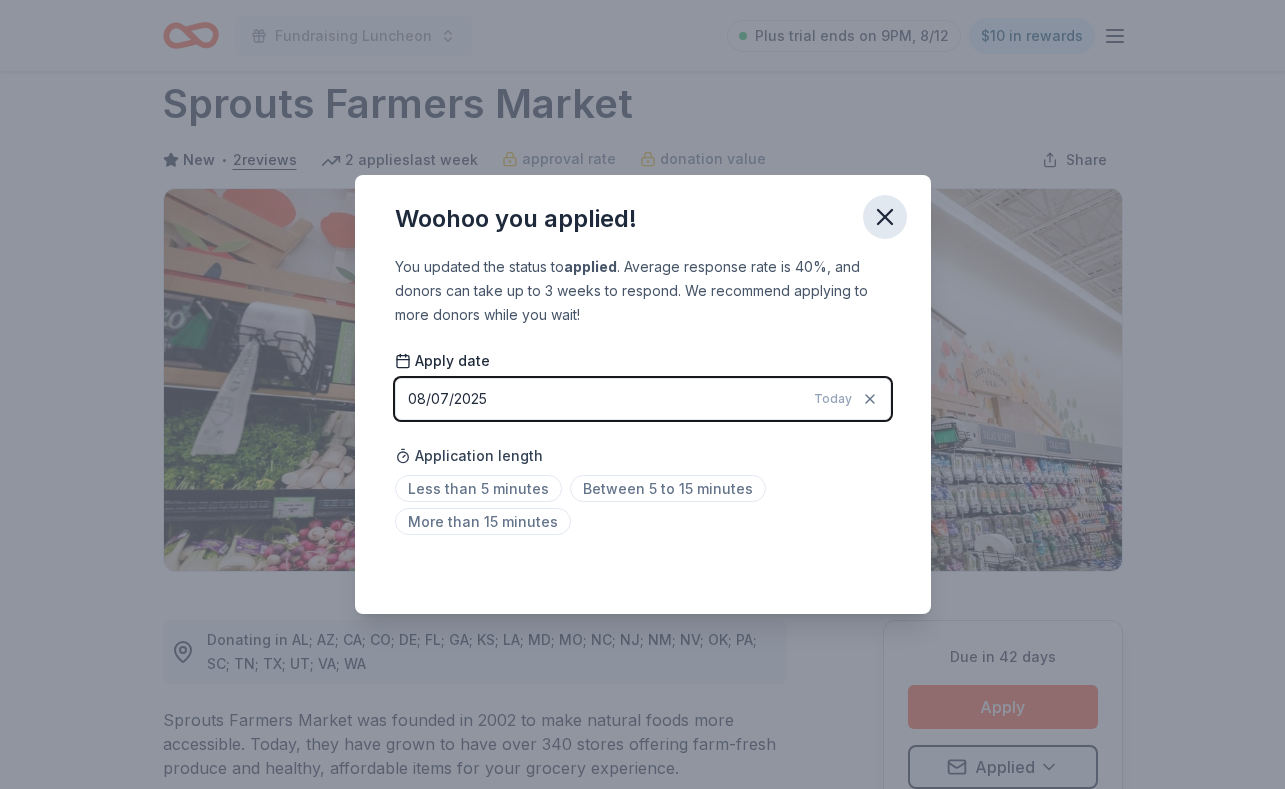 click 